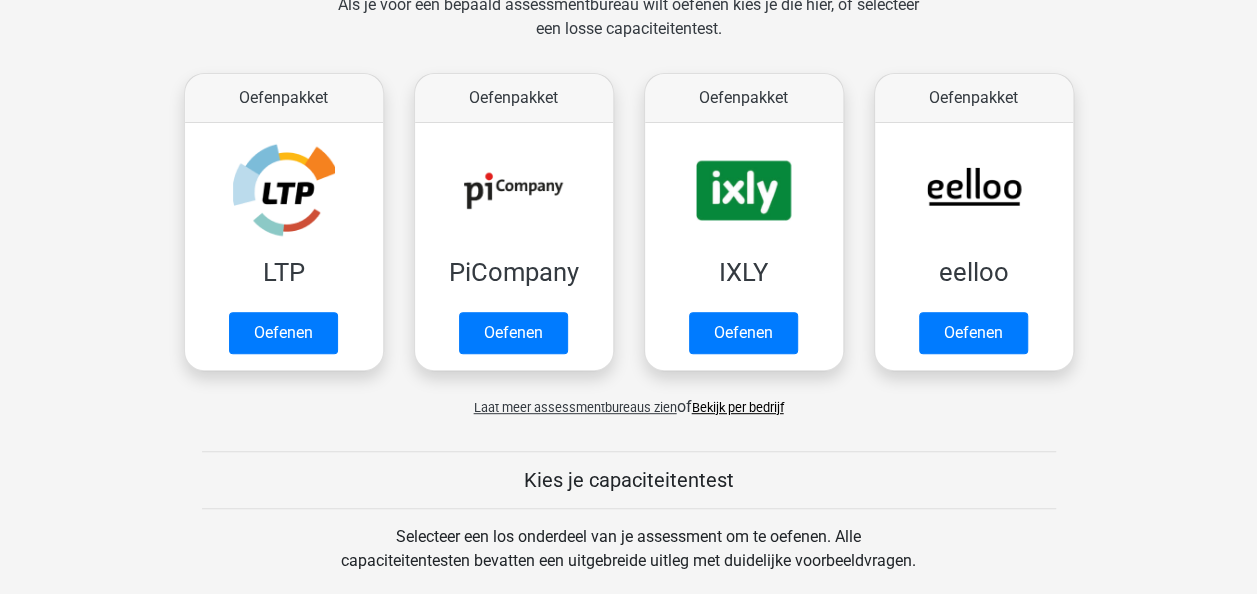 scroll, scrollTop: 326, scrollLeft: 0, axis: vertical 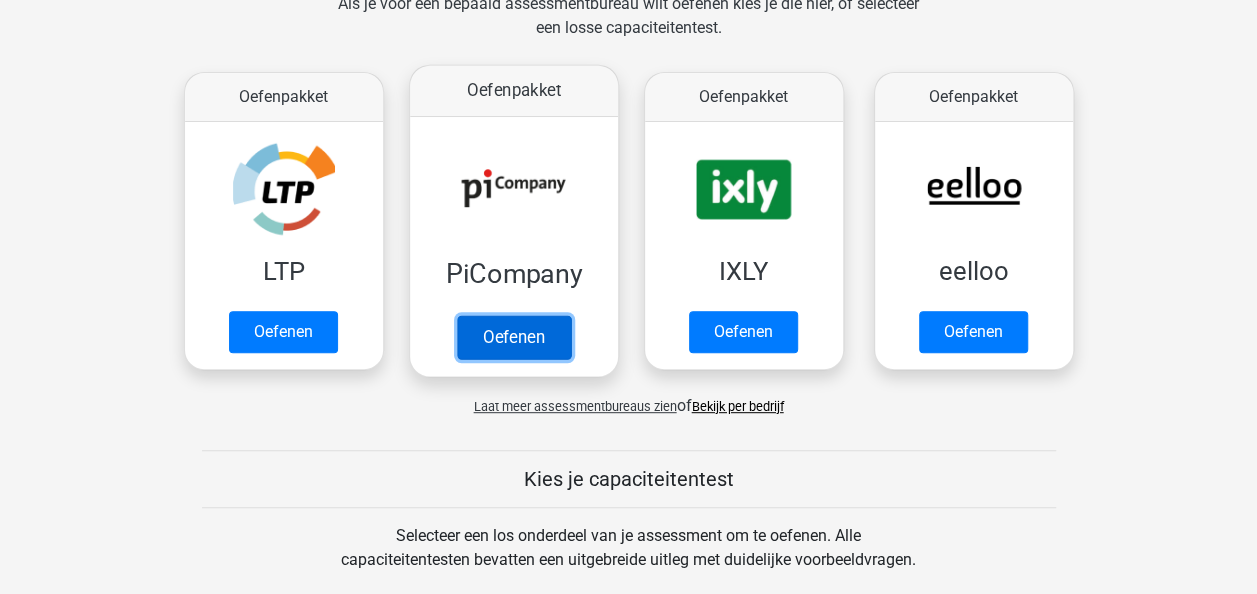 click on "Oefenen" at bounding box center [513, 337] 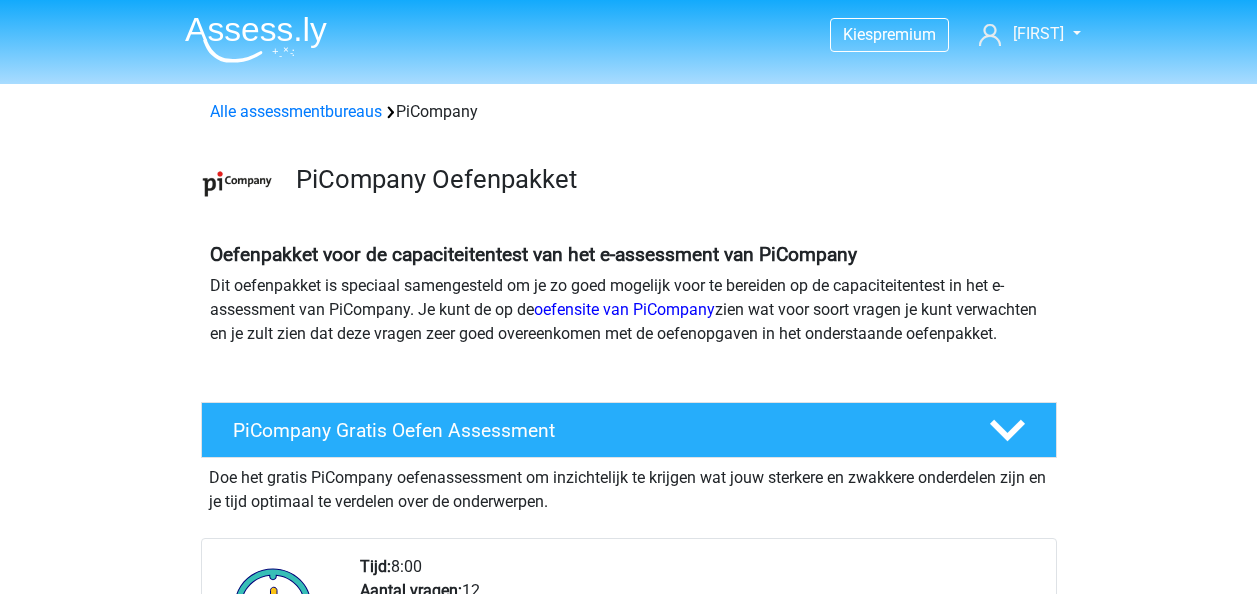 scroll, scrollTop: 0, scrollLeft: 0, axis: both 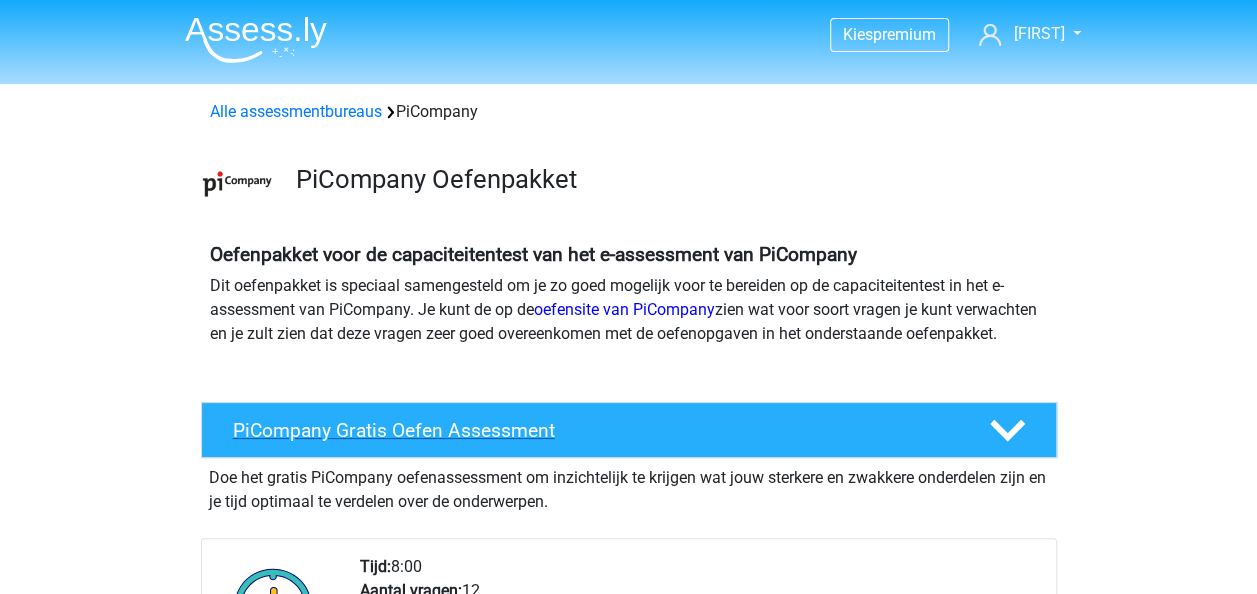 click on "PiCompany Gratis Oefen Assessment" at bounding box center [595, 430] 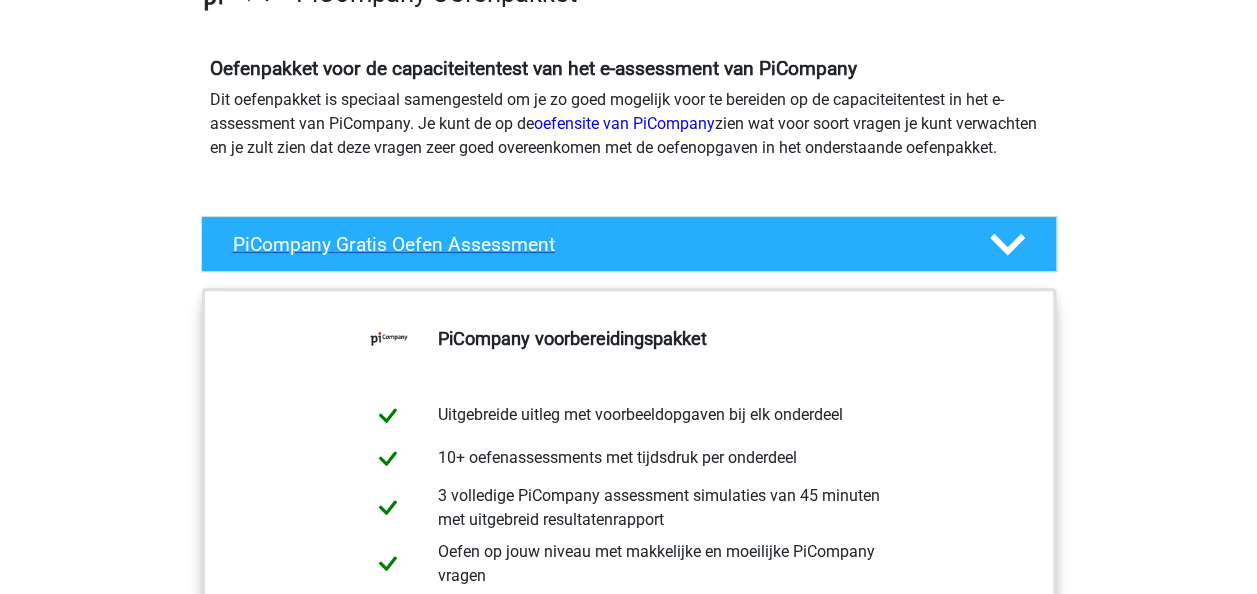 scroll, scrollTop: 240, scrollLeft: 0, axis: vertical 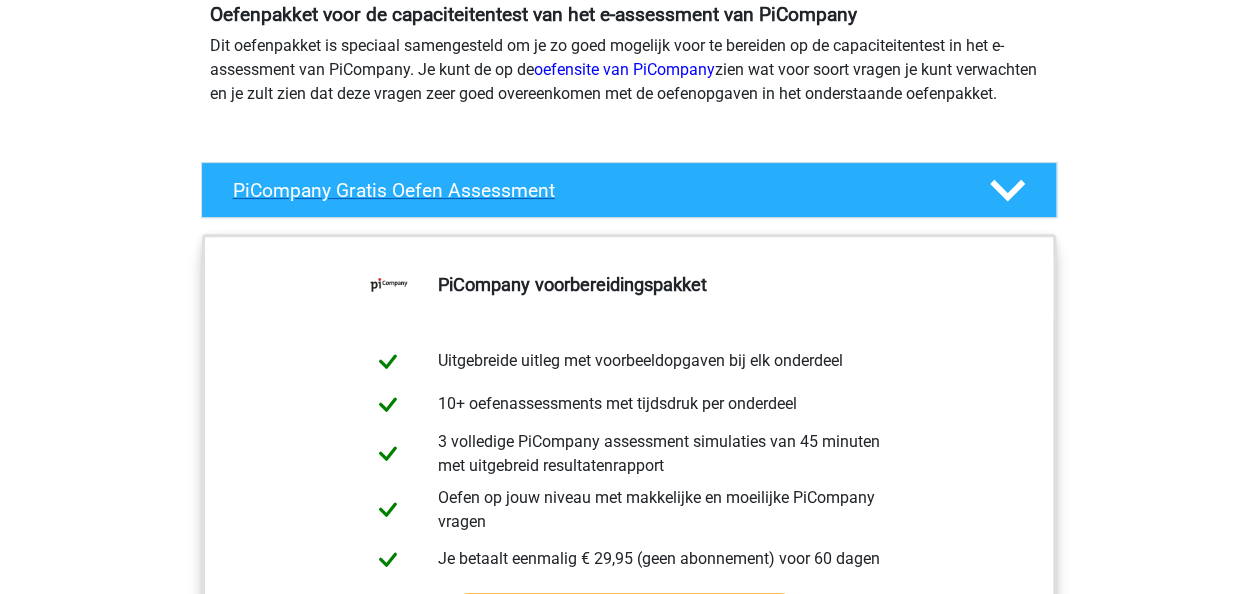 click on "PiCompany Gratis Oefen Assessment" at bounding box center [629, 190] 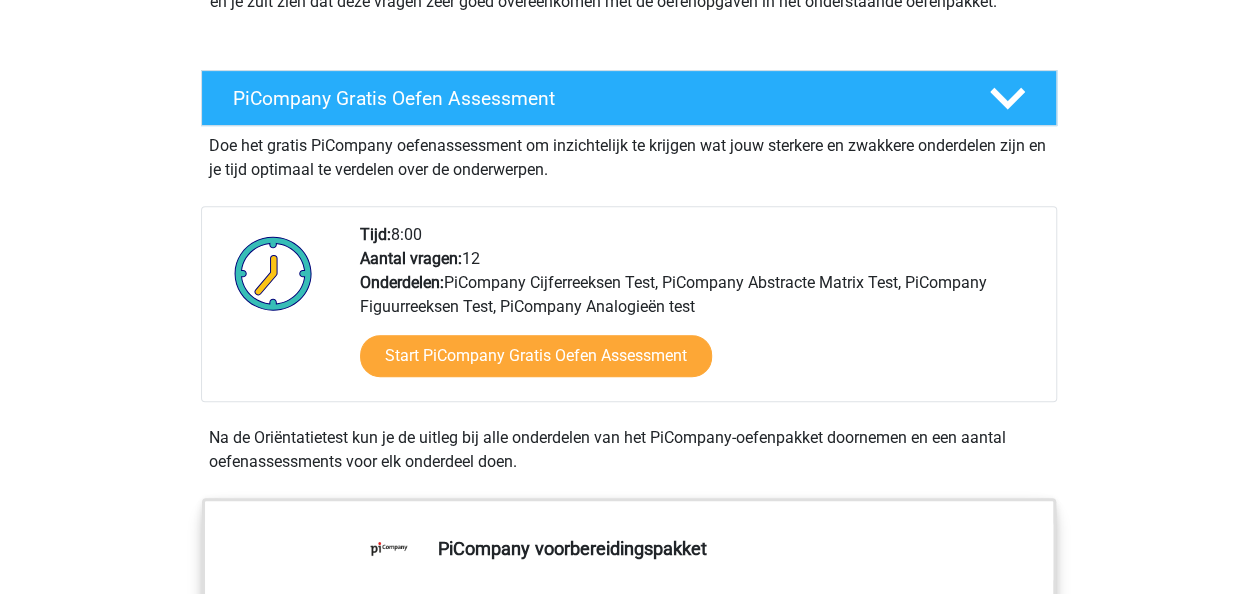 scroll, scrollTop: 340, scrollLeft: 0, axis: vertical 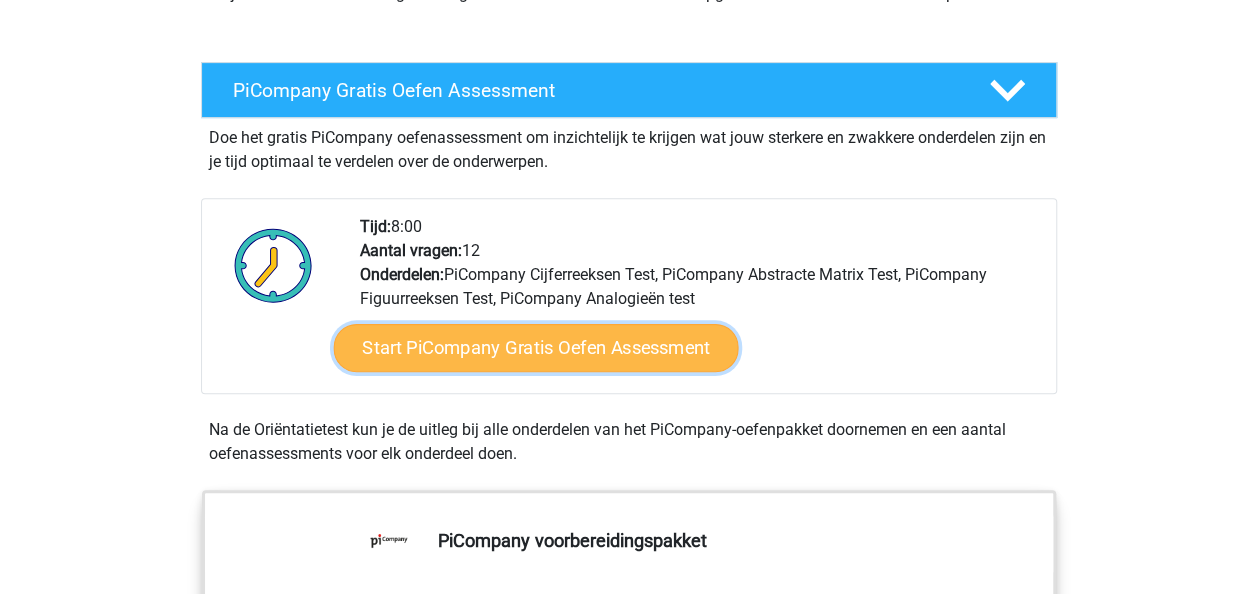 click on "Start PiCompany Gratis Oefen Assessment" at bounding box center (535, 348) 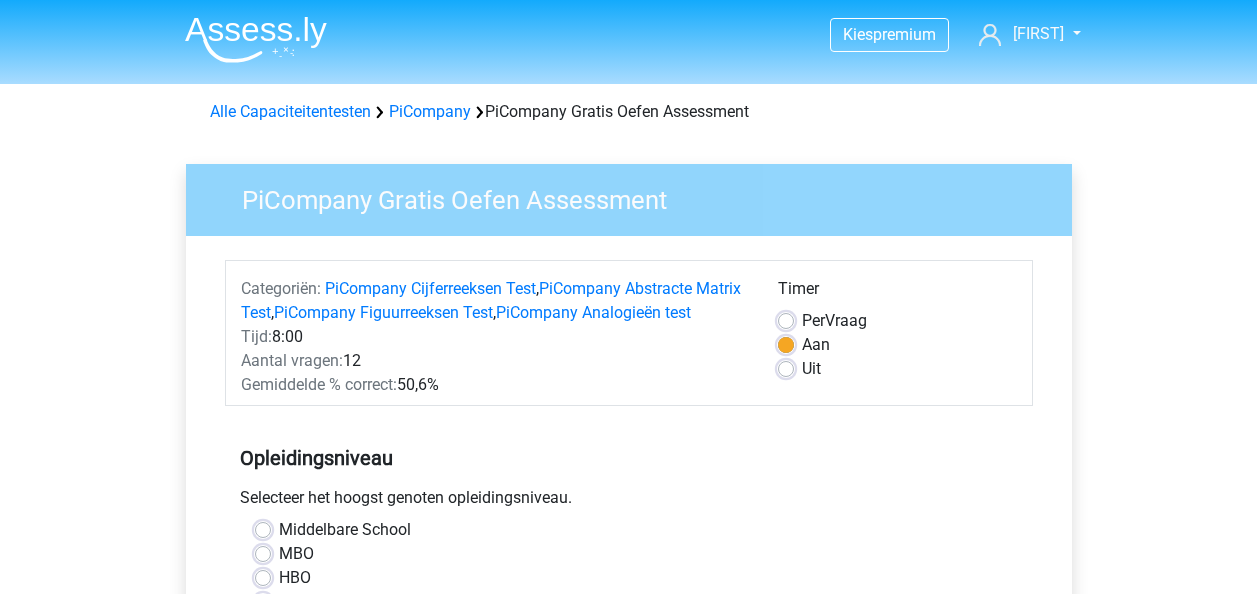 scroll, scrollTop: 0, scrollLeft: 0, axis: both 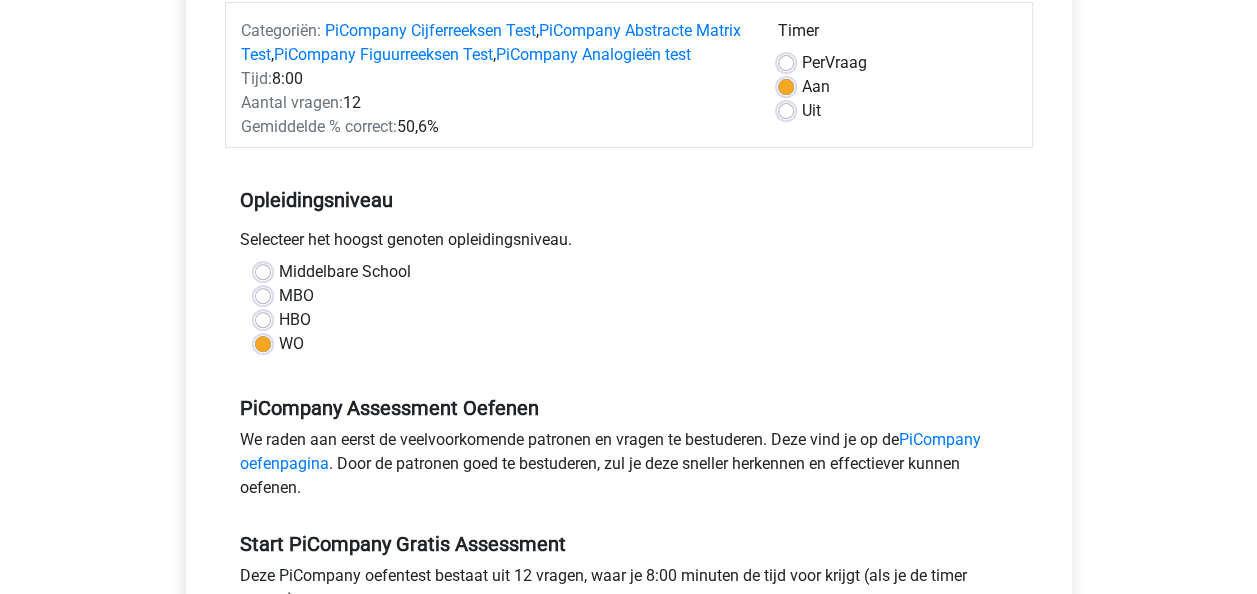 click on "Middelbare School
MBO
HBO
WO" at bounding box center (629, 316) 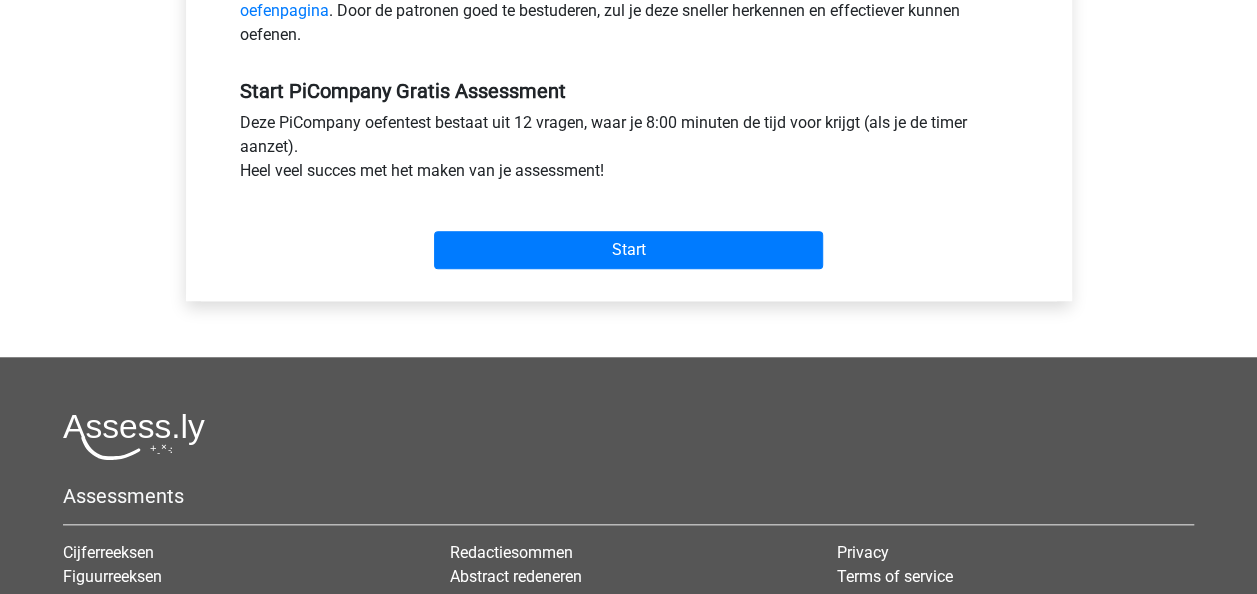 scroll, scrollTop: 712, scrollLeft: 0, axis: vertical 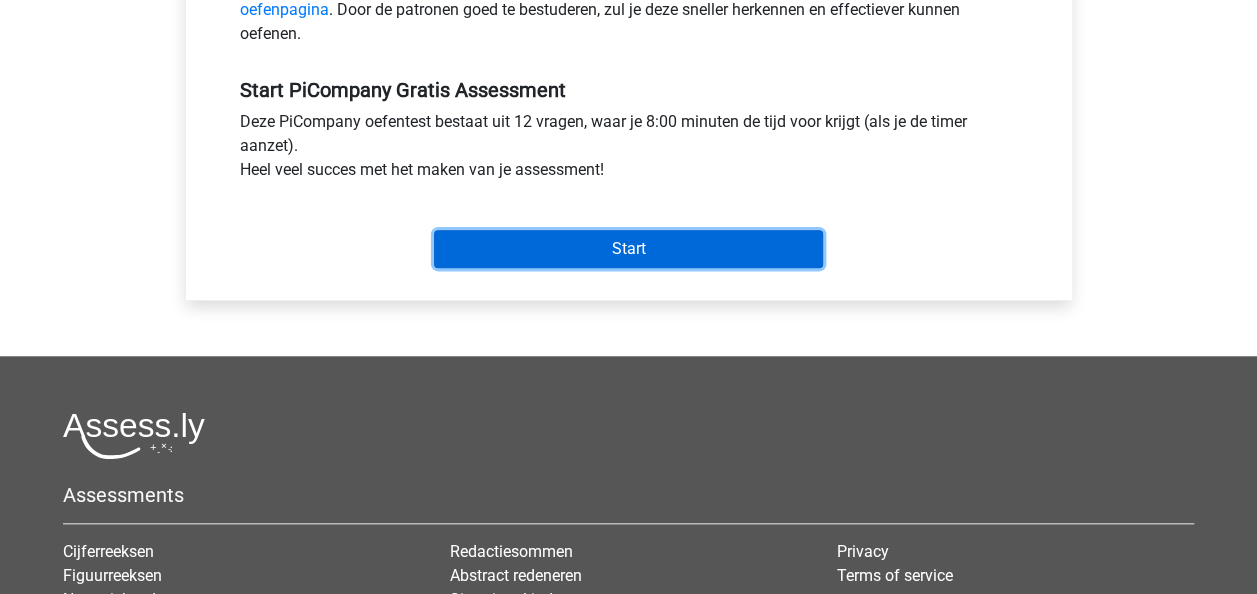 click on "Start" at bounding box center (628, 249) 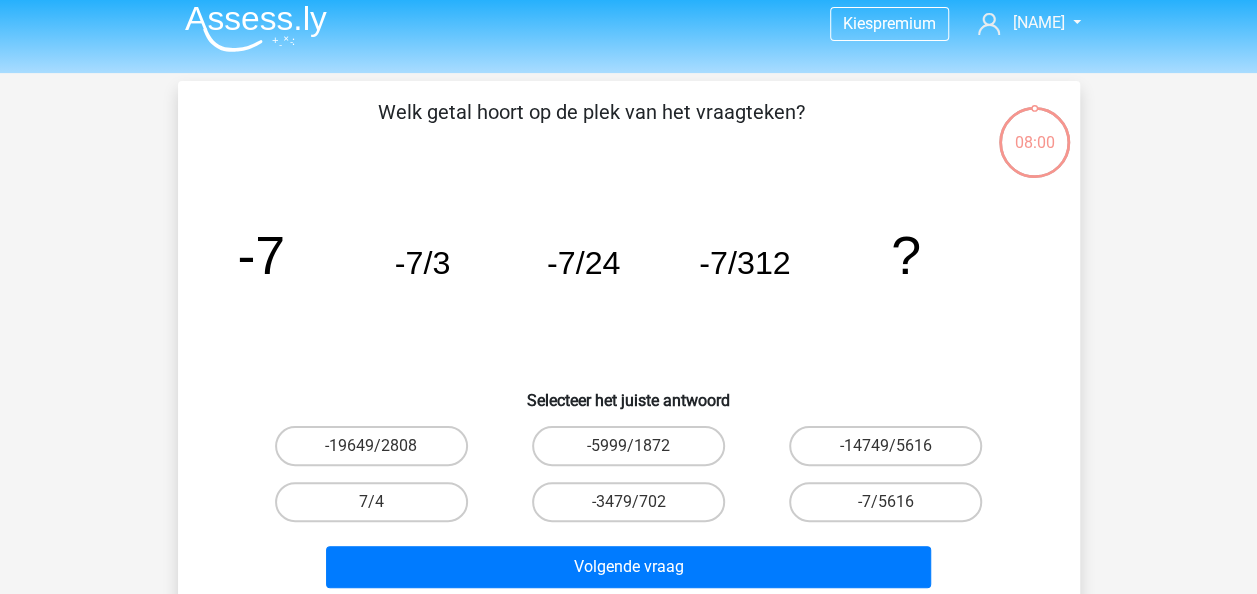 scroll, scrollTop: 12, scrollLeft: 0, axis: vertical 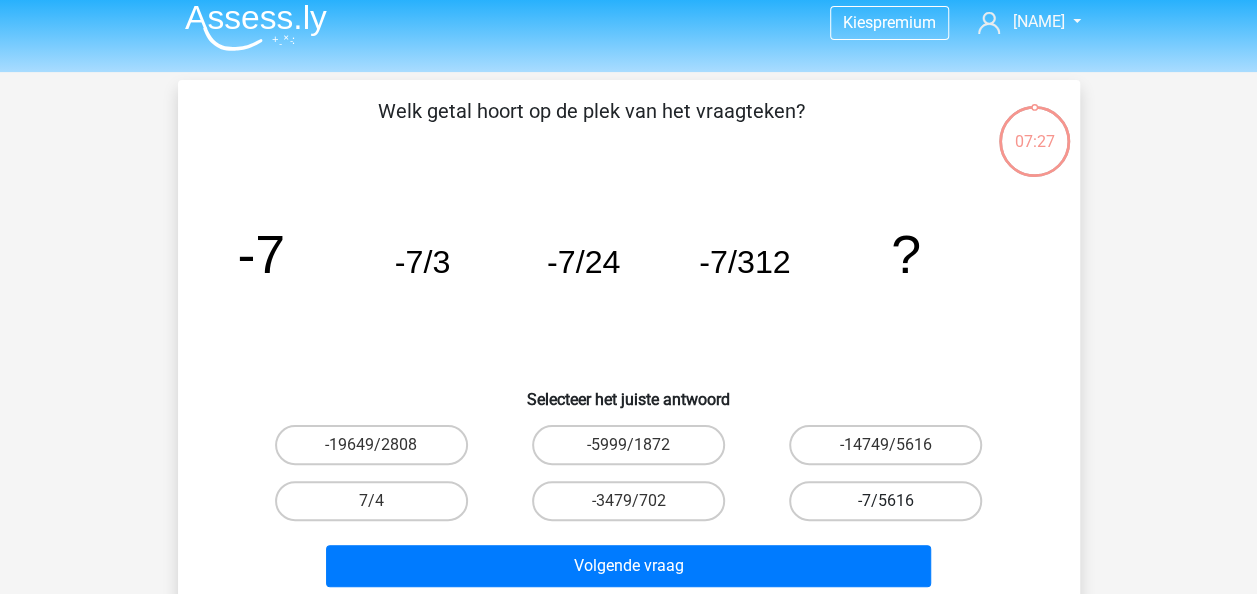 click on "-7/5616" at bounding box center [885, 501] 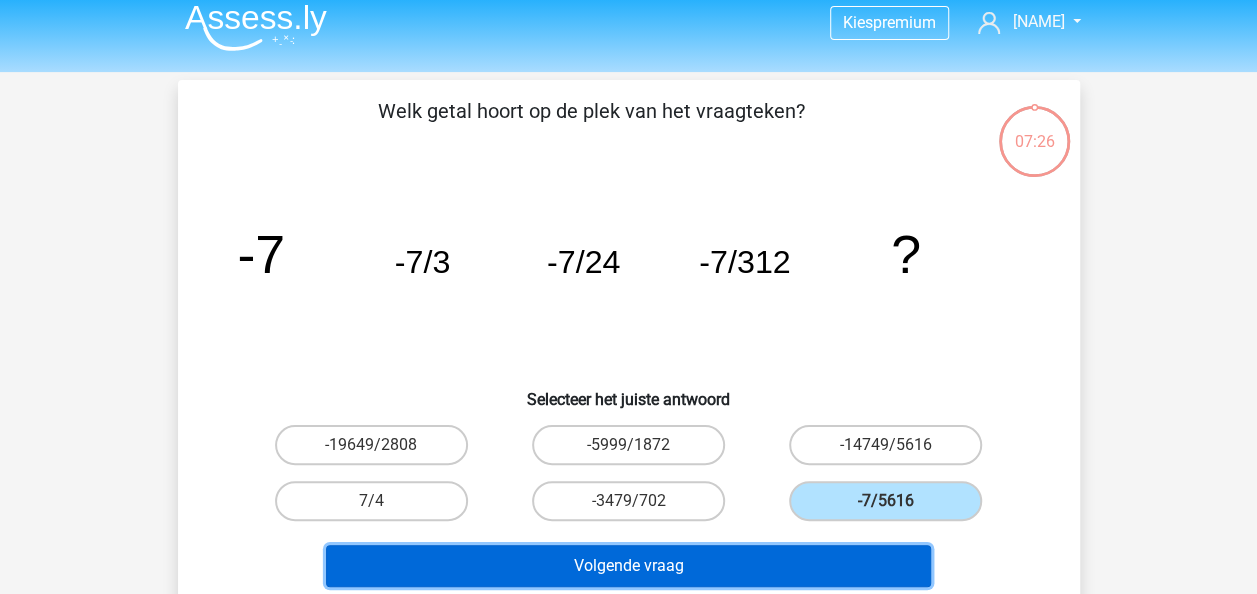 click on "Volgende vraag" at bounding box center (628, 566) 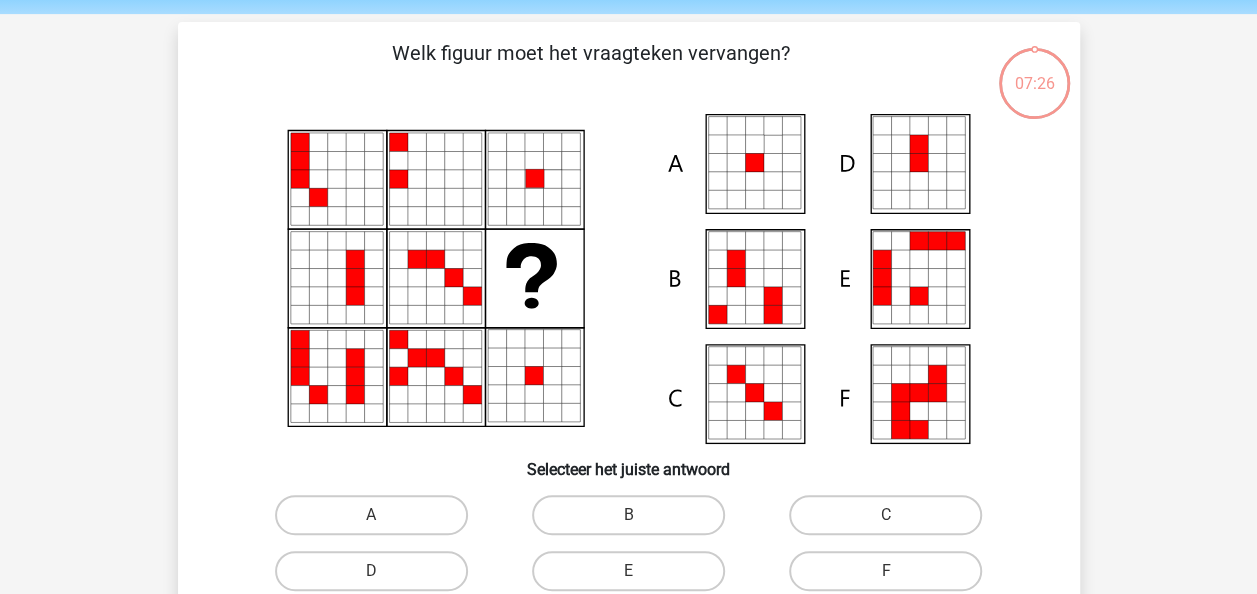 scroll, scrollTop: 92, scrollLeft: 0, axis: vertical 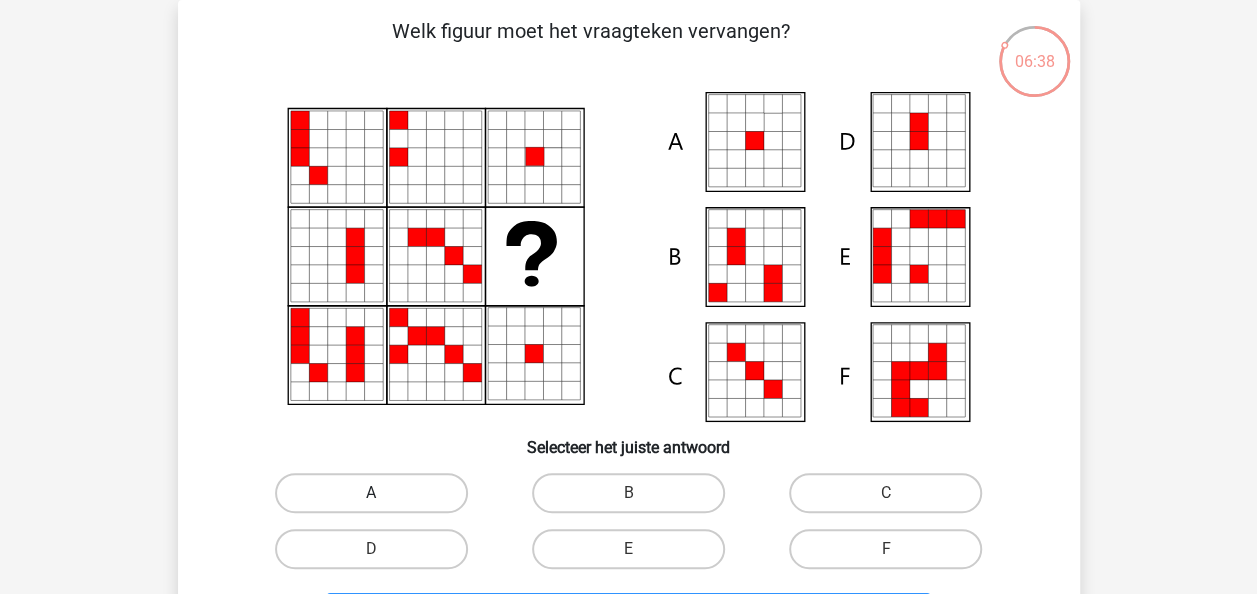 click on "A" at bounding box center (371, 493) 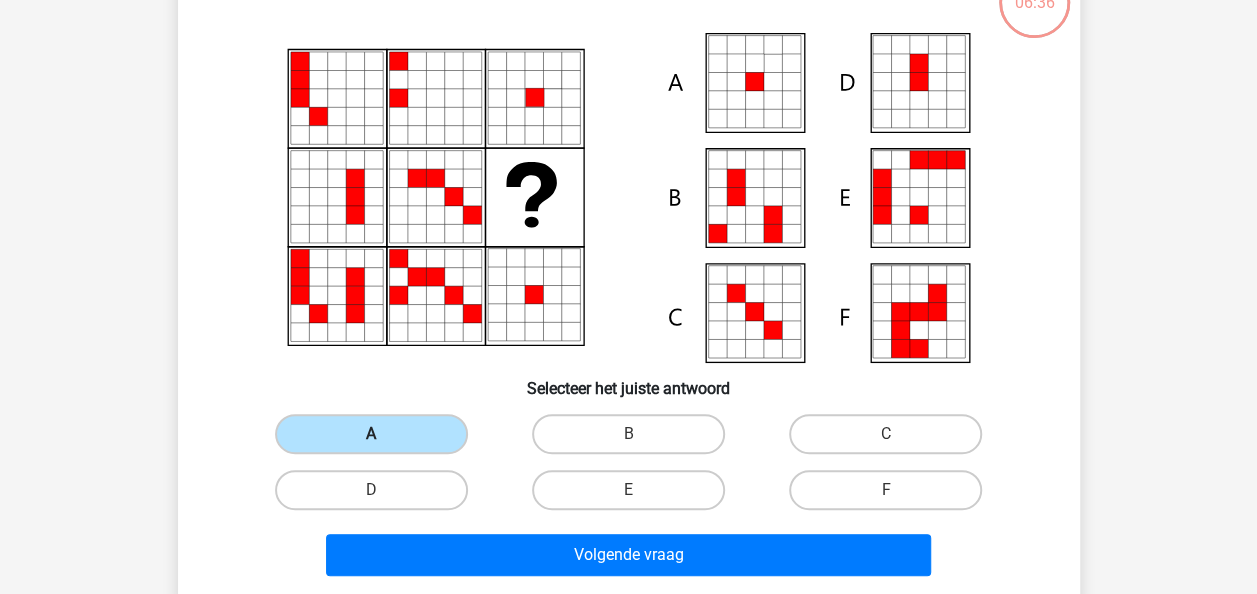 scroll, scrollTop: 152, scrollLeft: 0, axis: vertical 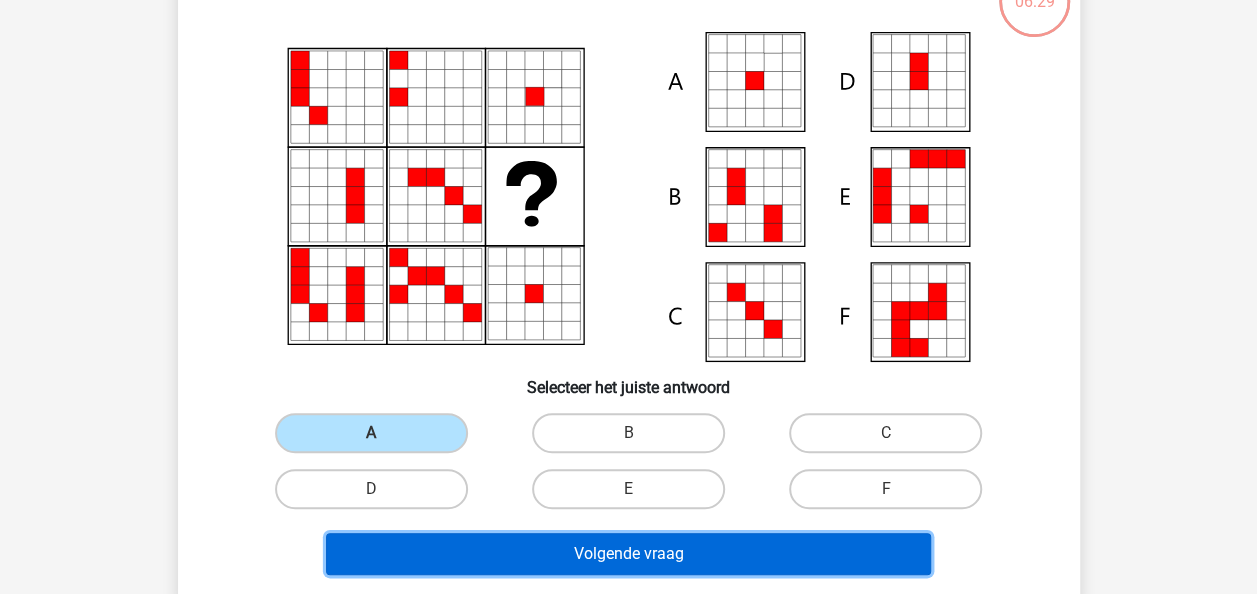 click on "Volgende vraag" at bounding box center [628, 554] 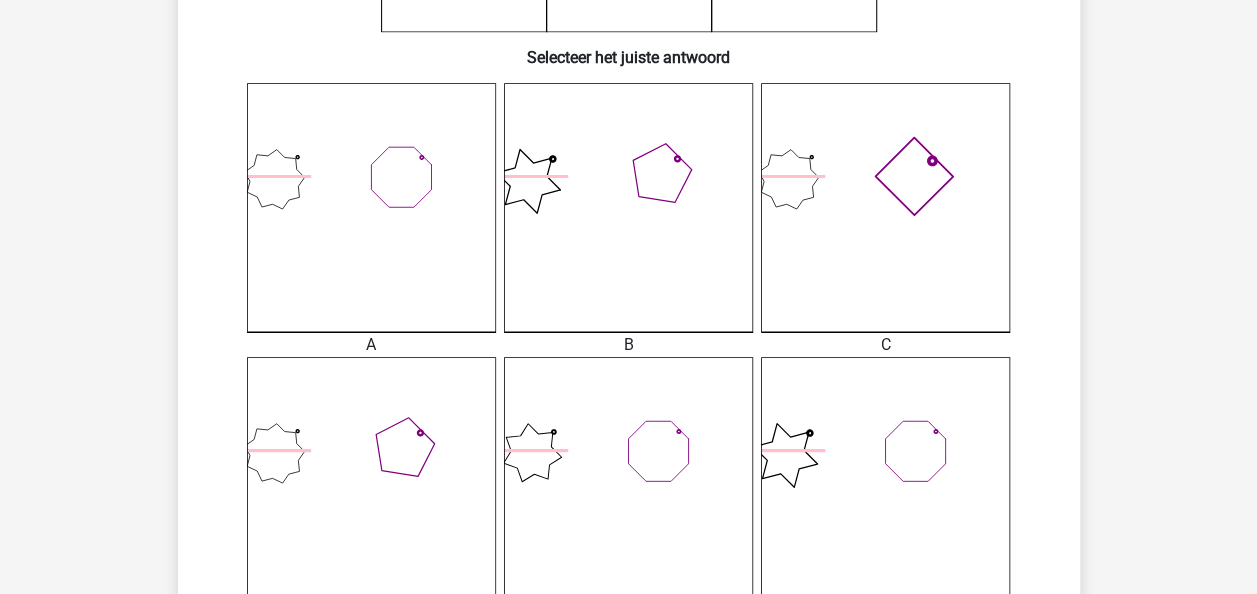 scroll, scrollTop: 483, scrollLeft: 0, axis: vertical 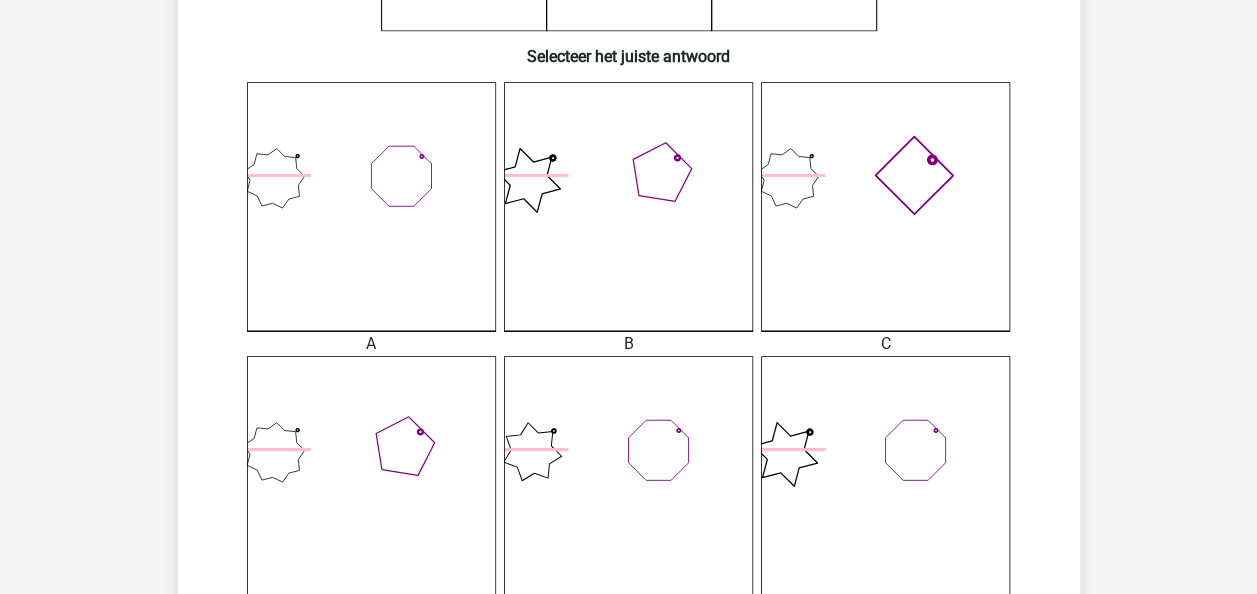 click 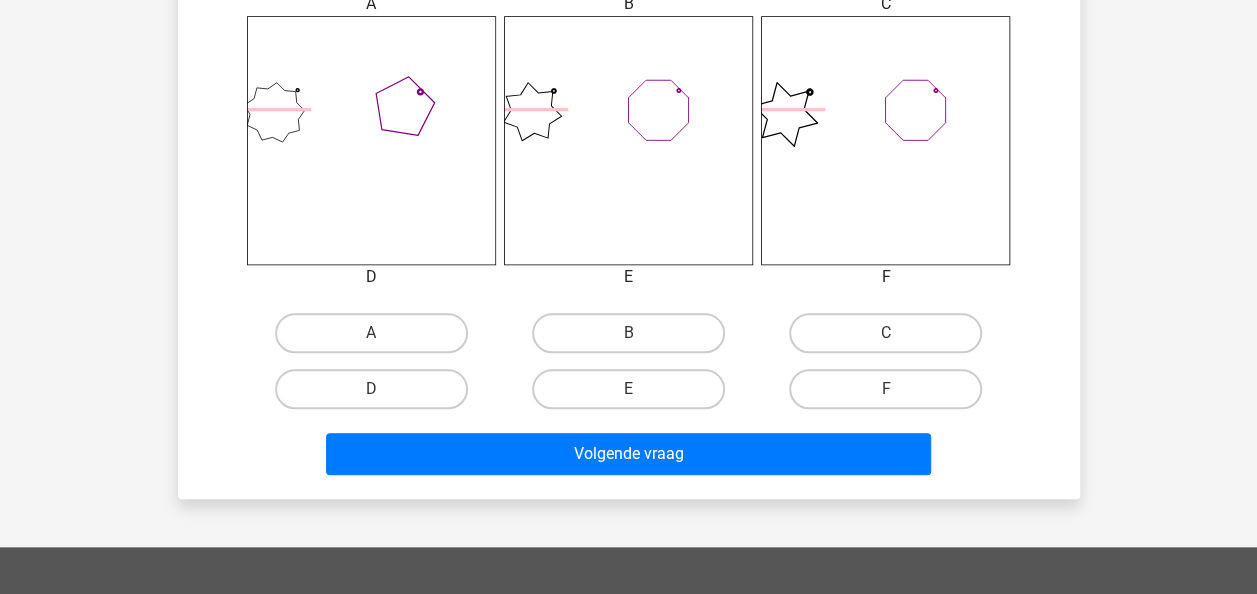 scroll, scrollTop: 859, scrollLeft: 0, axis: vertical 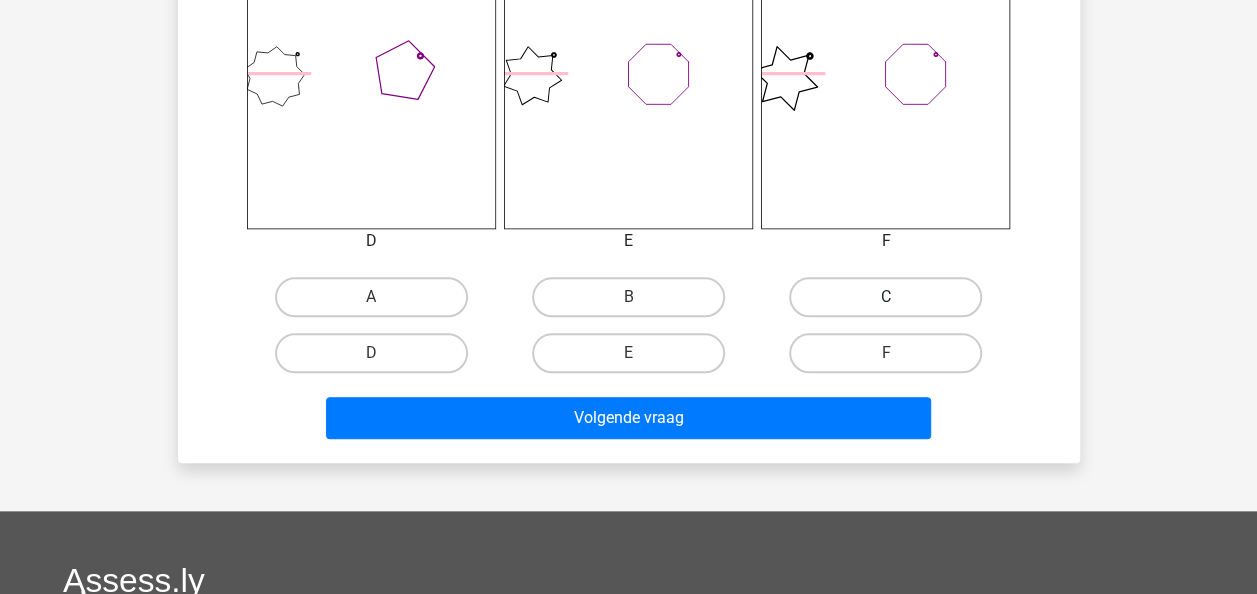 click on "C" at bounding box center (885, 297) 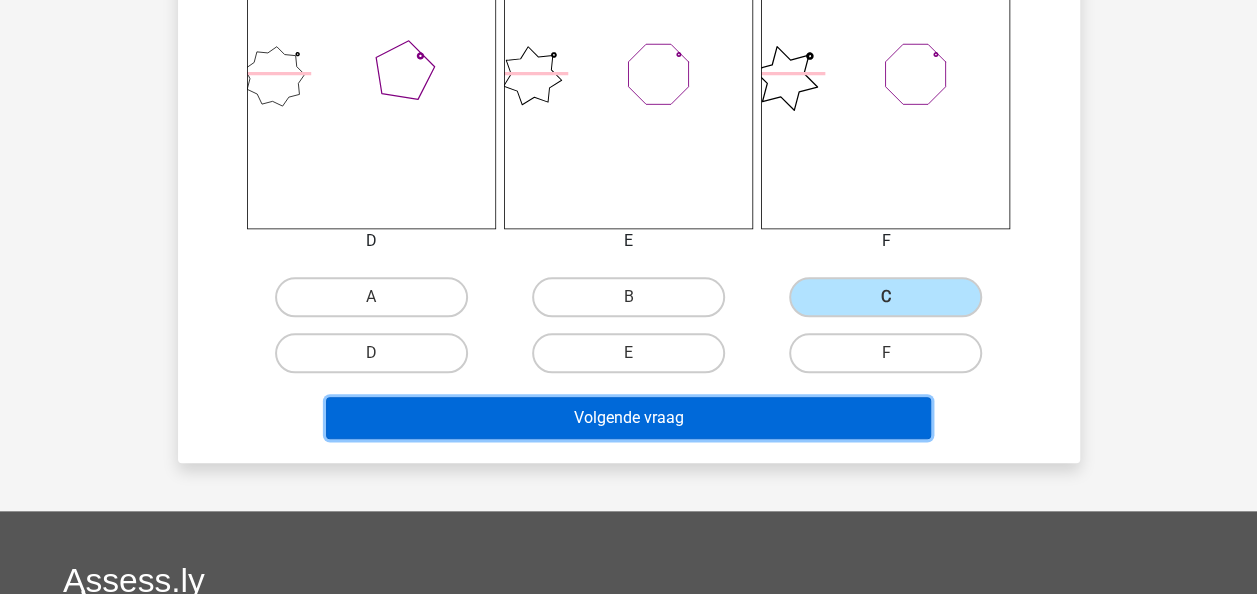 click on "Volgende vraag" at bounding box center (628, 418) 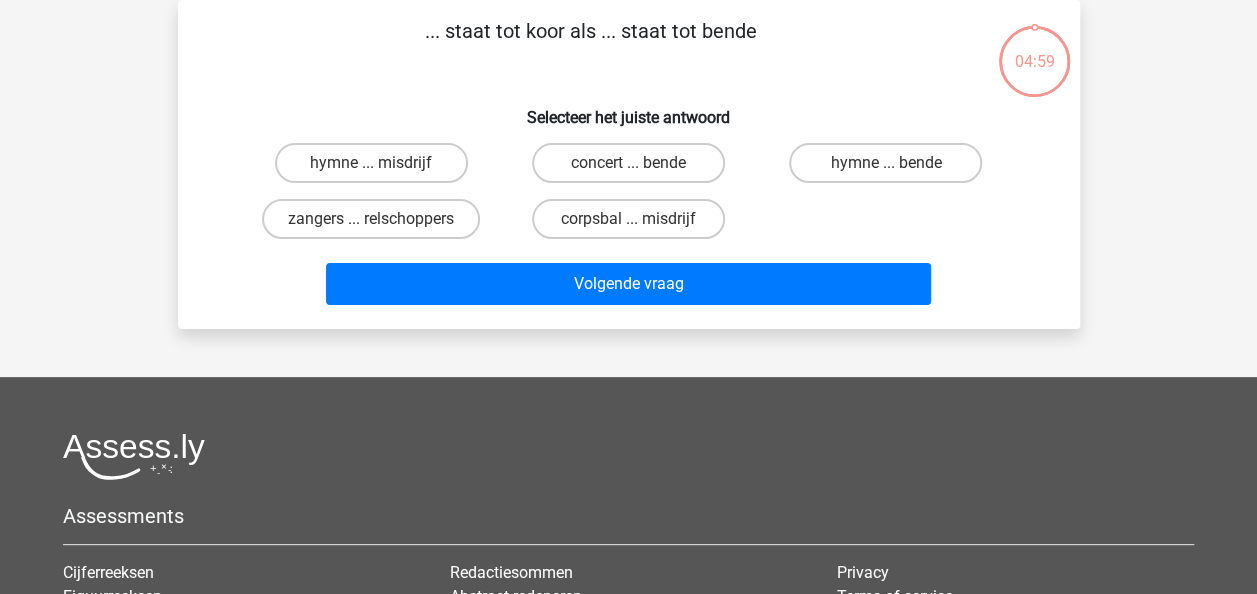 scroll, scrollTop: 0, scrollLeft: 0, axis: both 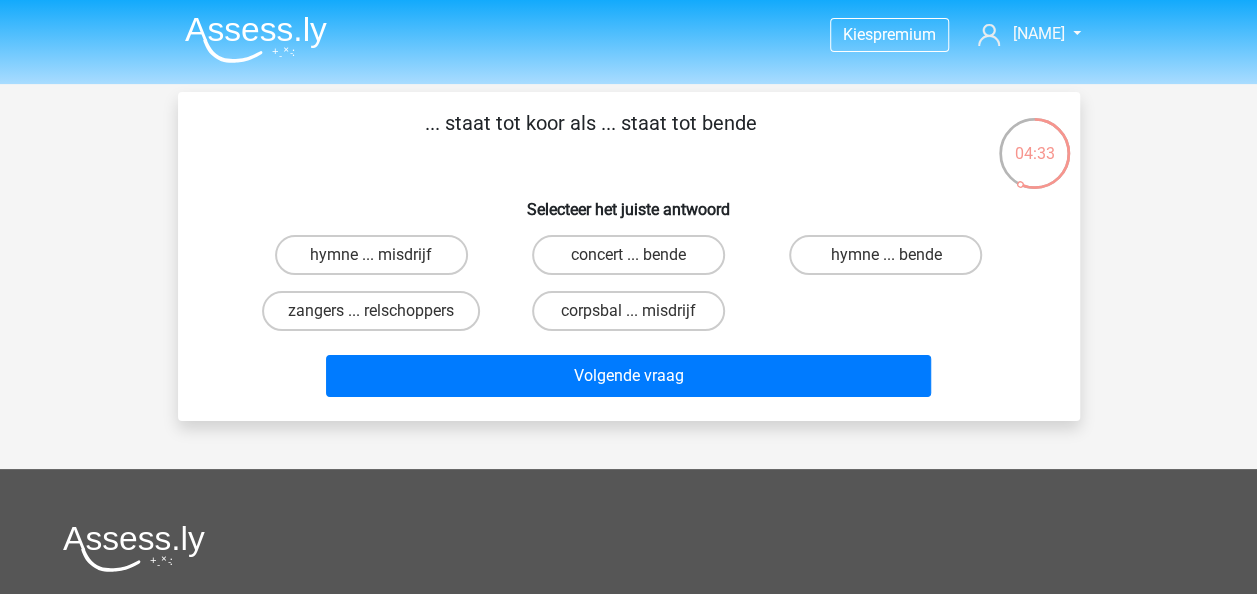 click on "hymne ... misdrijf" at bounding box center [377, 261] 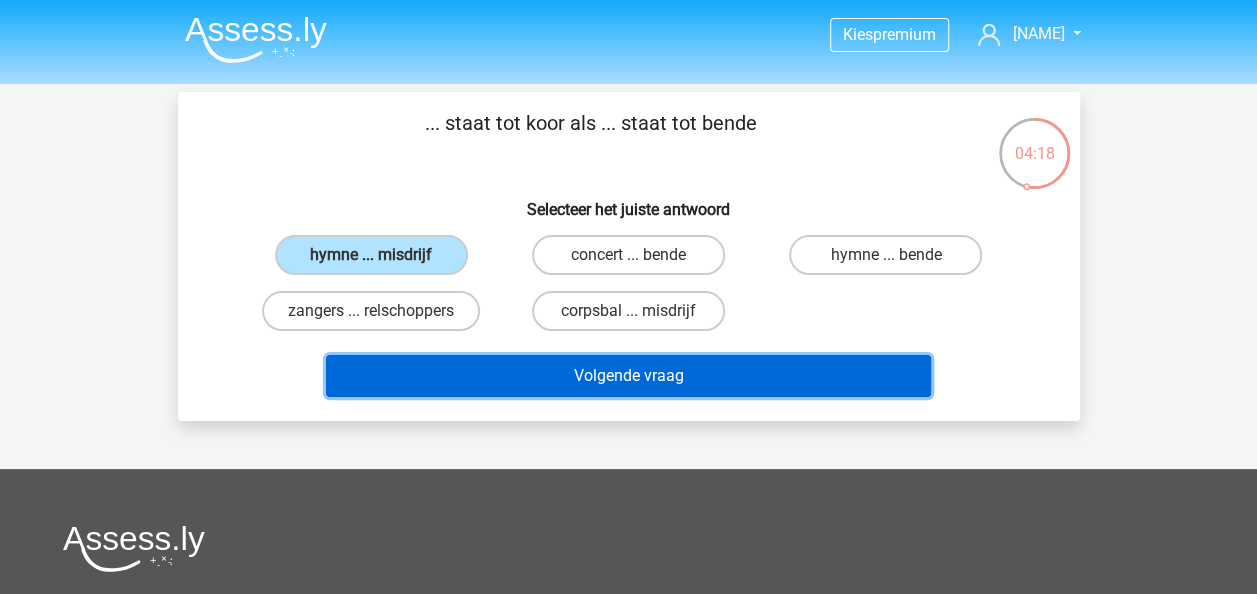 click on "Volgende vraag" at bounding box center [628, 376] 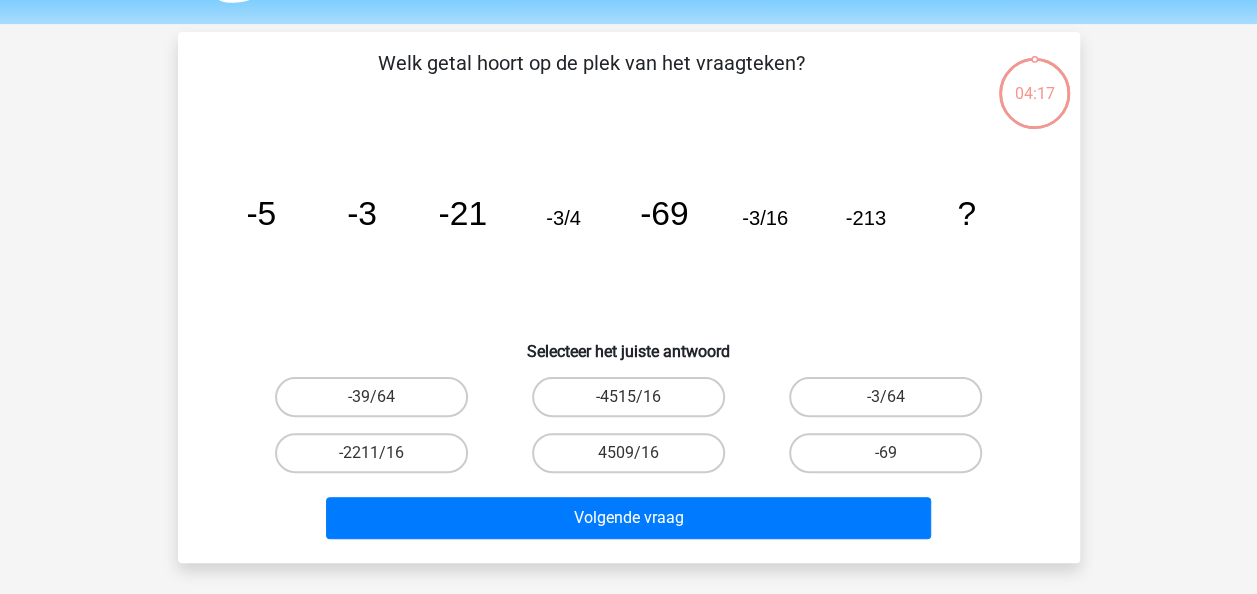 scroll, scrollTop: 92, scrollLeft: 0, axis: vertical 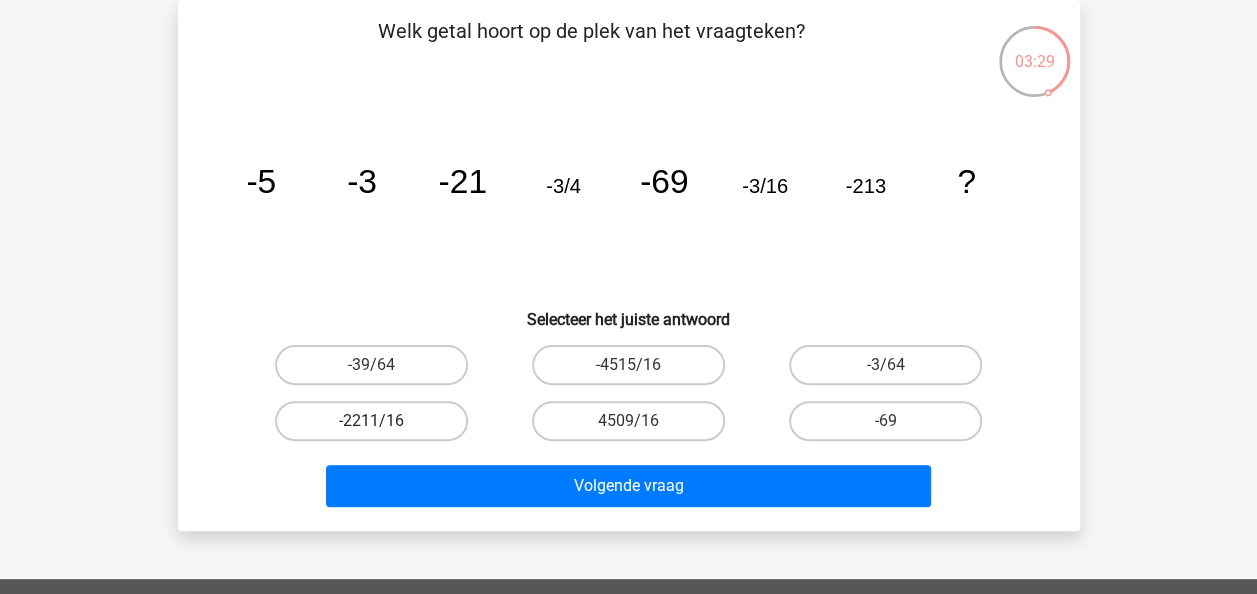 click on "-2211/16" at bounding box center (371, 421) 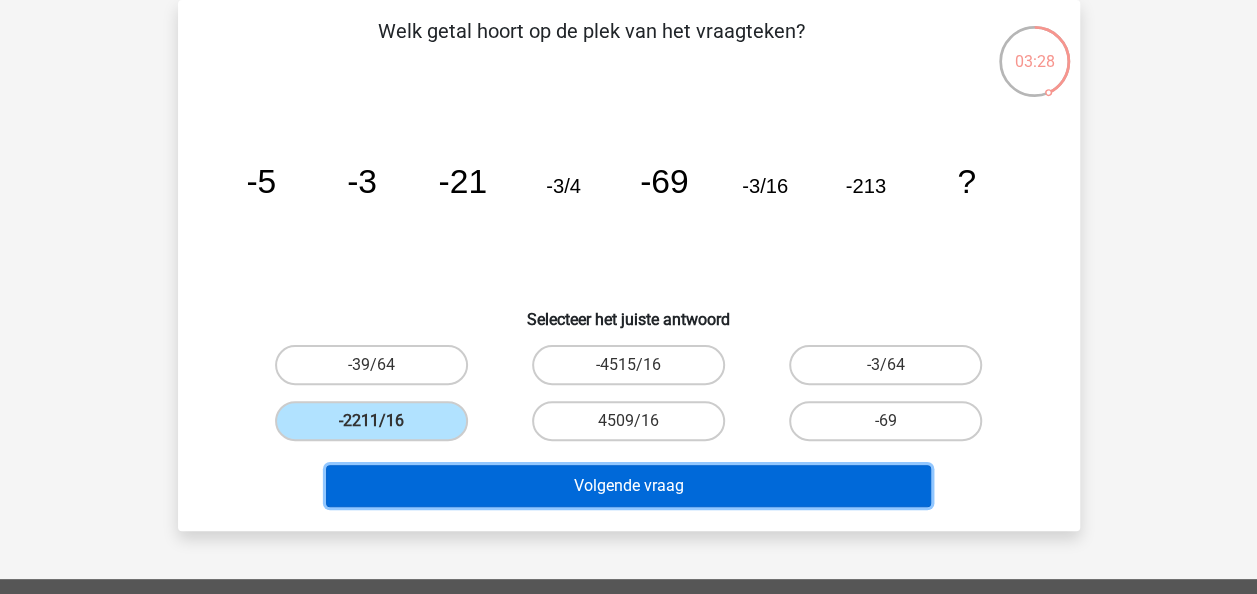 click on "Volgende vraag" at bounding box center [628, 486] 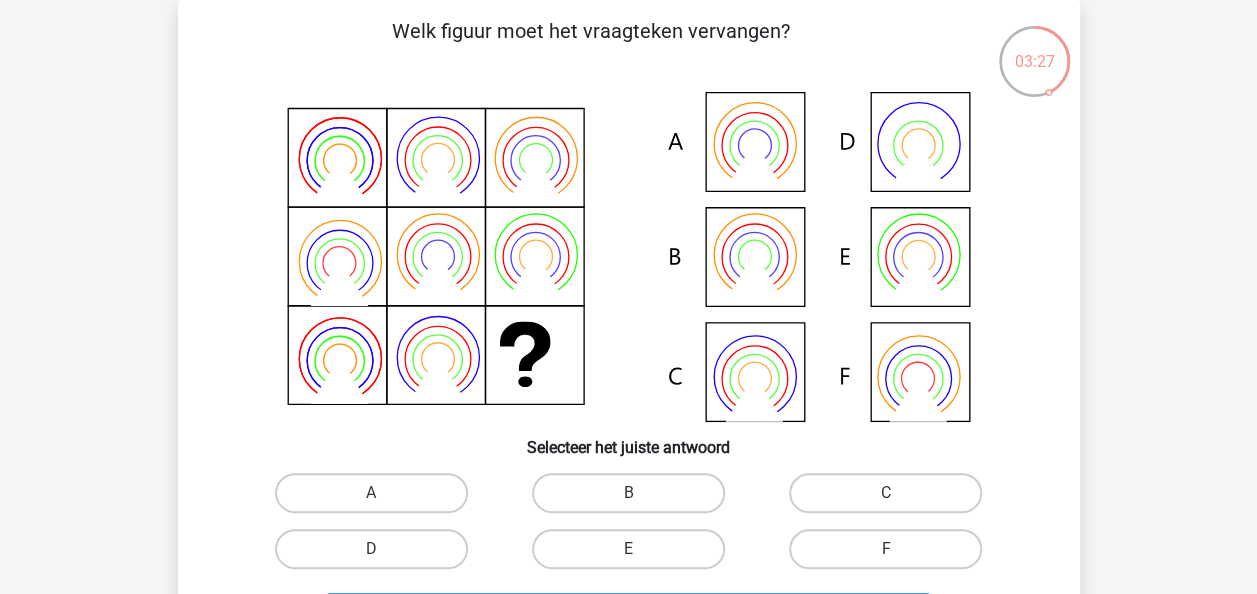scroll, scrollTop: 0, scrollLeft: 0, axis: both 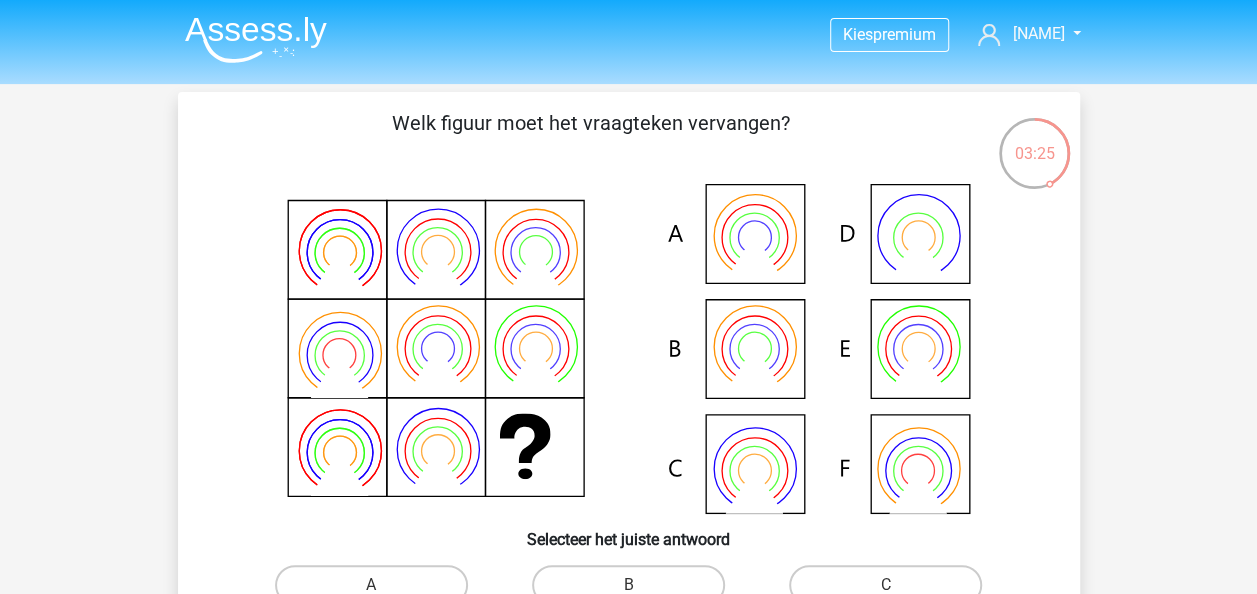 click on "03:25
Vraag 6
van de 12
Categorie:
PiCompany gratis assessment
Welk figuur moet het vraagteken vervangen?" at bounding box center [629, 421] 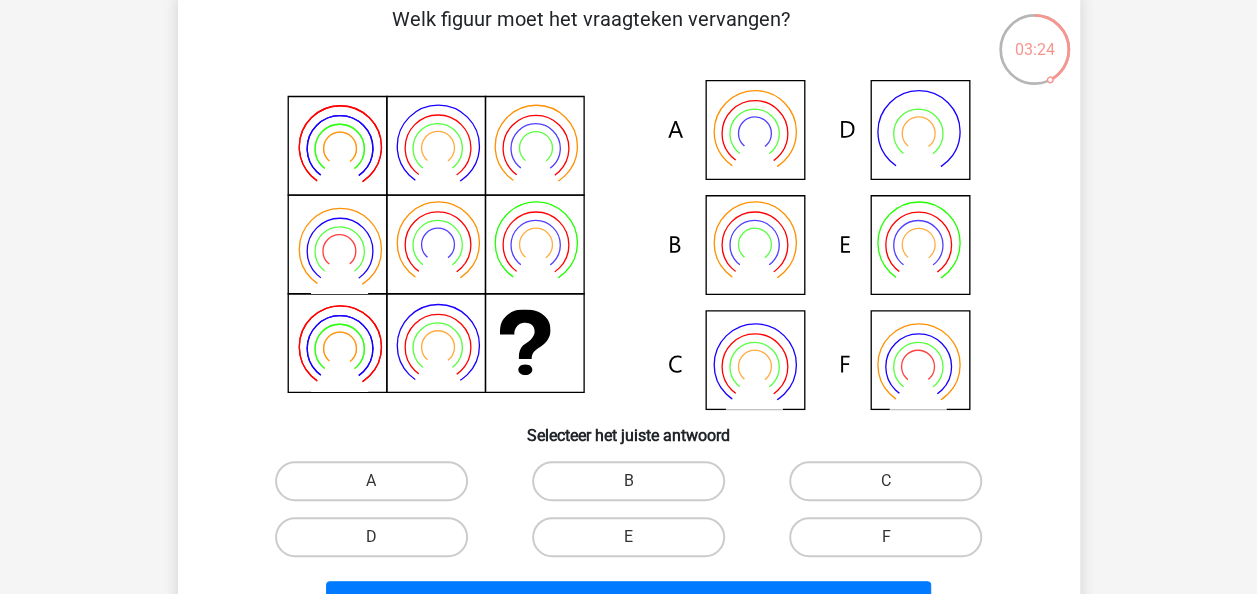 scroll, scrollTop: 105, scrollLeft: 0, axis: vertical 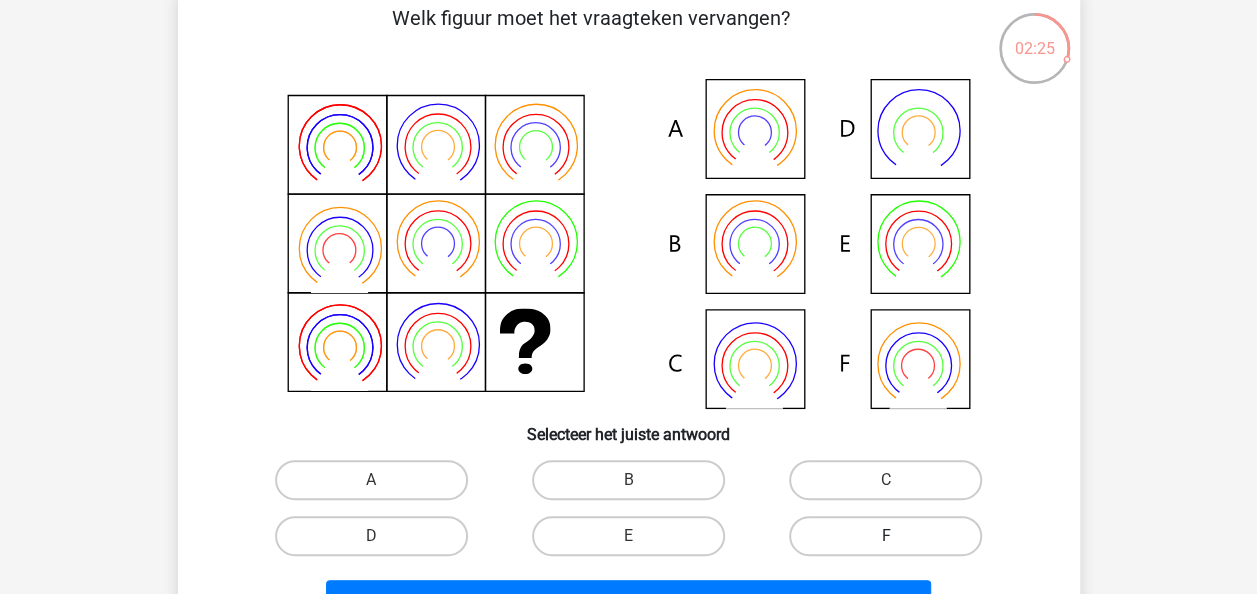 click on "F" at bounding box center [885, 536] 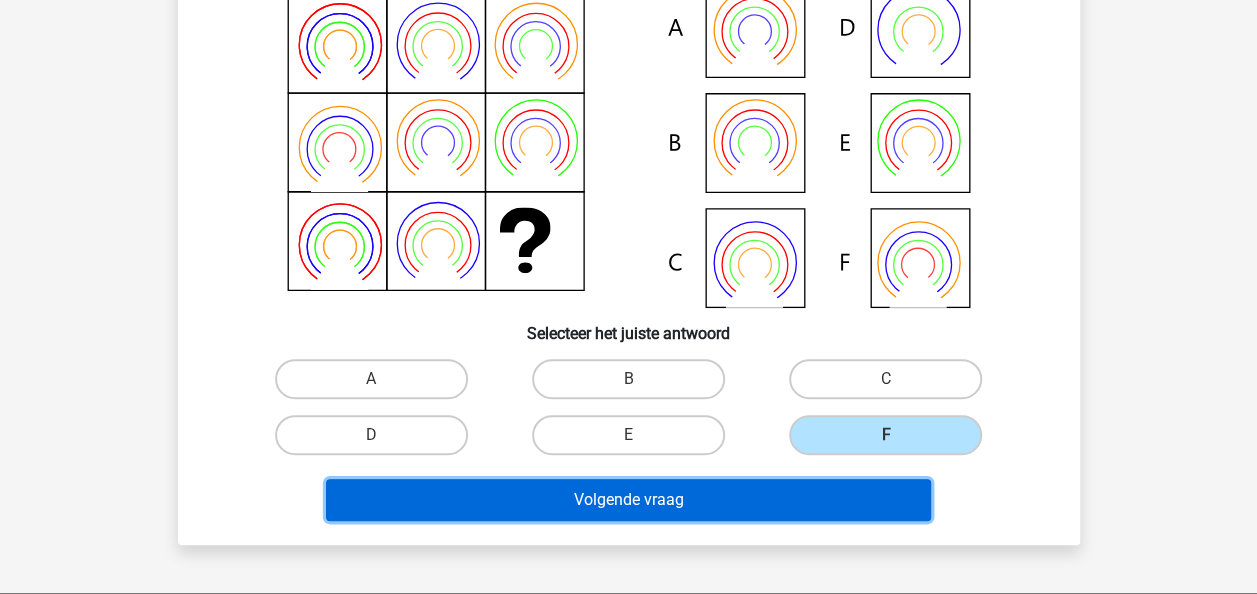 click on "Volgende vraag" at bounding box center (628, 500) 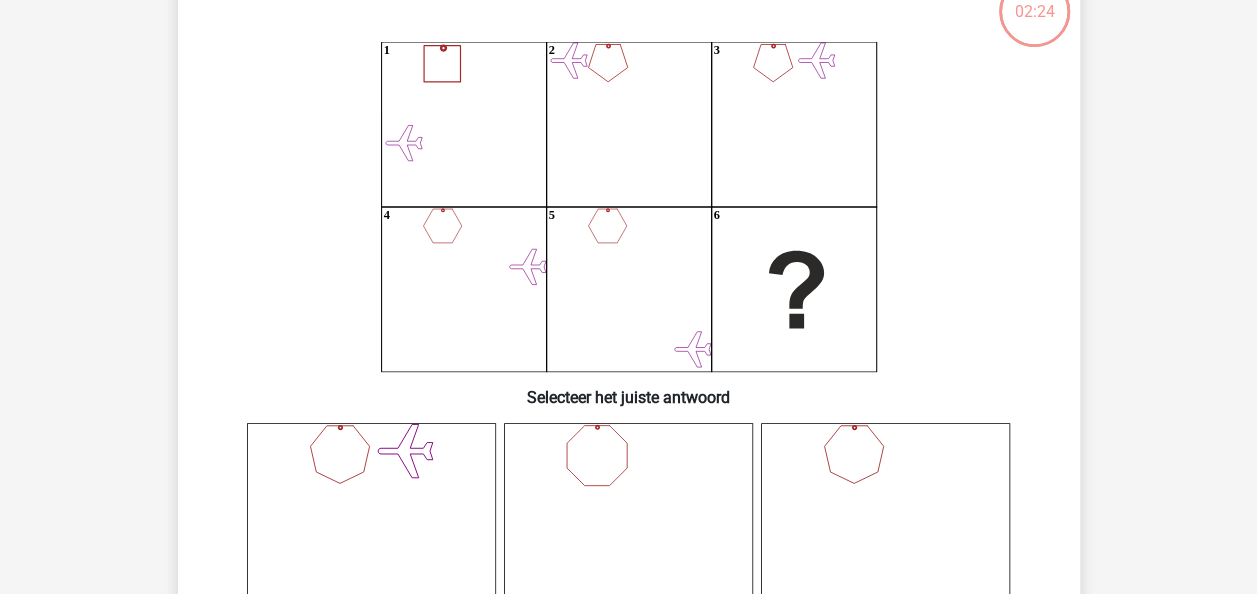 scroll, scrollTop: 92, scrollLeft: 0, axis: vertical 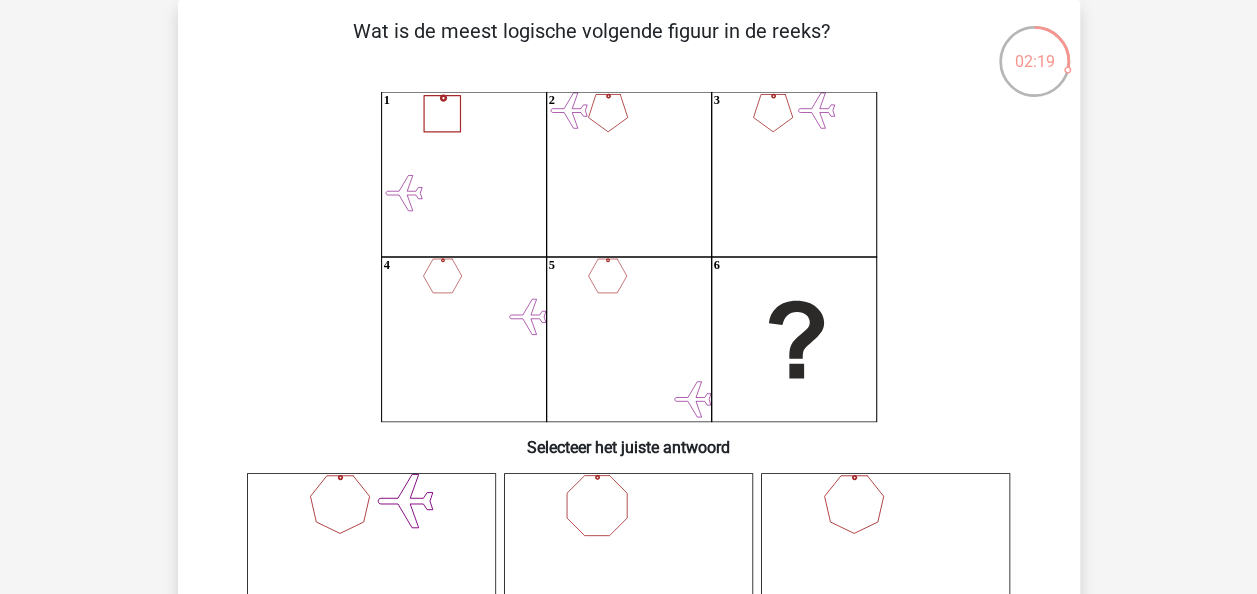 click on "1
2
3
4
5
6" 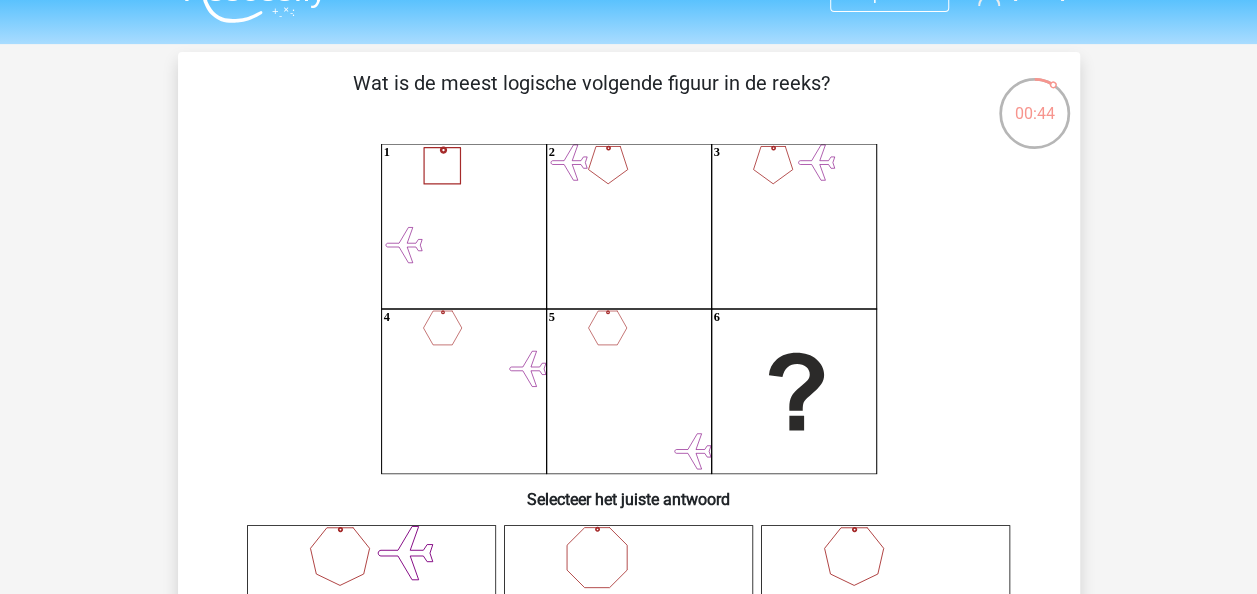 scroll, scrollTop: 250, scrollLeft: 0, axis: vertical 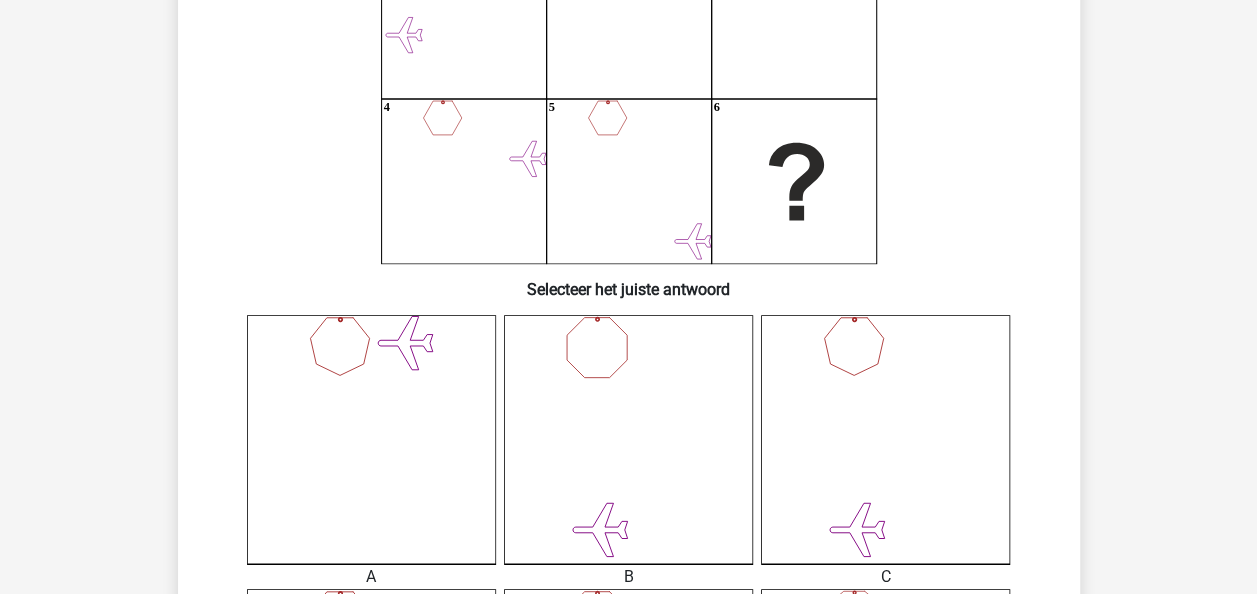click 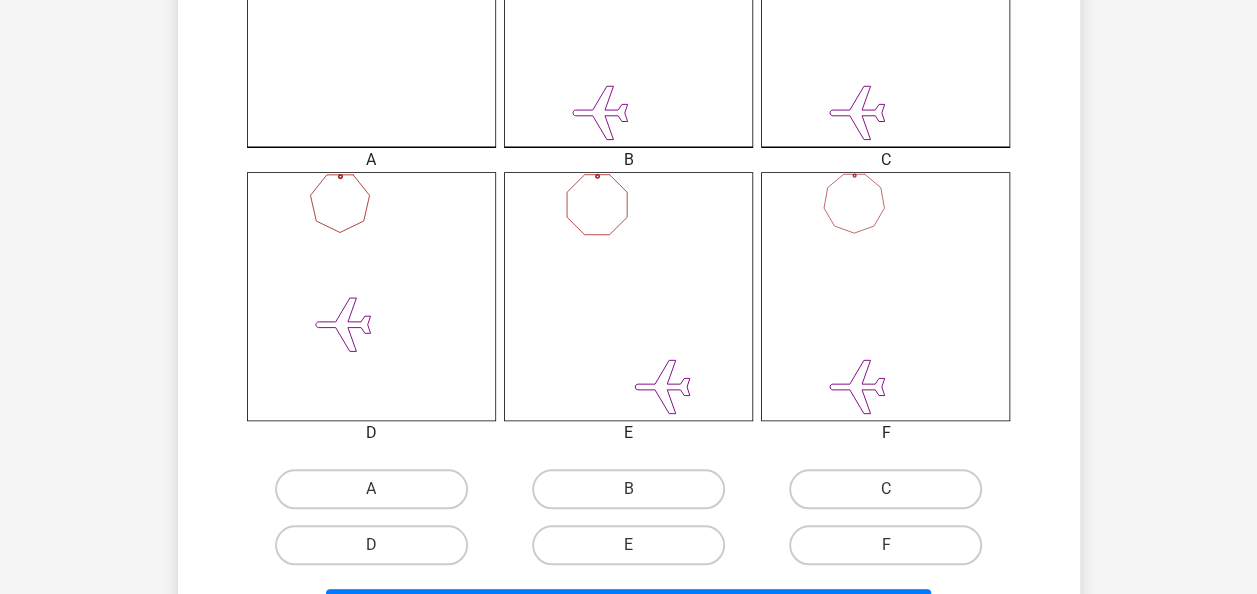 scroll, scrollTop: 668, scrollLeft: 0, axis: vertical 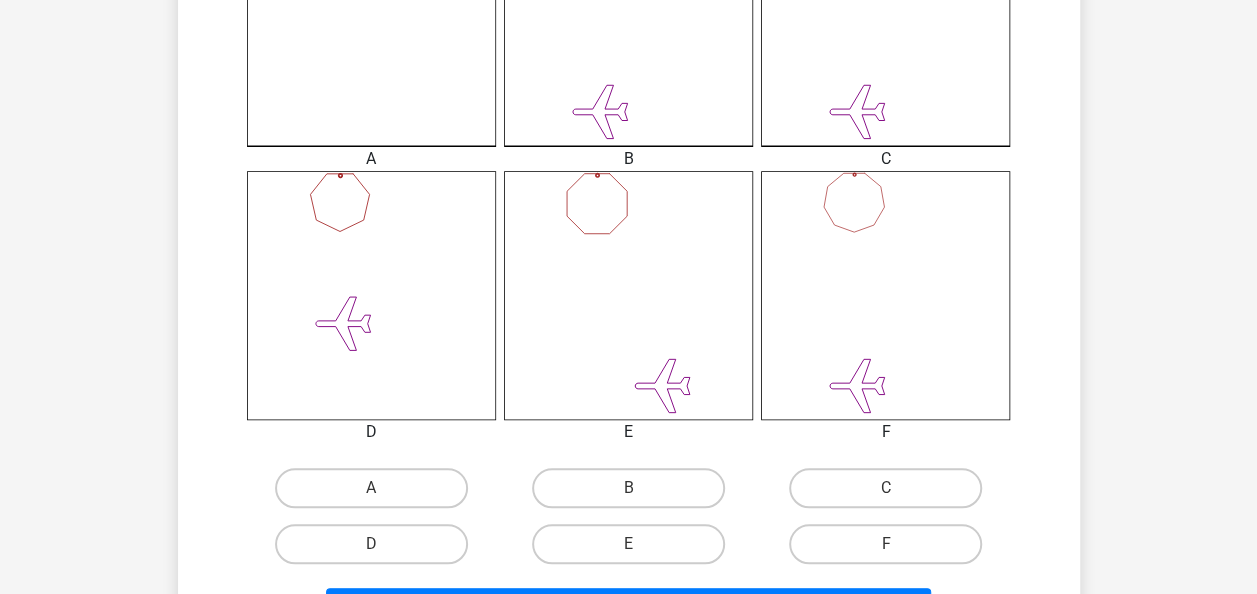 click on "C" at bounding box center [885, 488] 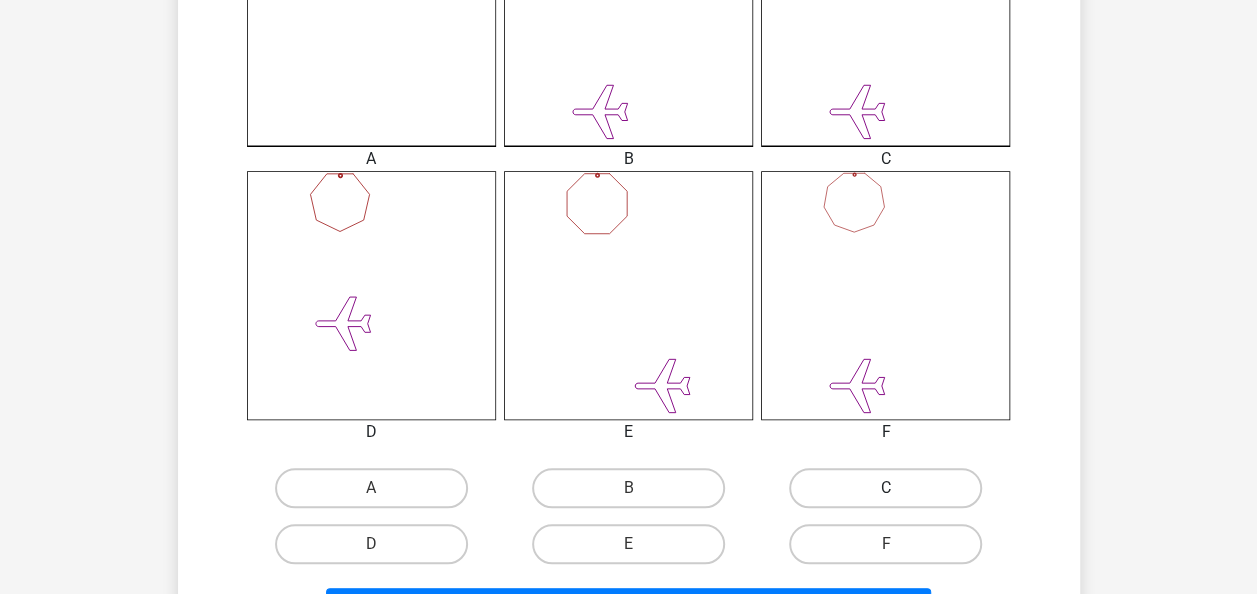 click on "C" at bounding box center [885, 488] 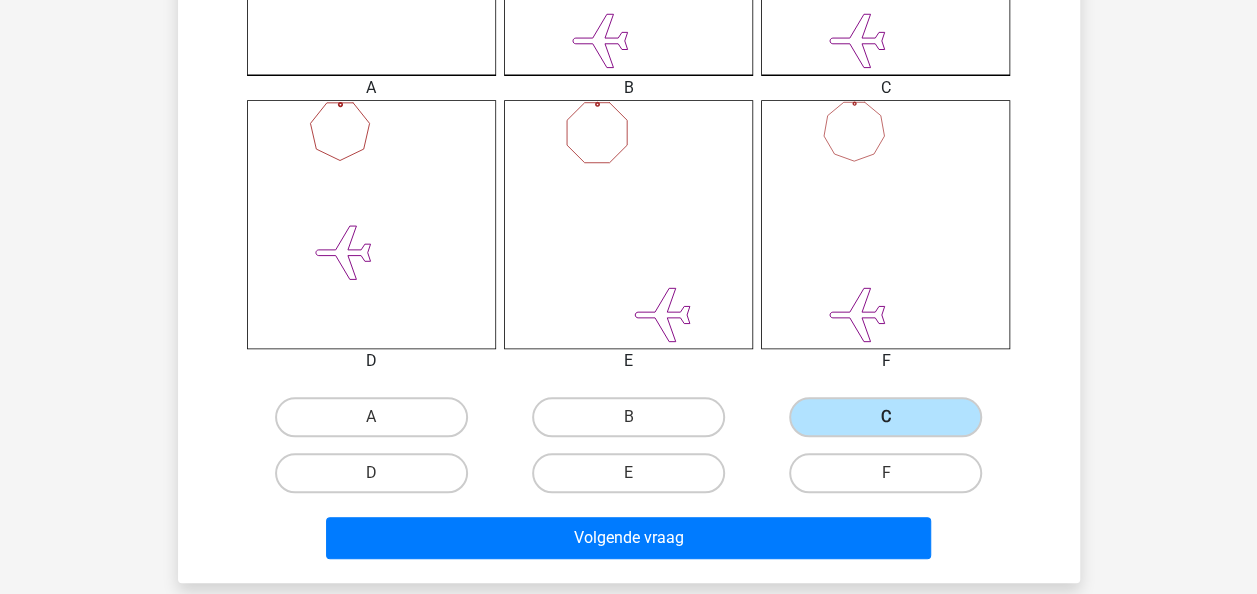 scroll, scrollTop: 740, scrollLeft: 0, axis: vertical 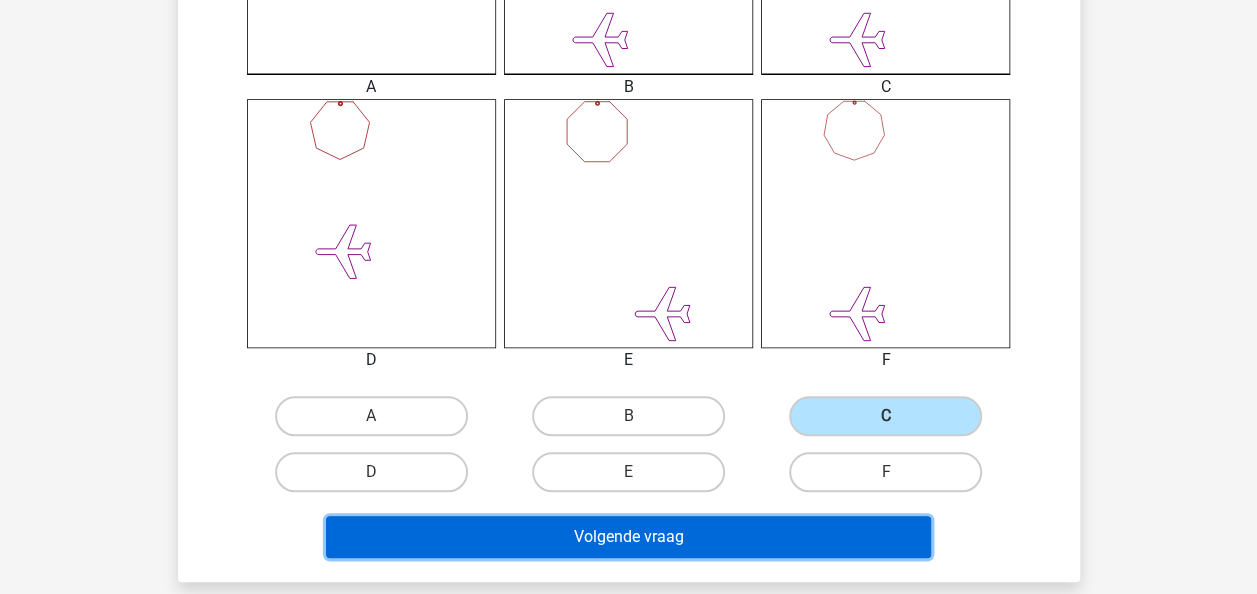 click on "Volgende vraag" at bounding box center (628, 537) 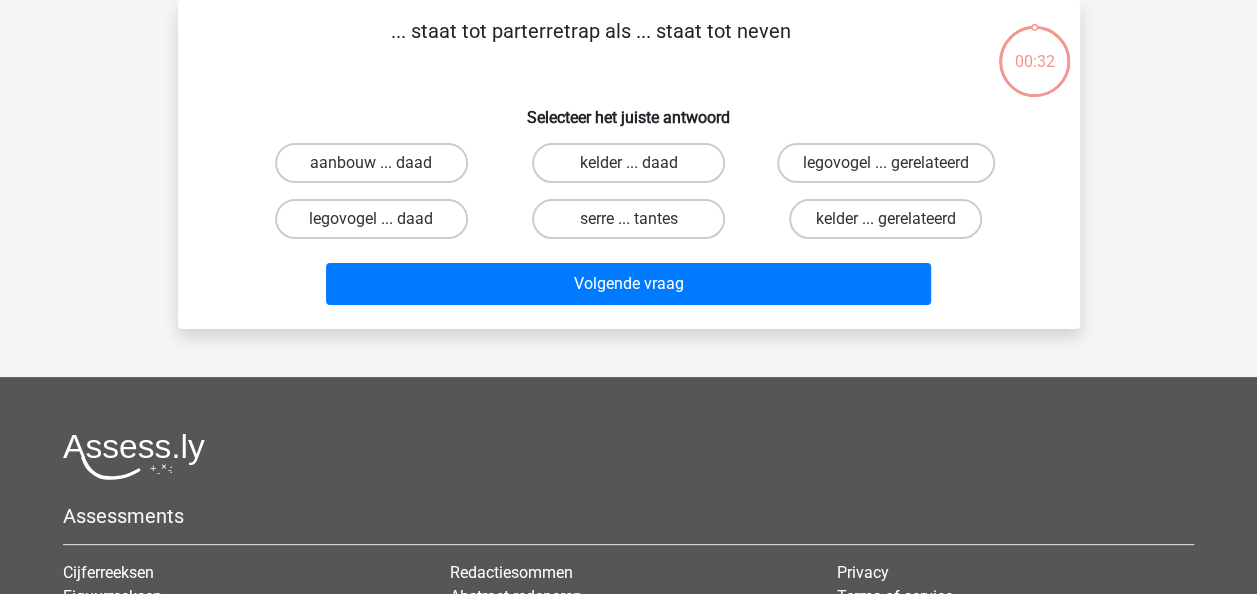 scroll, scrollTop: 0, scrollLeft: 0, axis: both 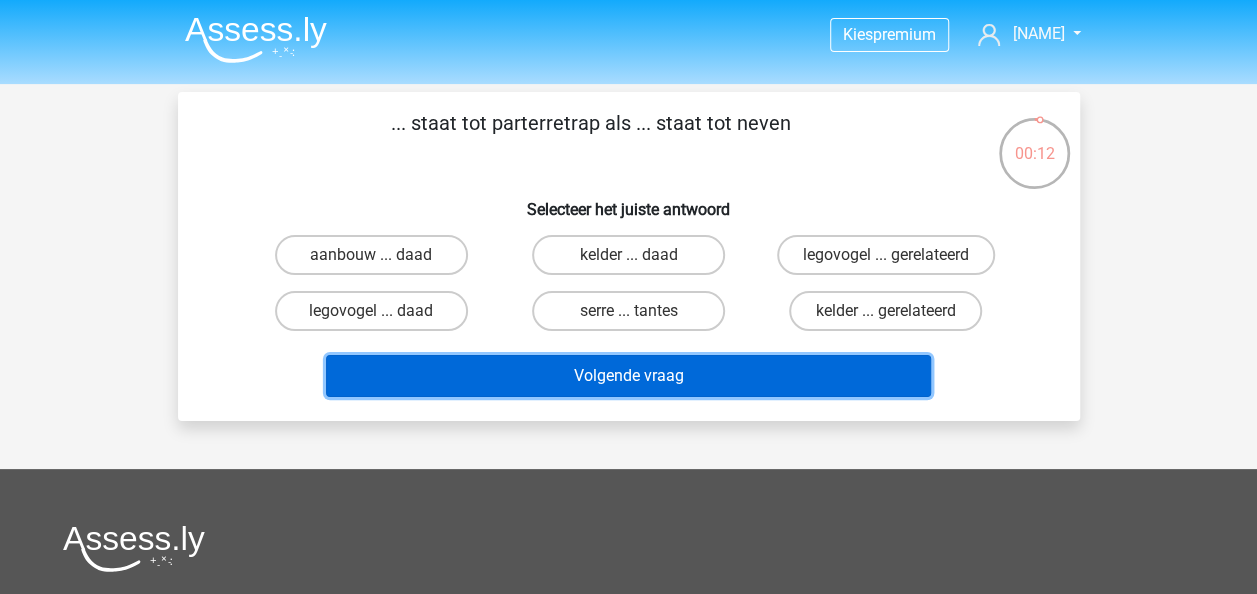 click on "Volgende vraag" at bounding box center (628, 376) 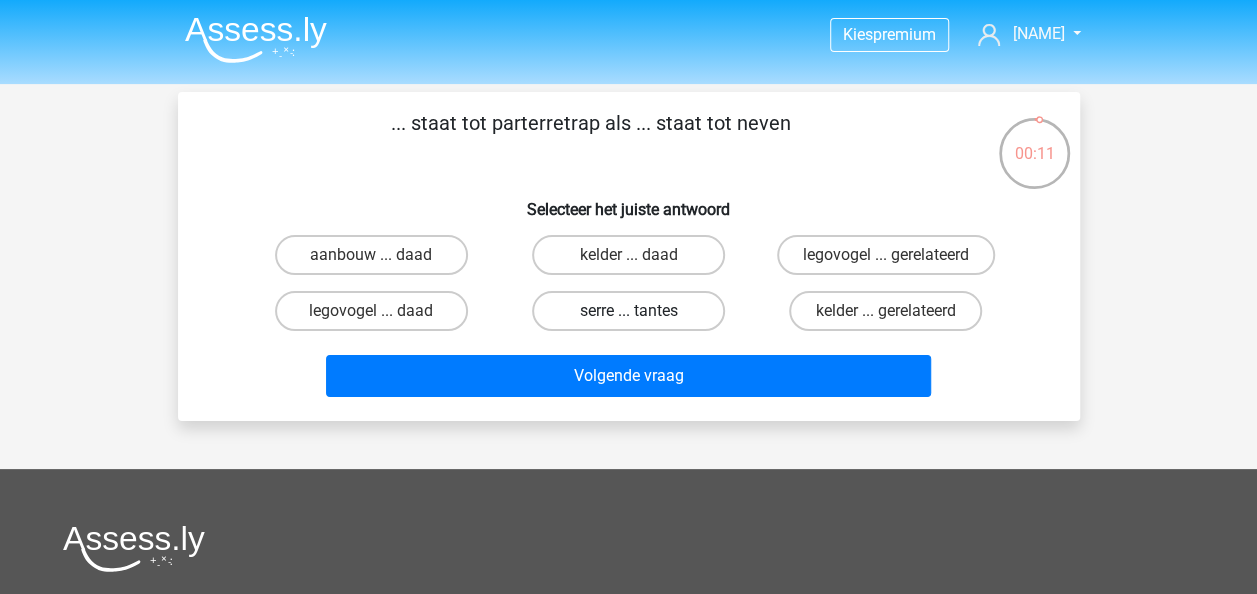 click on "serre ... tantes" at bounding box center [628, 311] 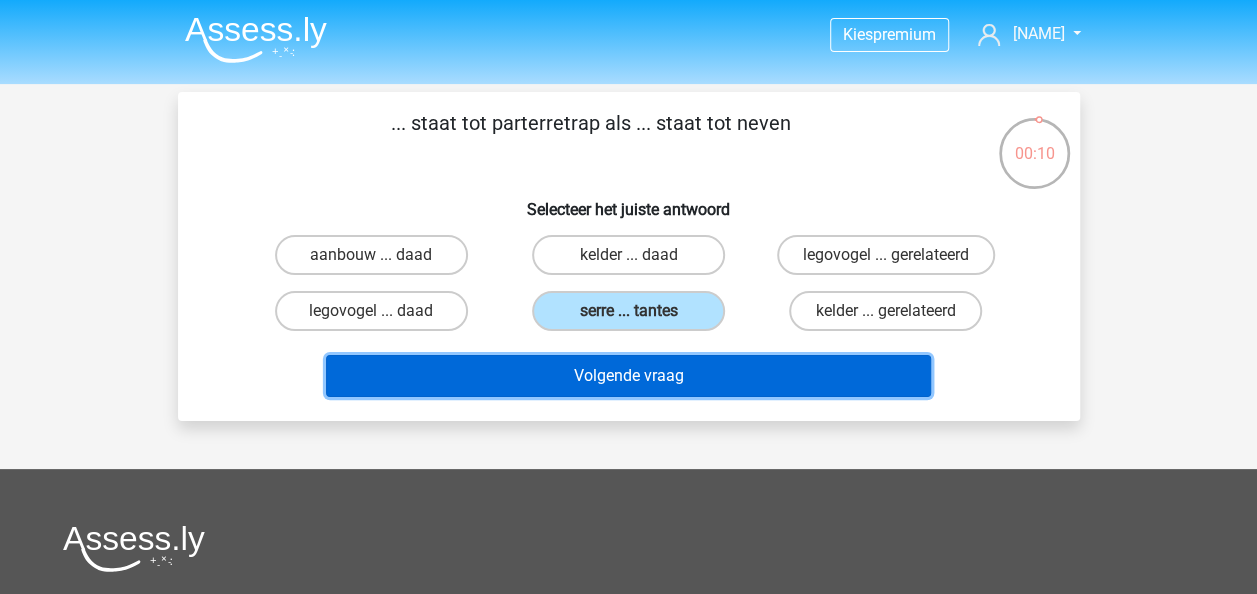 click on "Volgende vraag" at bounding box center (628, 376) 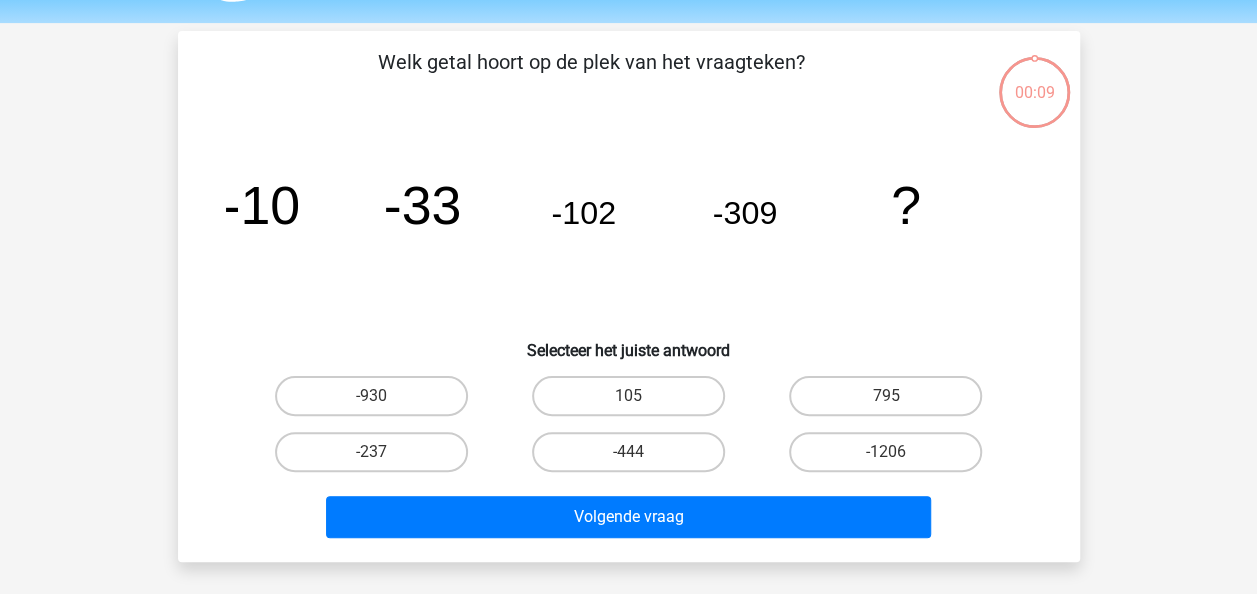 scroll, scrollTop: 92, scrollLeft: 0, axis: vertical 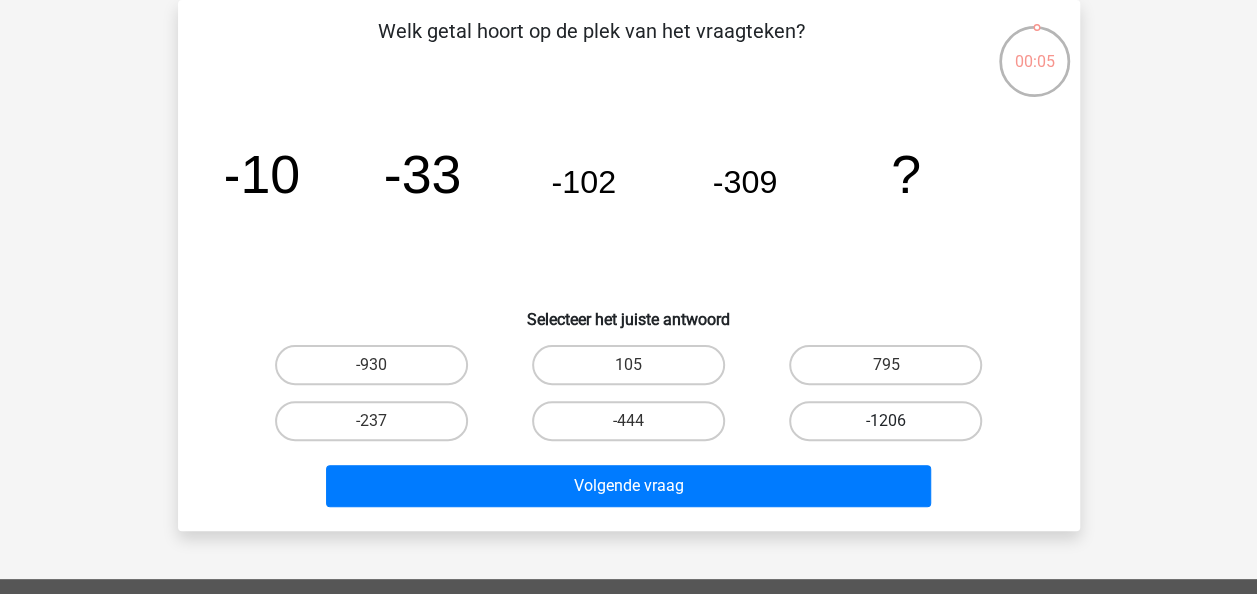 click on "-1206" at bounding box center (885, 421) 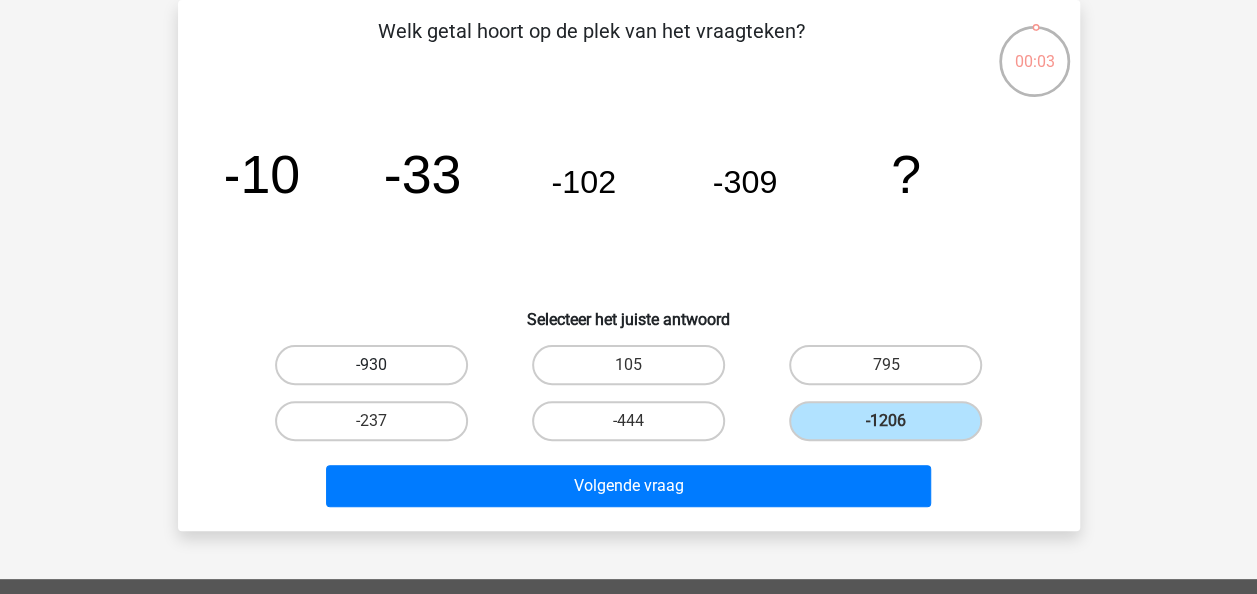 click on "-930" at bounding box center (371, 365) 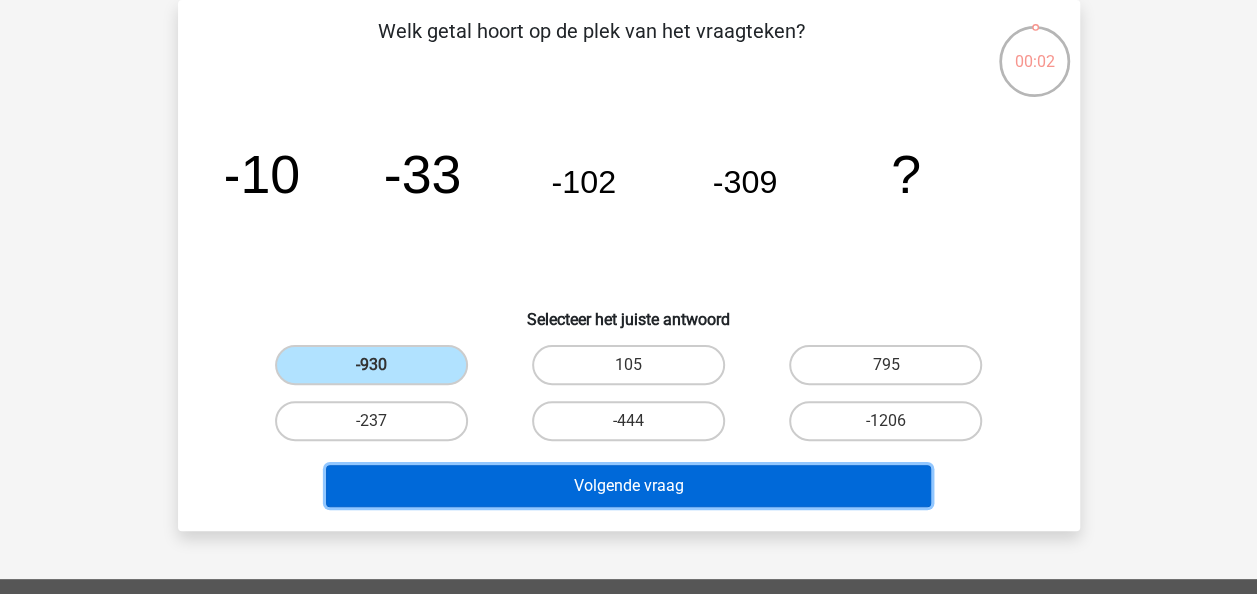 click on "Volgende vraag" at bounding box center [628, 486] 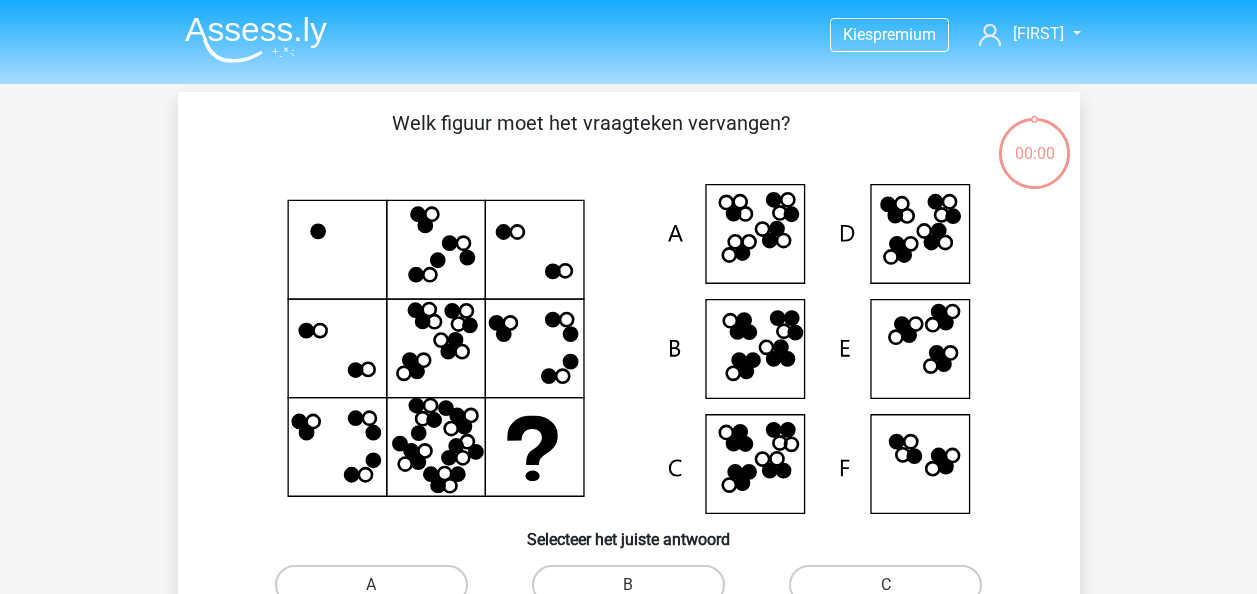 scroll, scrollTop: 92, scrollLeft: 0, axis: vertical 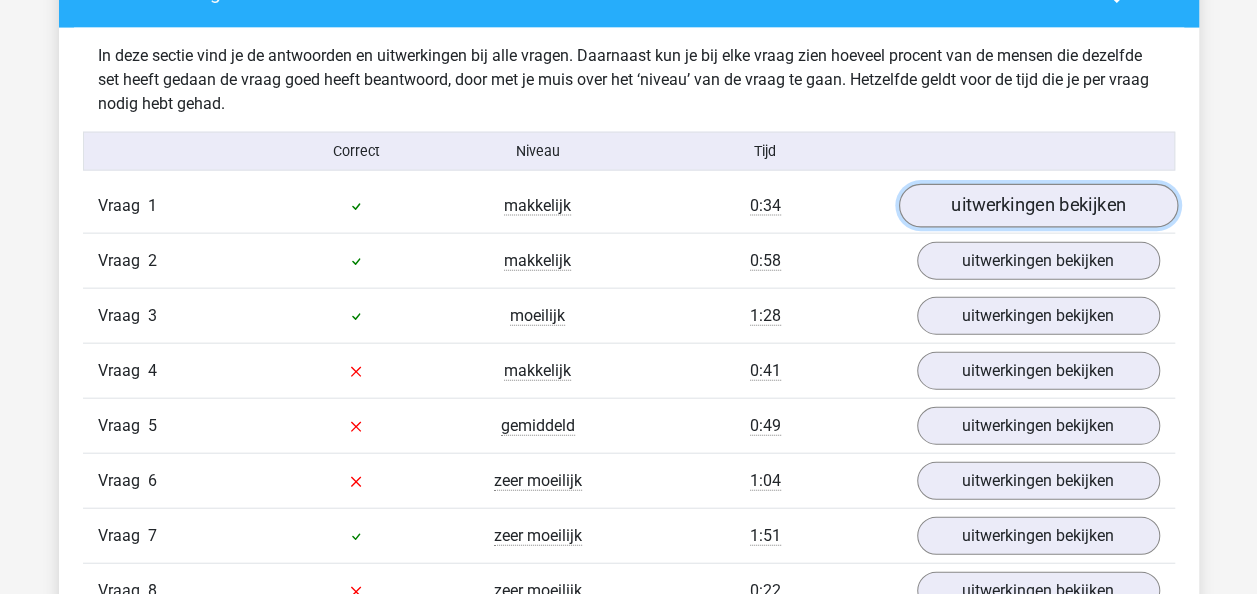 click on "uitwerkingen bekijken" at bounding box center [1037, 207] 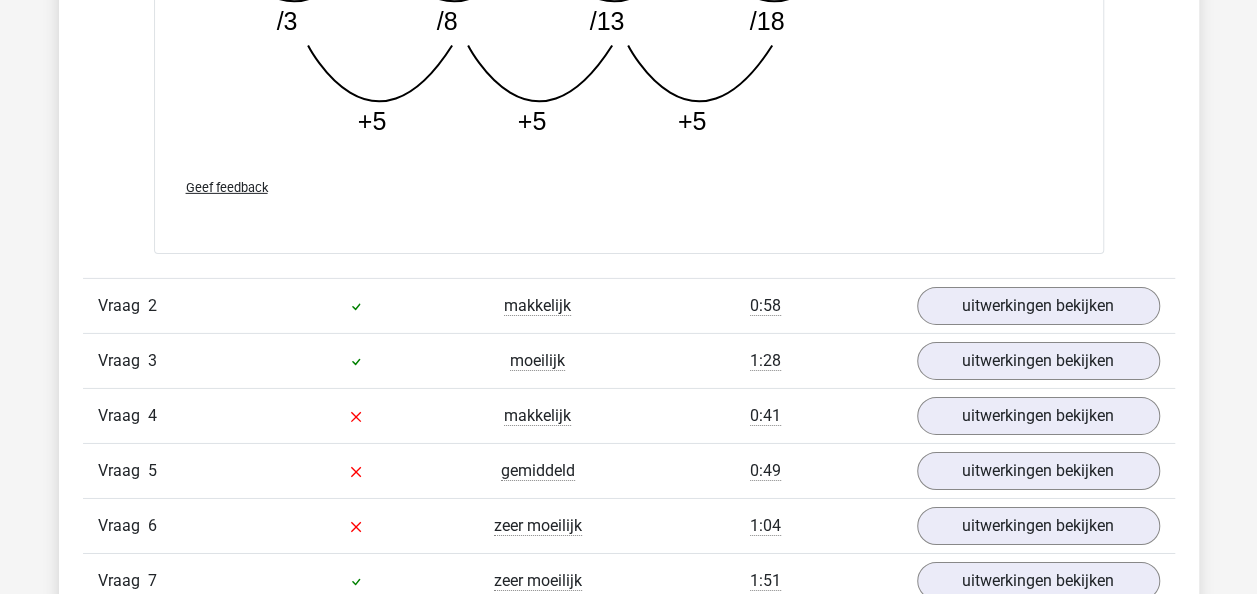 scroll, scrollTop: 3109, scrollLeft: 0, axis: vertical 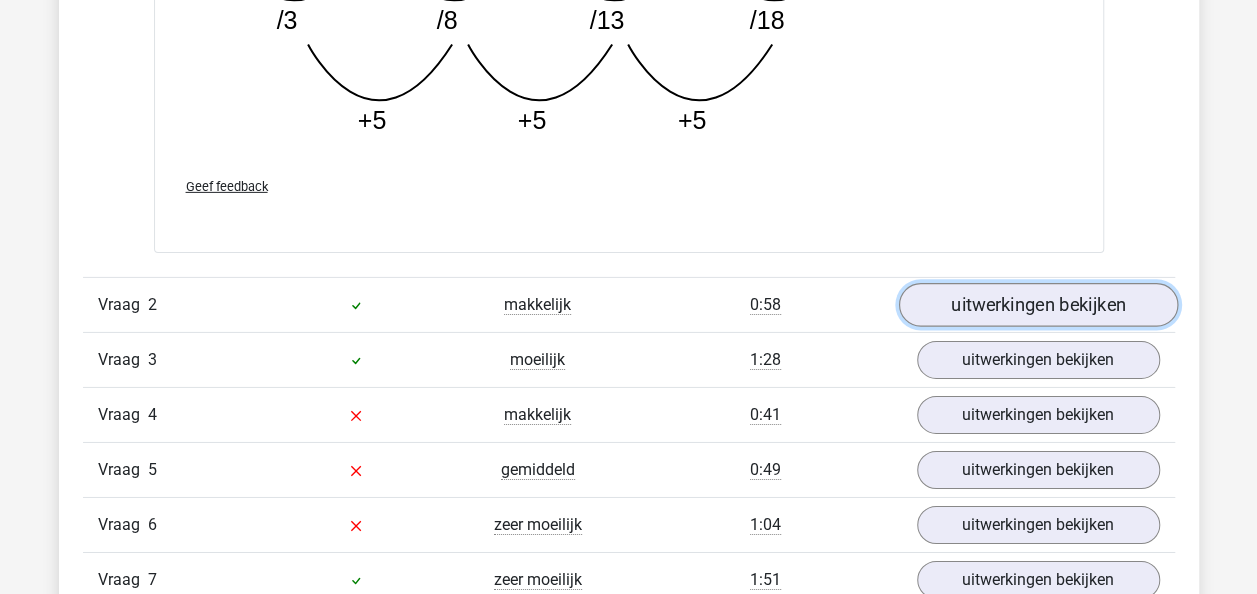 click on "uitwerkingen bekijken" at bounding box center (1037, 305) 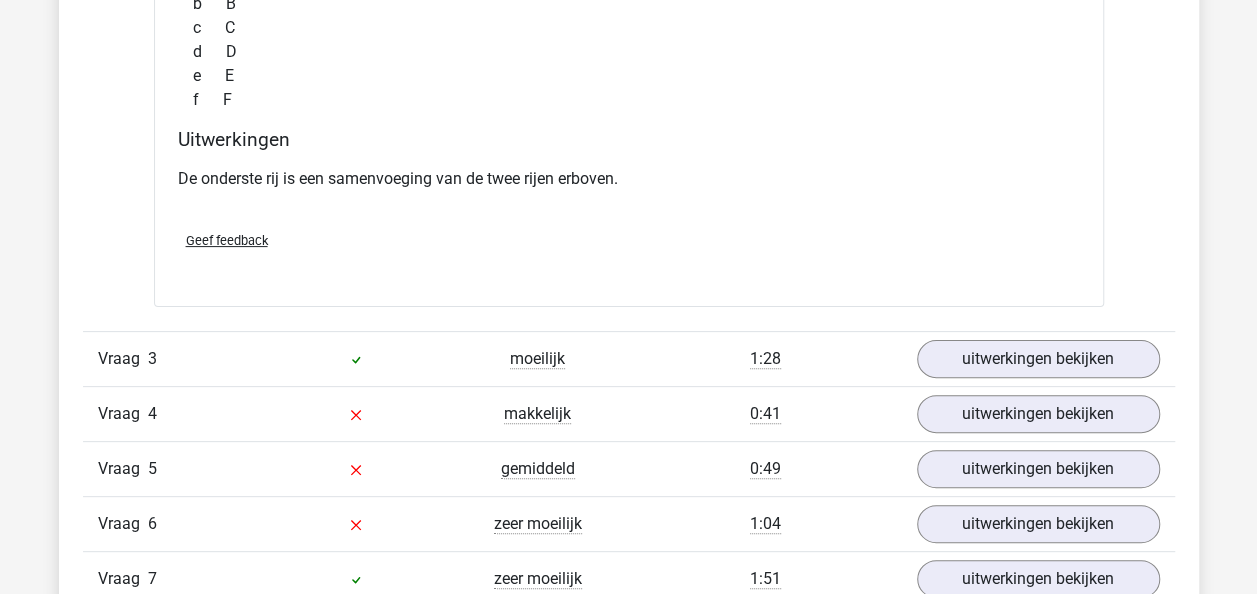 scroll, scrollTop: 3893, scrollLeft: 0, axis: vertical 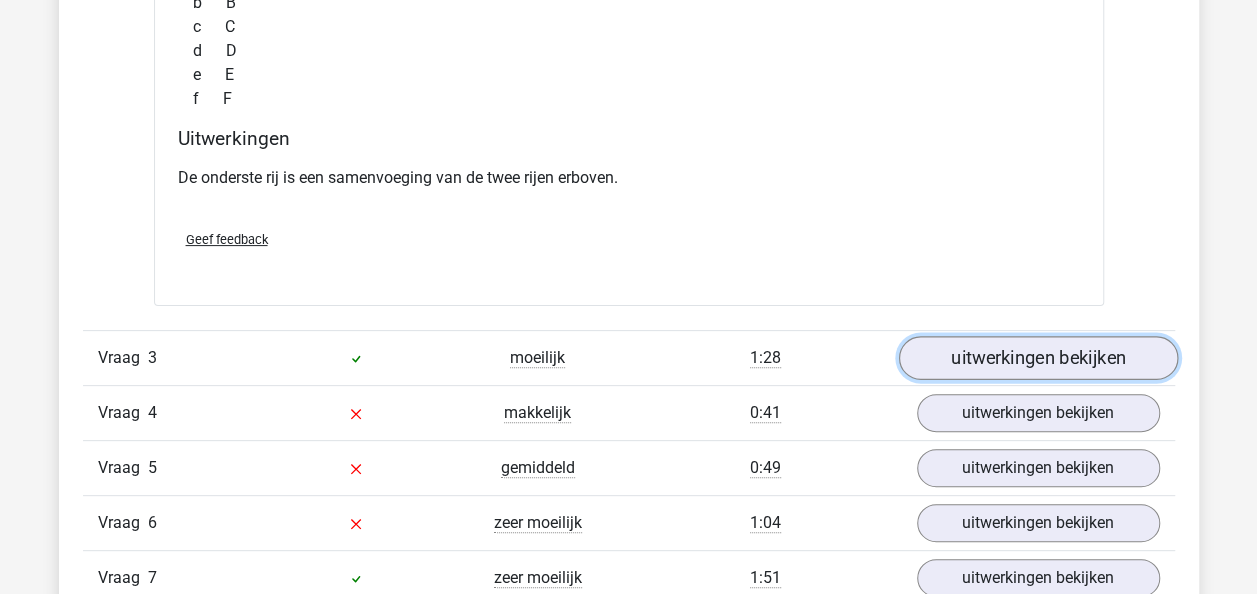 click on "uitwerkingen bekijken" at bounding box center (1037, 359) 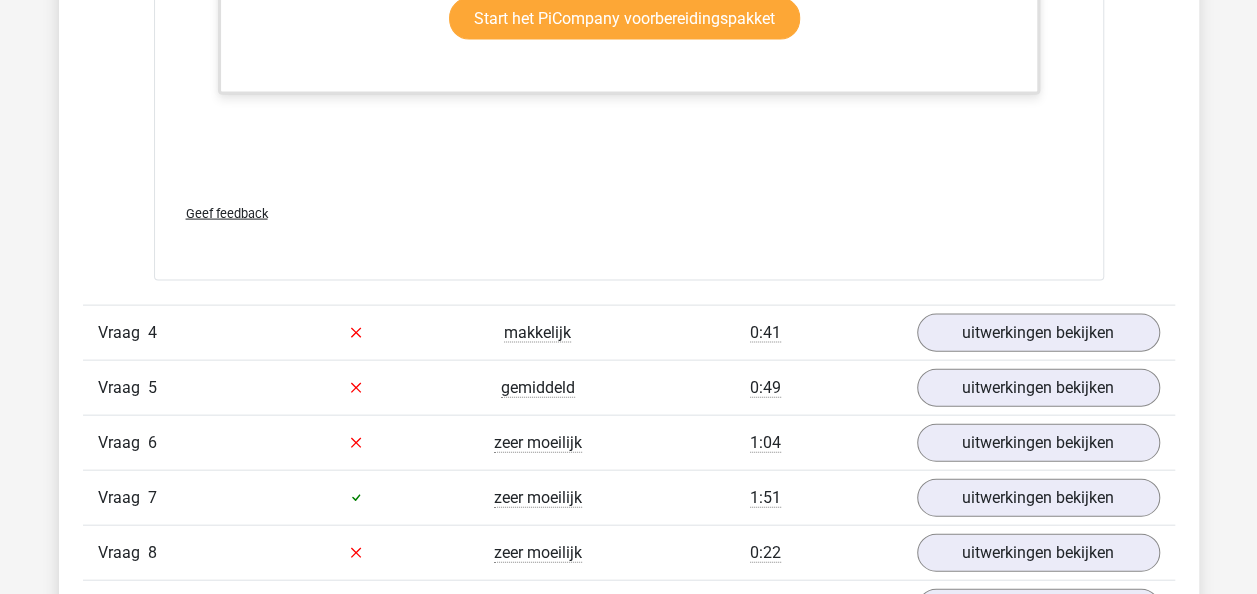 scroll, scrollTop: 5780, scrollLeft: 0, axis: vertical 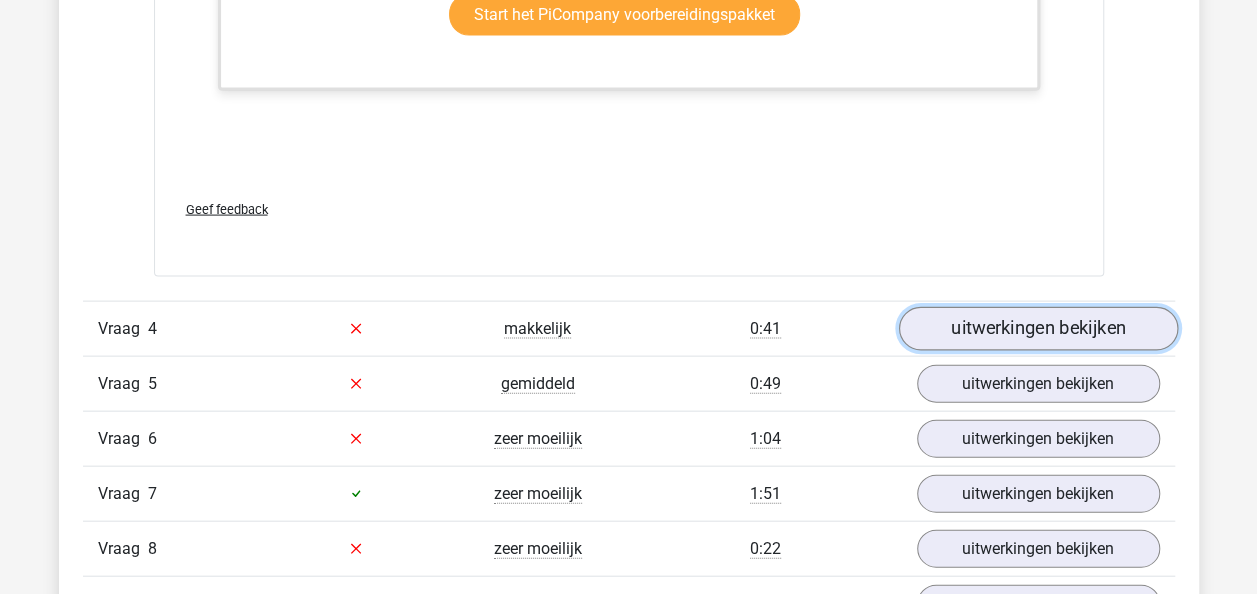 click on "uitwerkingen bekijken" at bounding box center (1037, 329) 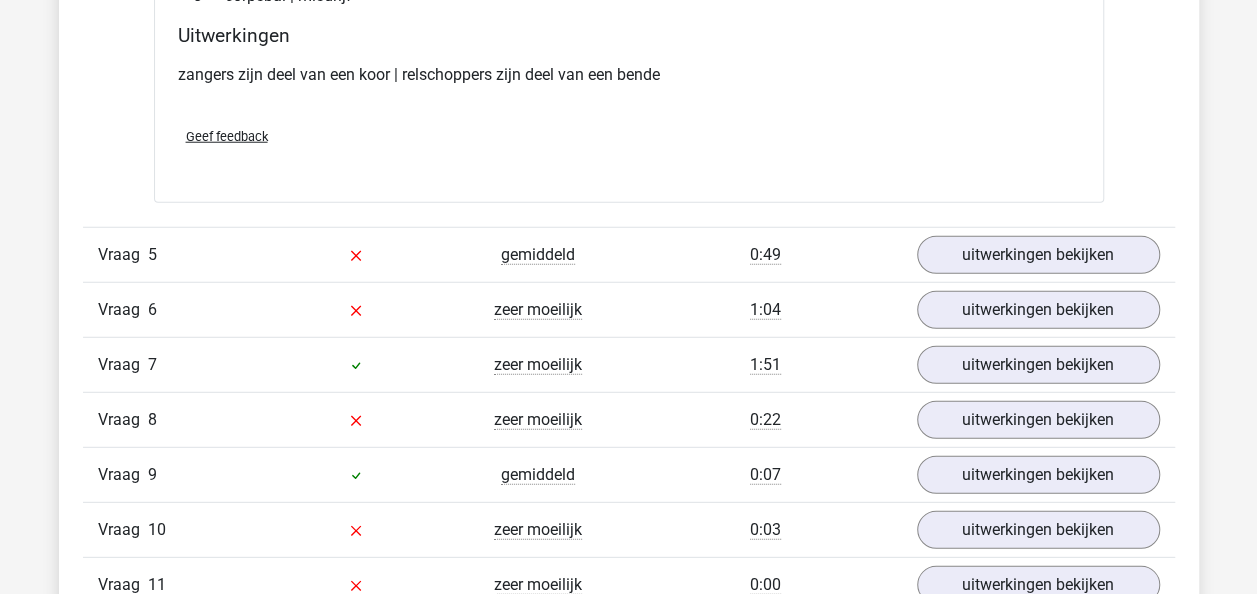 scroll, scrollTop: 6338, scrollLeft: 0, axis: vertical 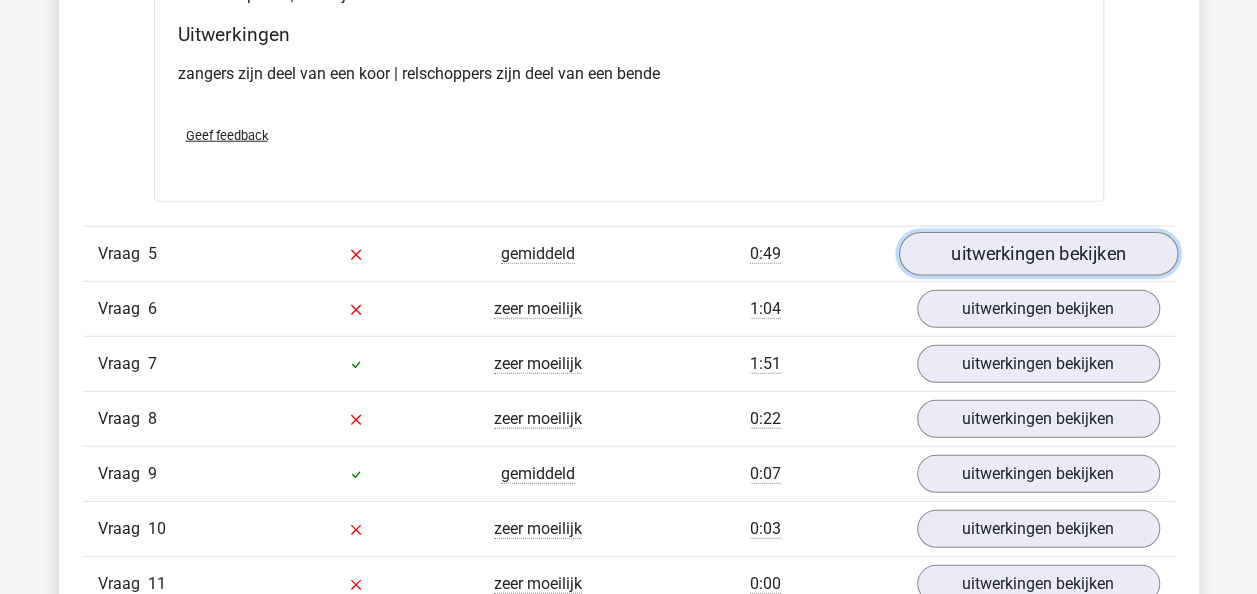 click on "uitwerkingen bekijken" at bounding box center (1037, 254) 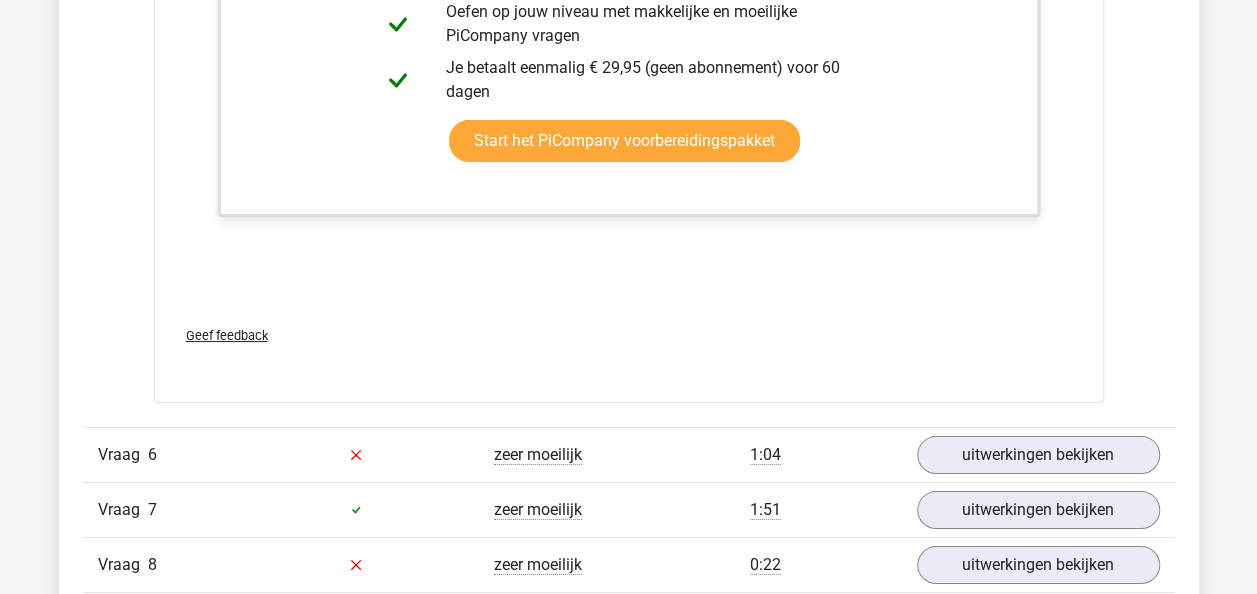 scroll, scrollTop: 7466, scrollLeft: 0, axis: vertical 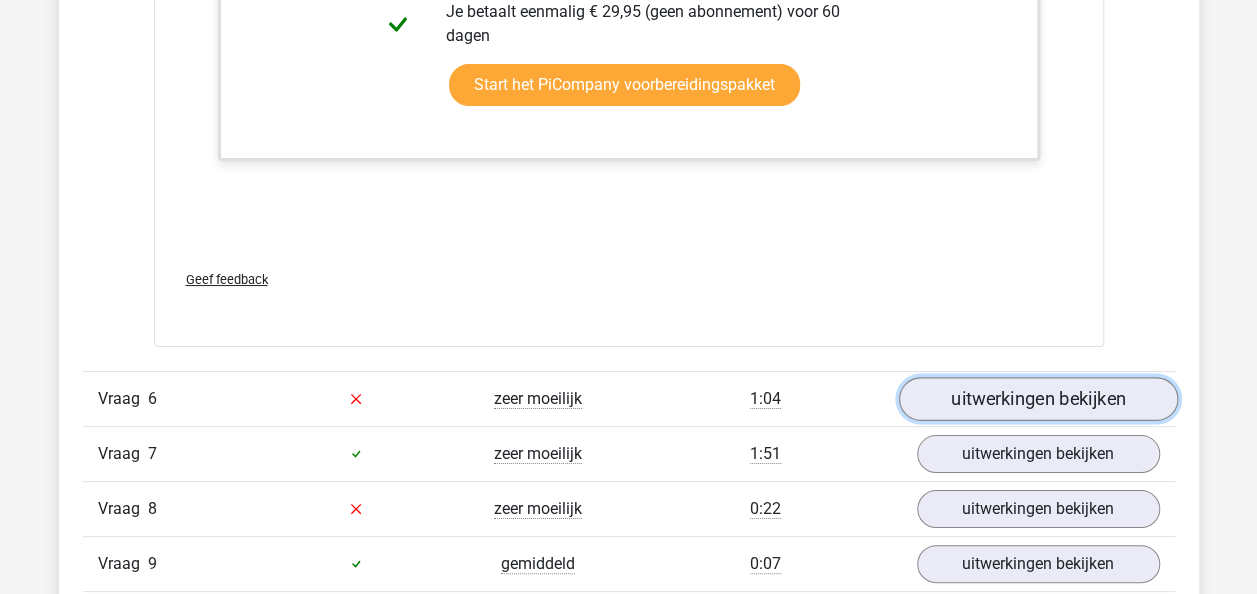 click on "uitwerkingen bekijken" at bounding box center [1037, 399] 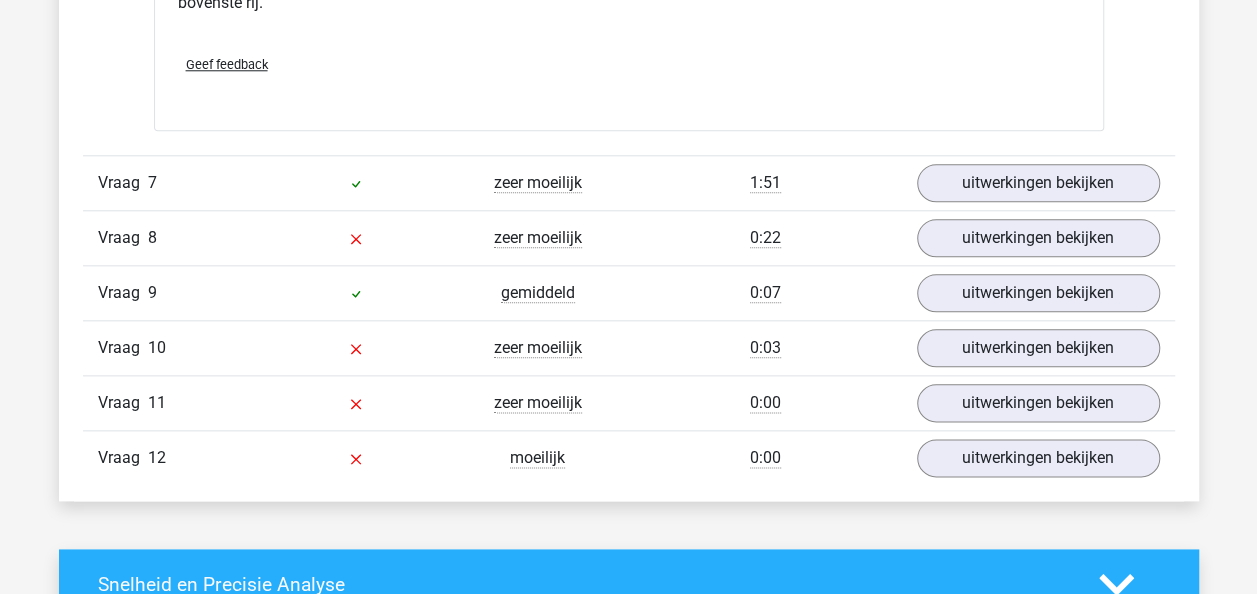 scroll, scrollTop: 8544, scrollLeft: 0, axis: vertical 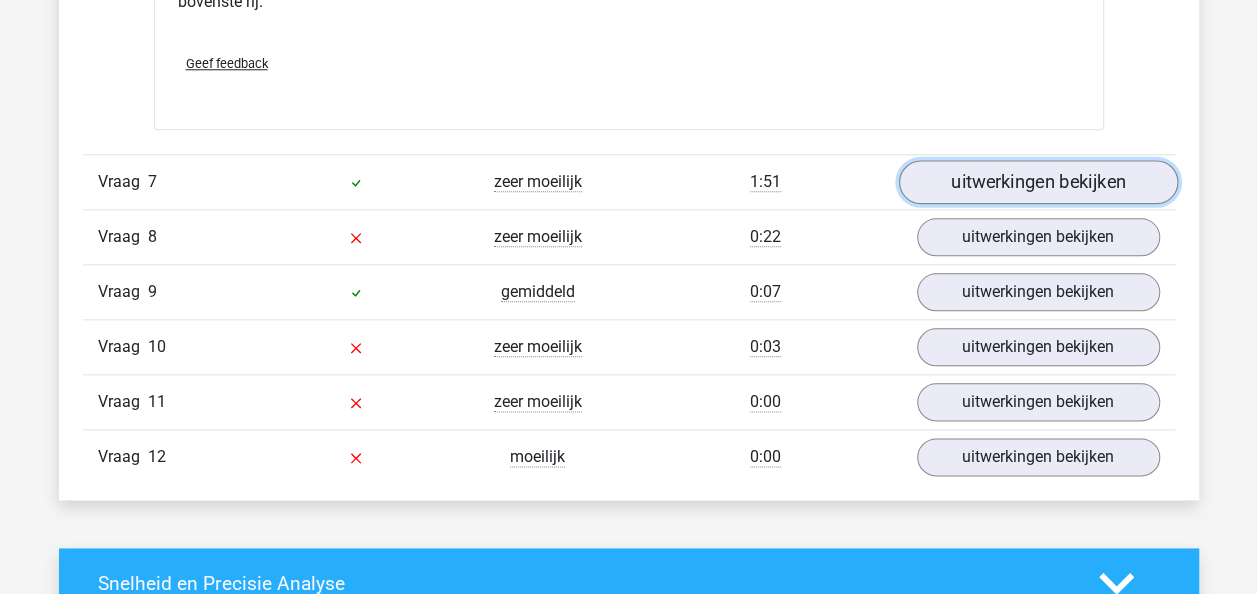 click on "uitwerkingen bekijken" at bounding box center (1037, 182) 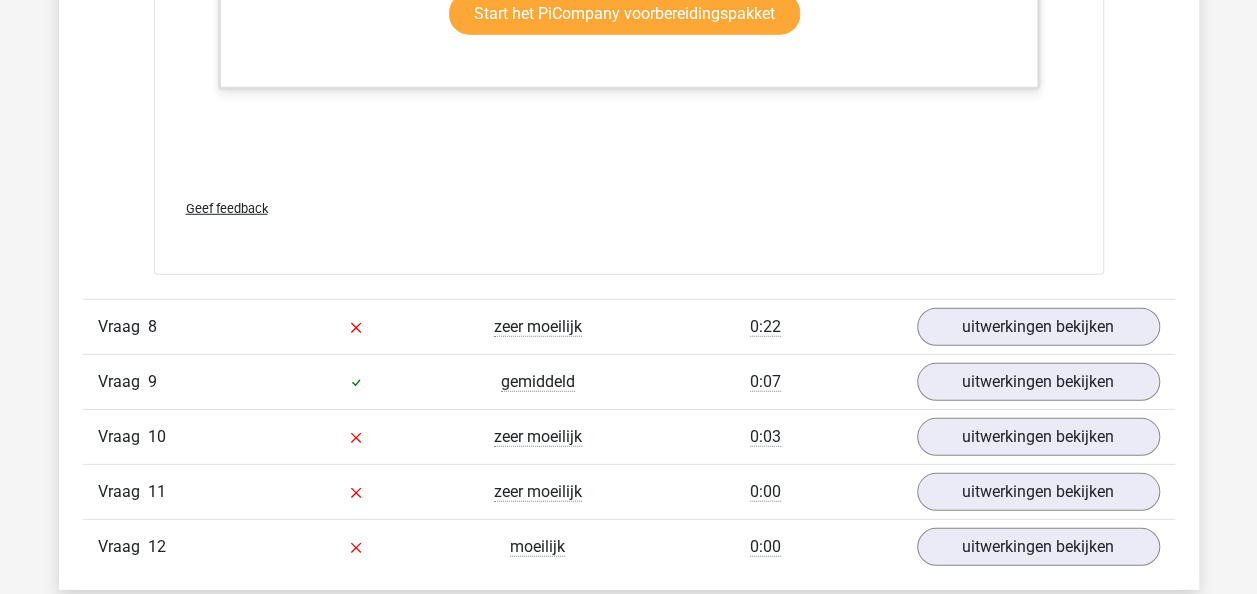 scroll, scrollTop: 10263, scrollLeft: 0, axis: vertical 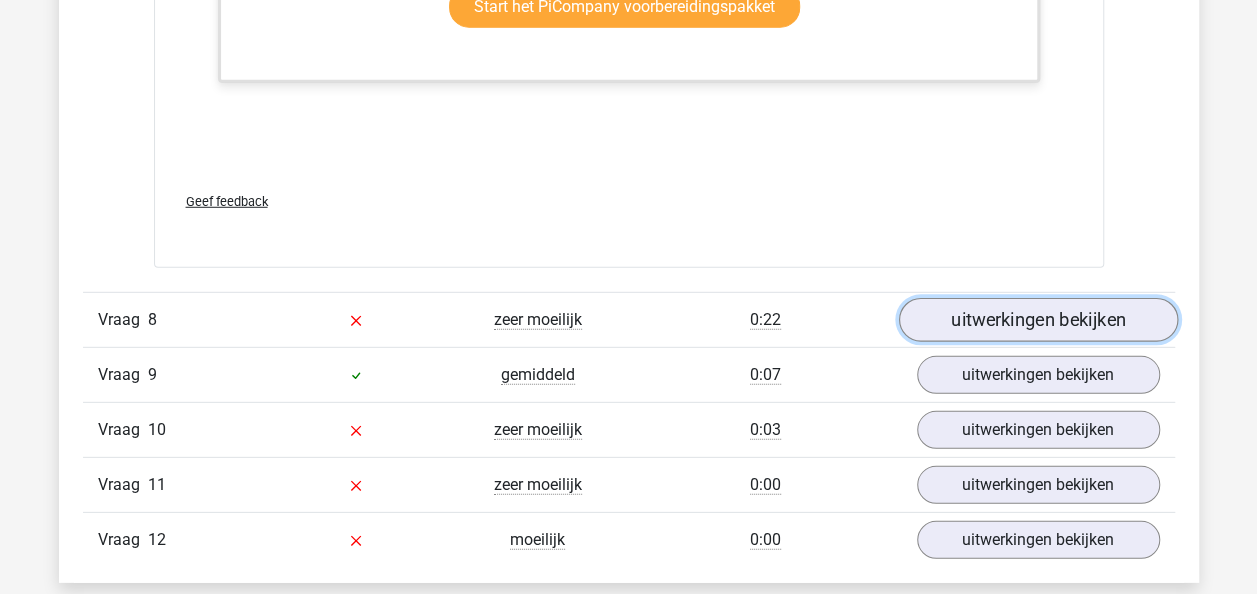 click on "uitwerkingen bekijken" at bounding box center [1037, 320] 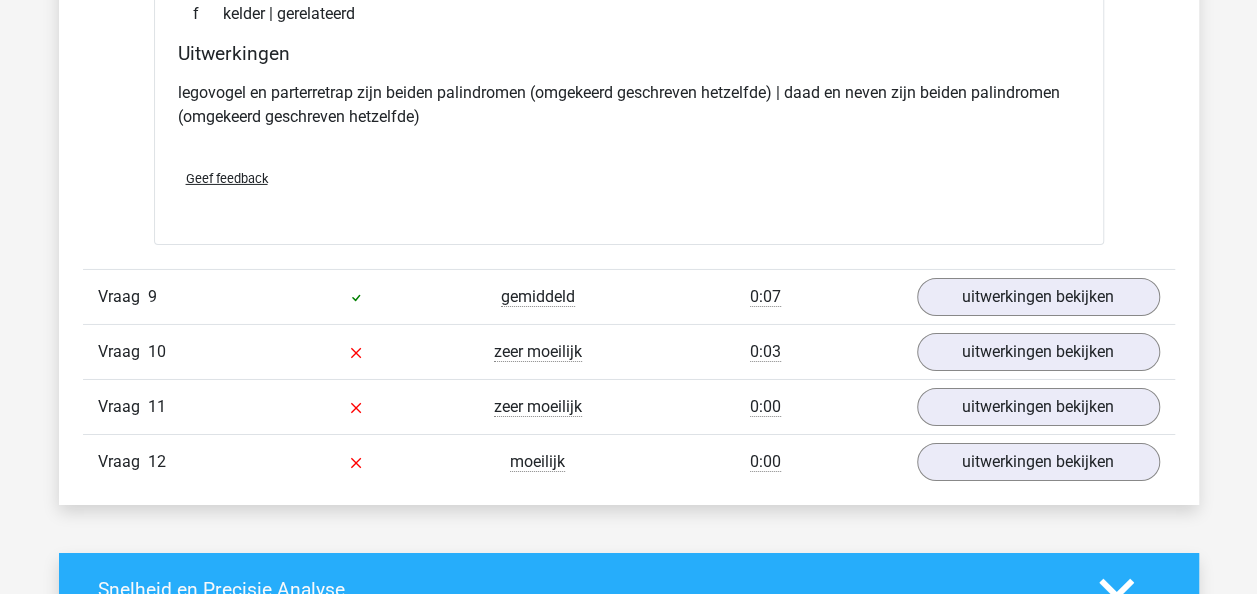 scroll, scrollTop: 10818, scrollLeft: 0, axis: vertical 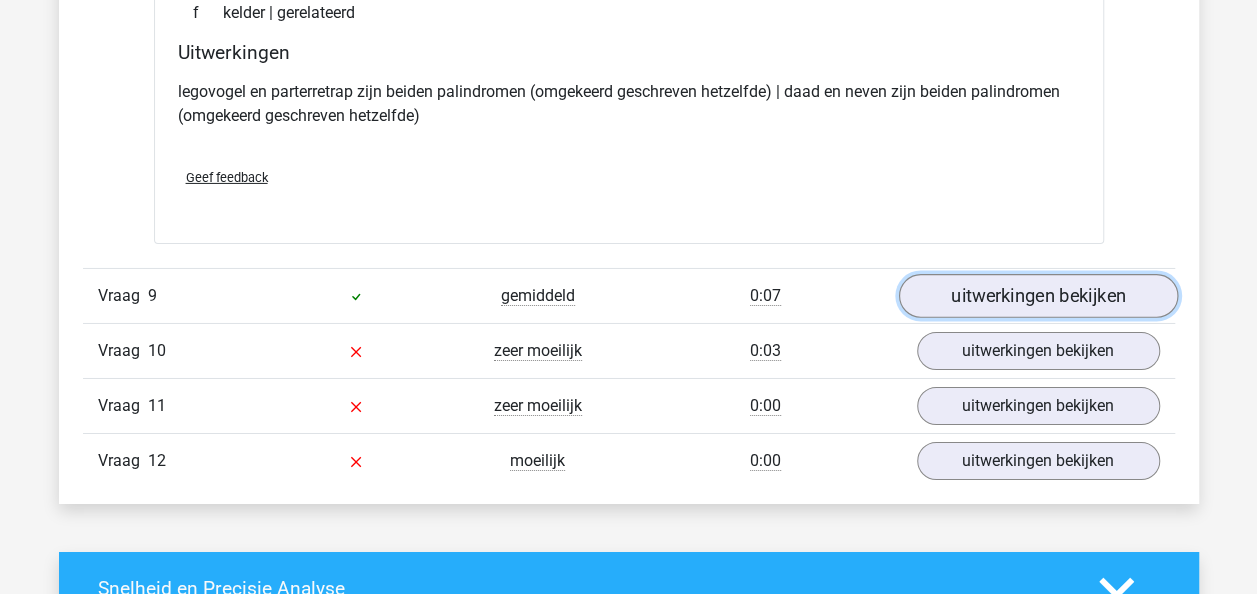 click on "uitwerkingen bekijken" at bounding box center [1037, 296] 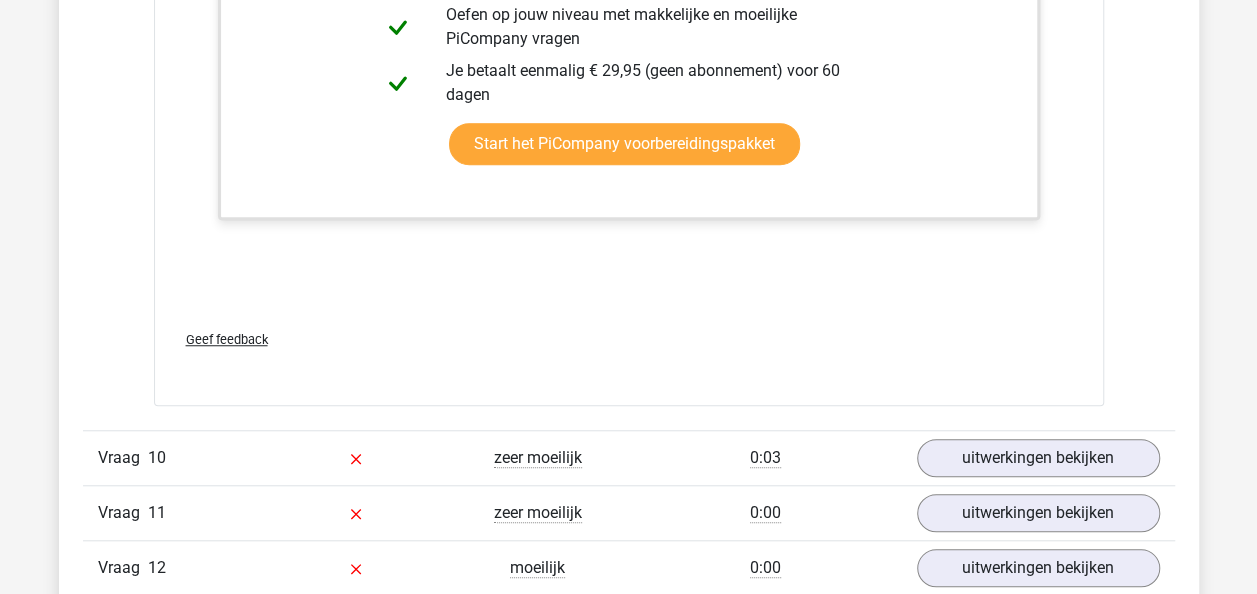 scroll, scrollTop: 12066, scrollLeft: 0, axis: vertical 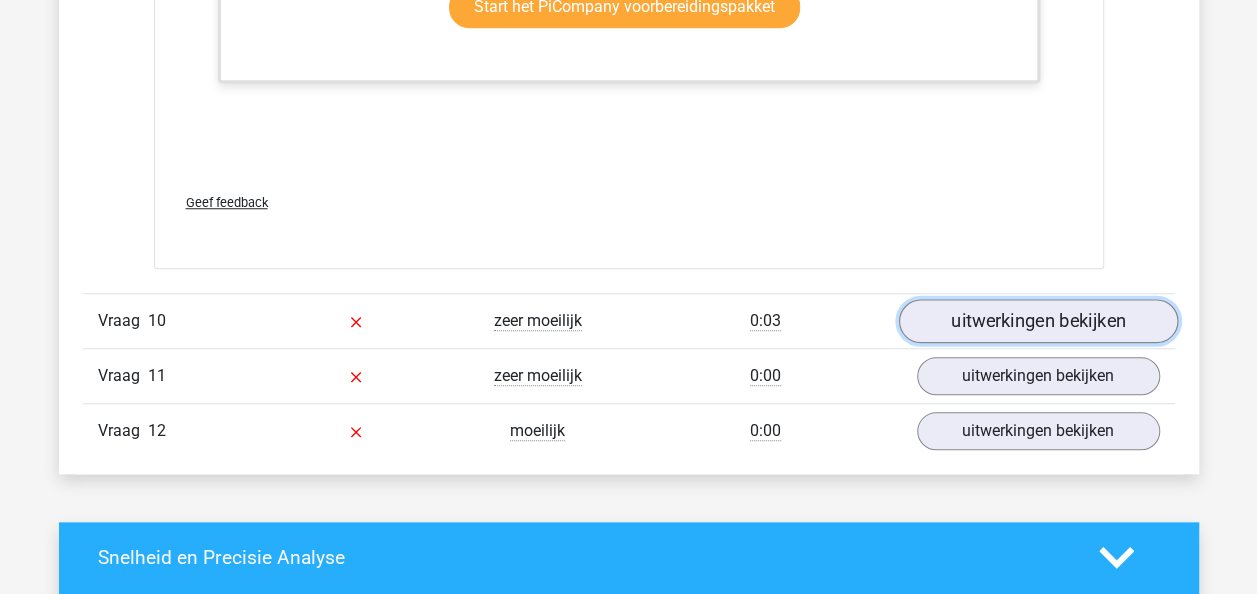 drag, startPoint x: 1051, startPoint y: 290, endPoint x: 1030, endPoint y: 300, distance: 23.259407 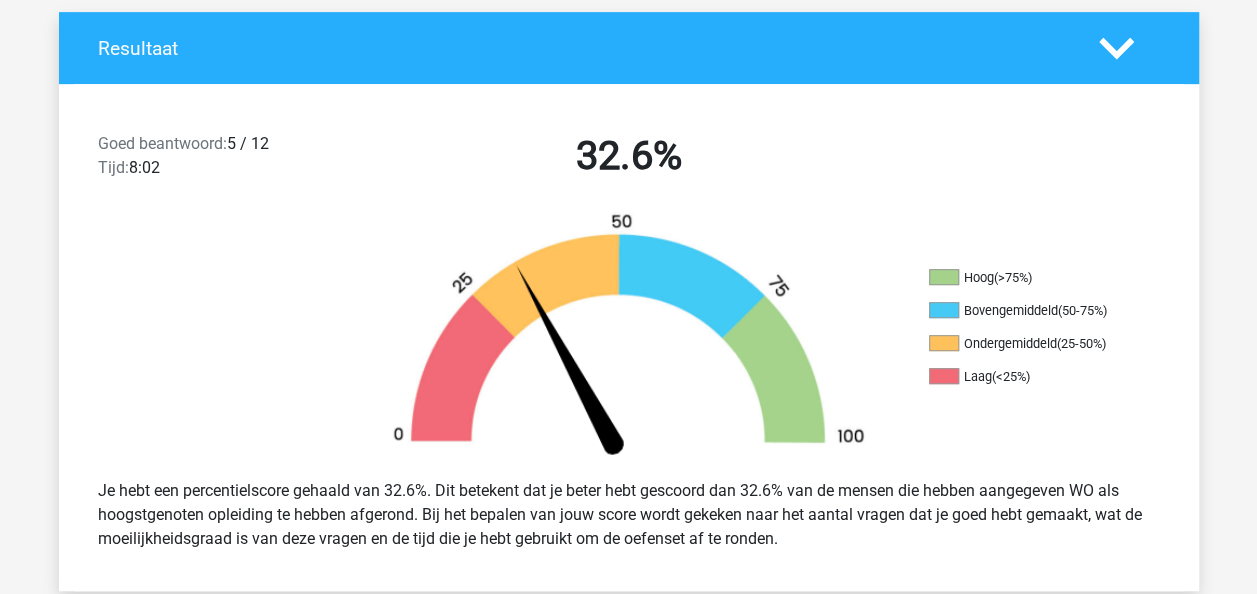 scroll, scrollTop: 0, scrollLeft: 0, axis: both 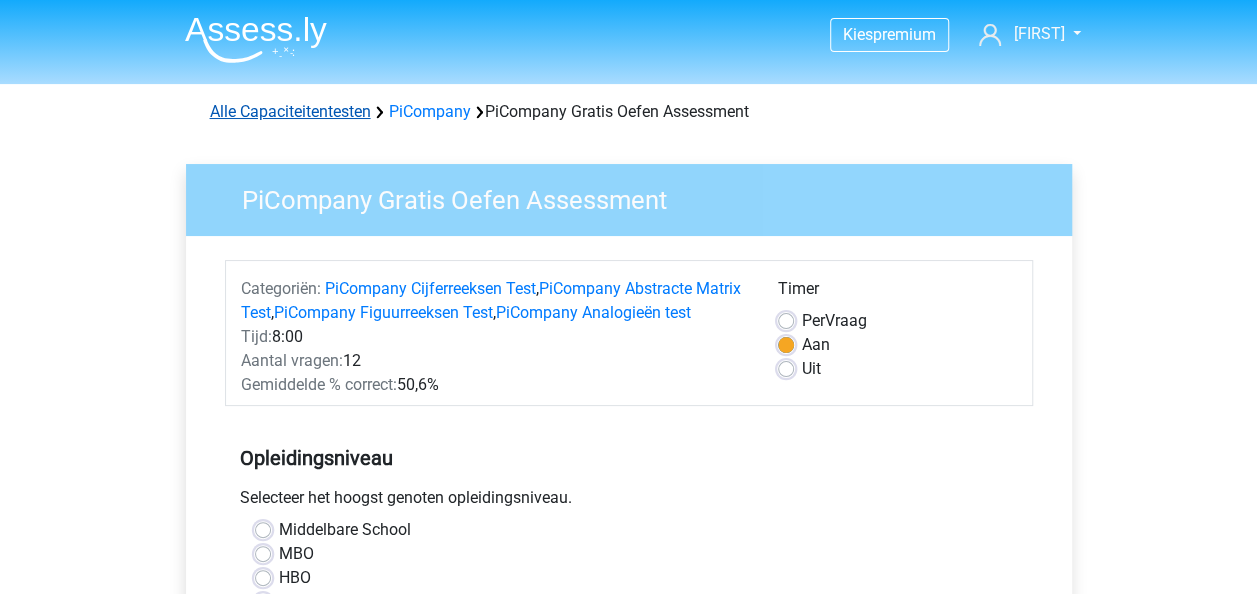 drag, startPoint x: 449, startPoint y: 118, endPoint x: 366, endPoint y: 104, distance: 84.17244 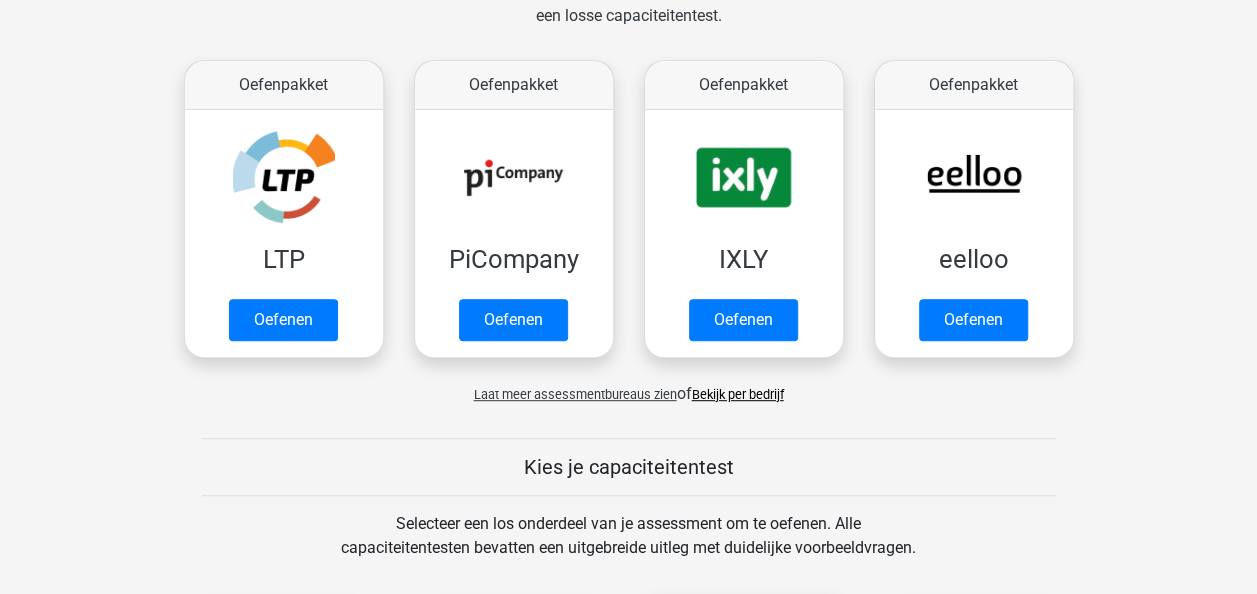 scroll, scrollTop: 374, scrollLeft: 0, axis: vertical 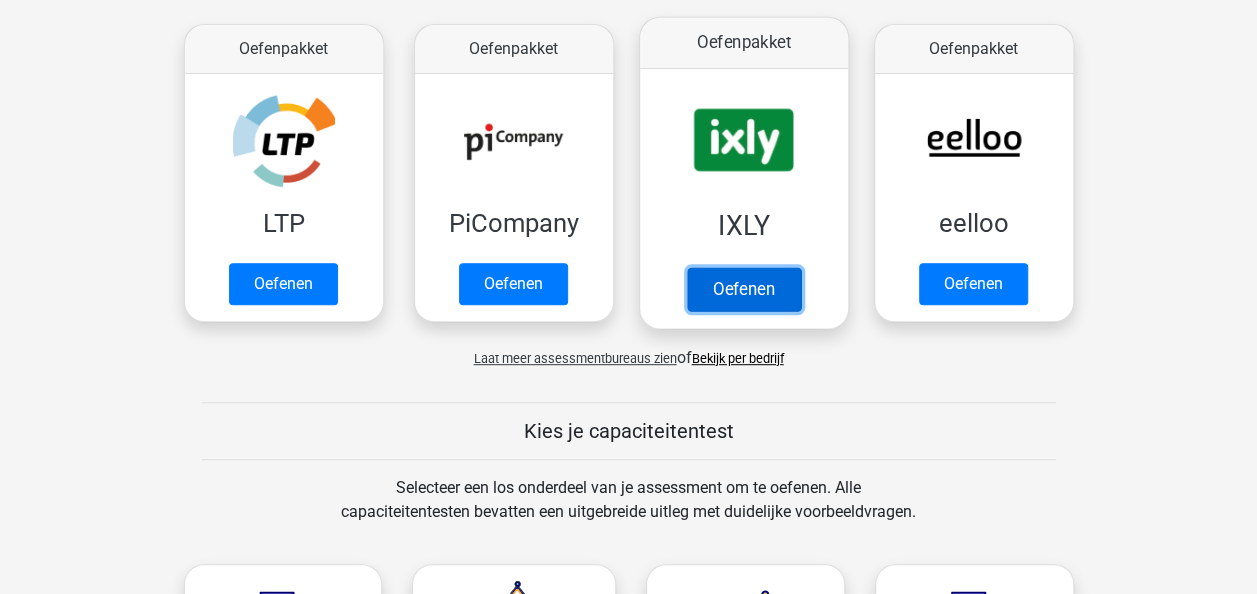 drag, startPoint x: 772, startPoint y: 277, endPoint x: 732, endPoint y: 290, distance: 42.059483 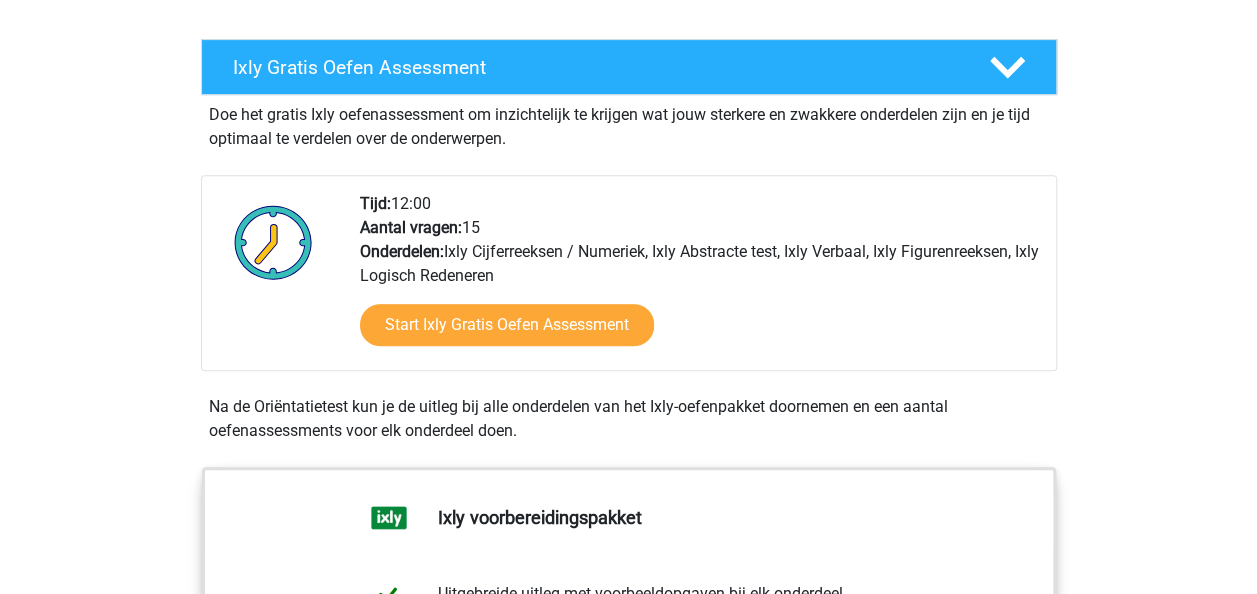 scroll, scrollTop: 364, scrollLeft: 0, axis: vertical 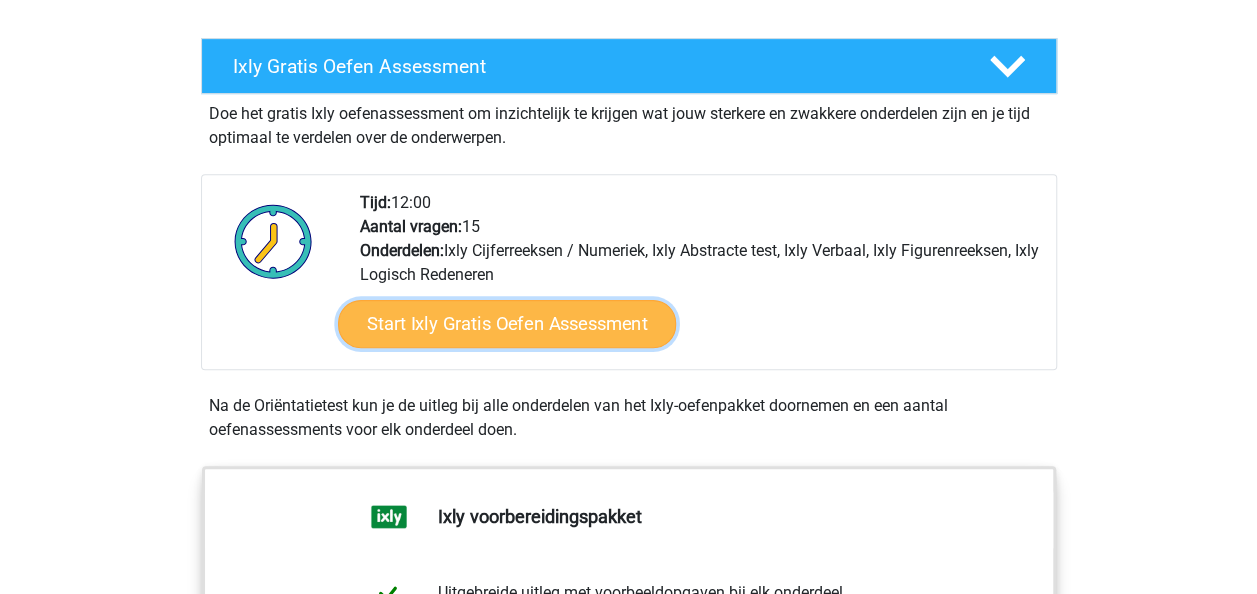 click on "Start Ixly Gratis Oefen Assessment" at bounding box center (506, 324) 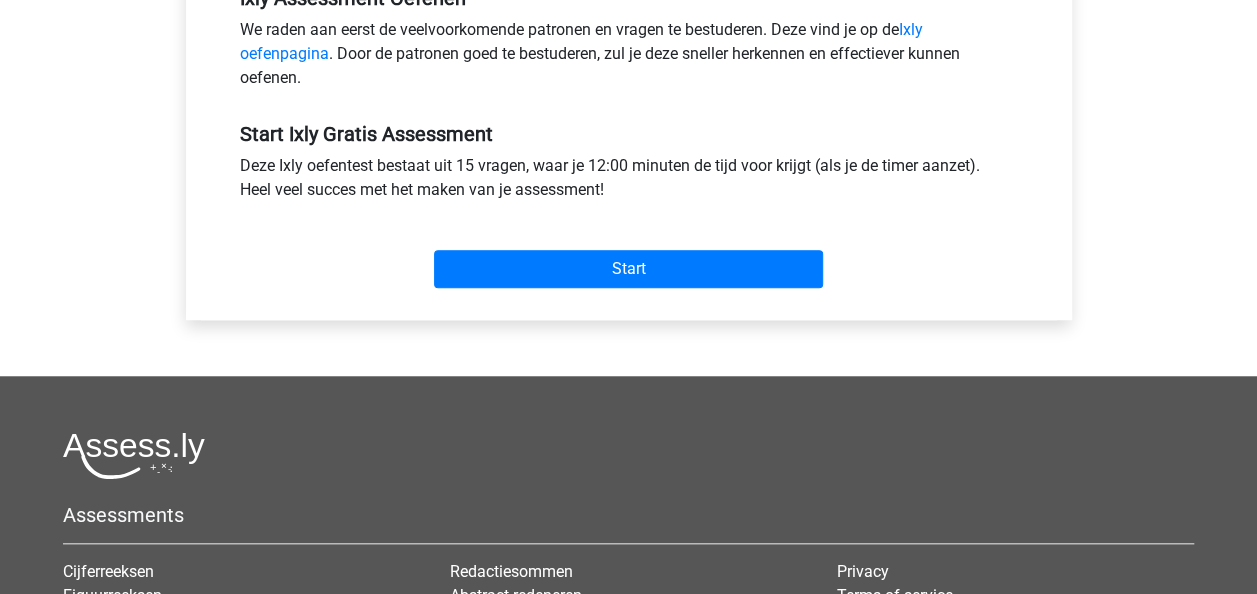 scroll, scrollTop: 669, scrollLeft: 0, axis: vertical 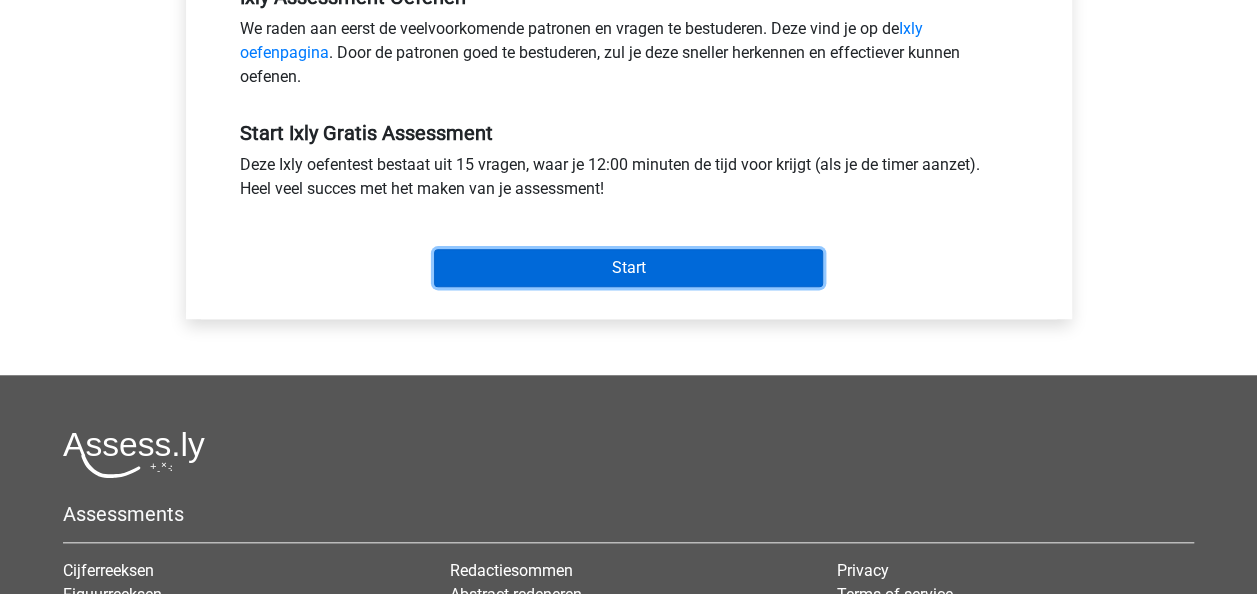 click on "Start" at bounding box center (628, 268) 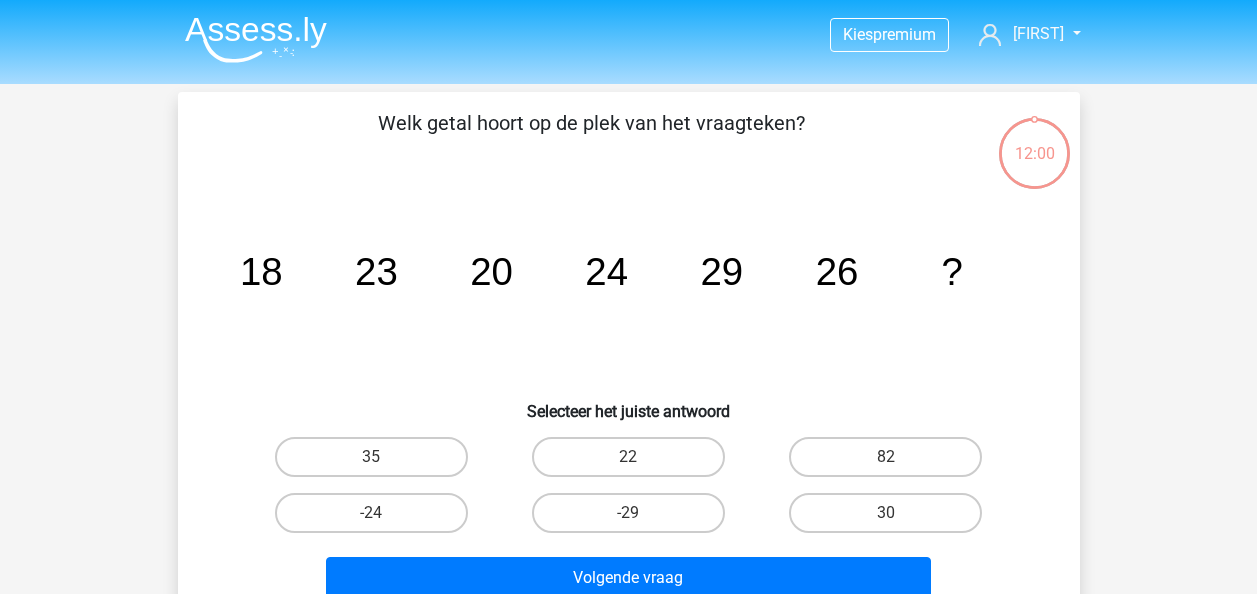 scroll, scrollTop: 0, scrollLeft: 0, axis: both 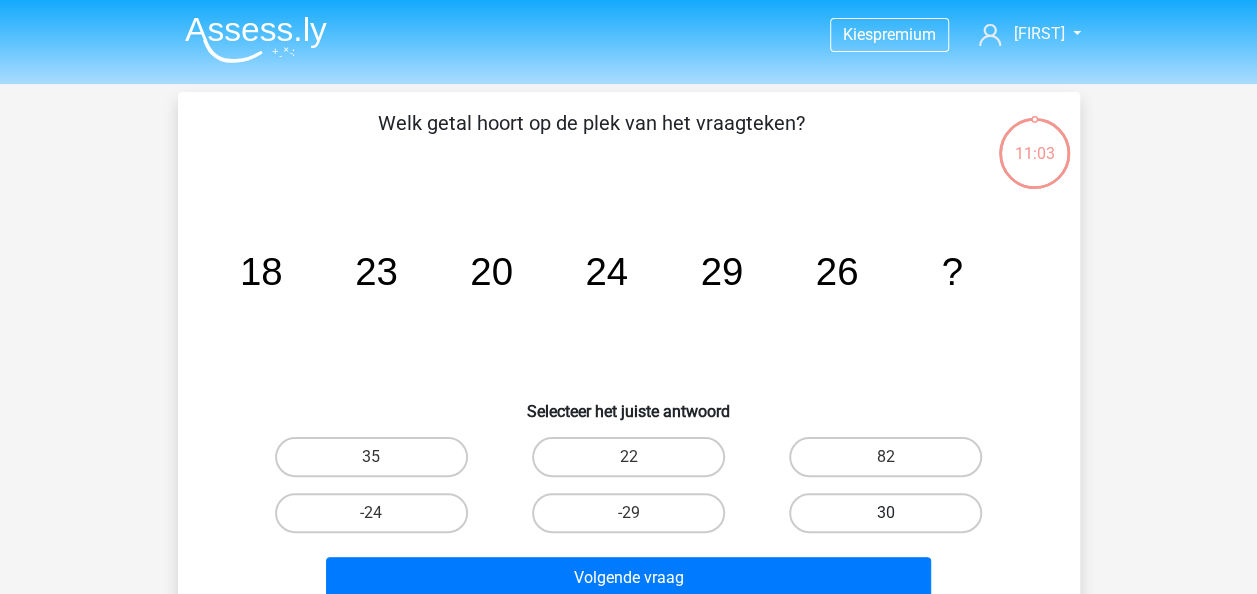 click on "30" at bounding box center (885, 513) 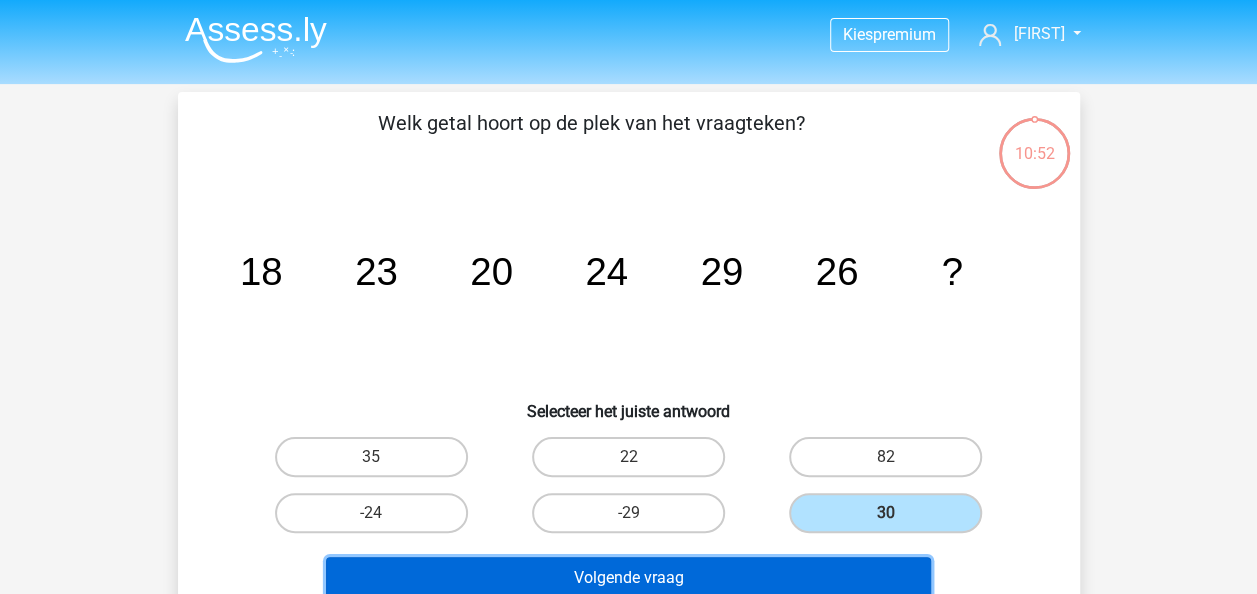 click on "Volgende vraag" at bounding box center [628, 578] 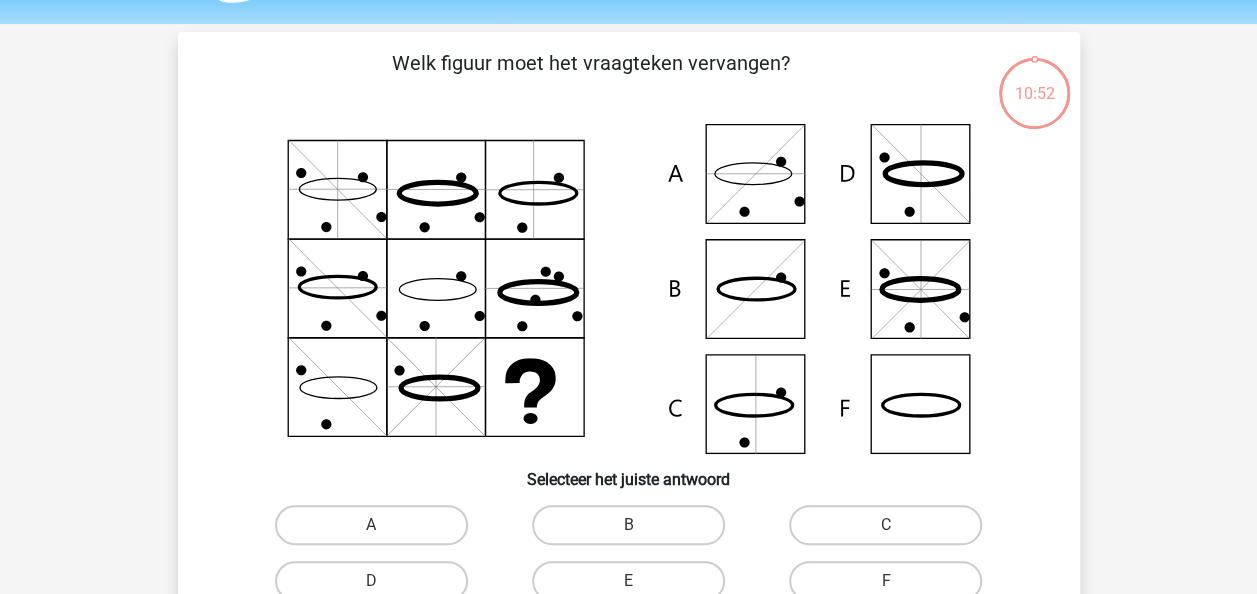 scroll, scrollTop: 92, scrollLeft: 0, axis: vertical 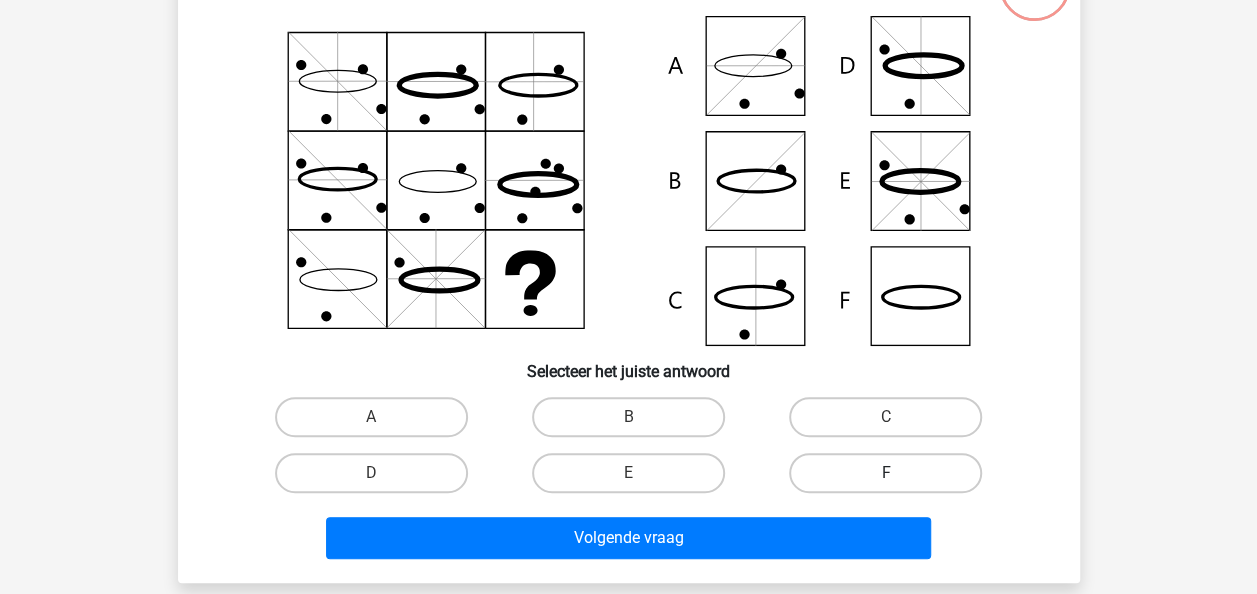 click on "F" at bounding box center [885, 473] 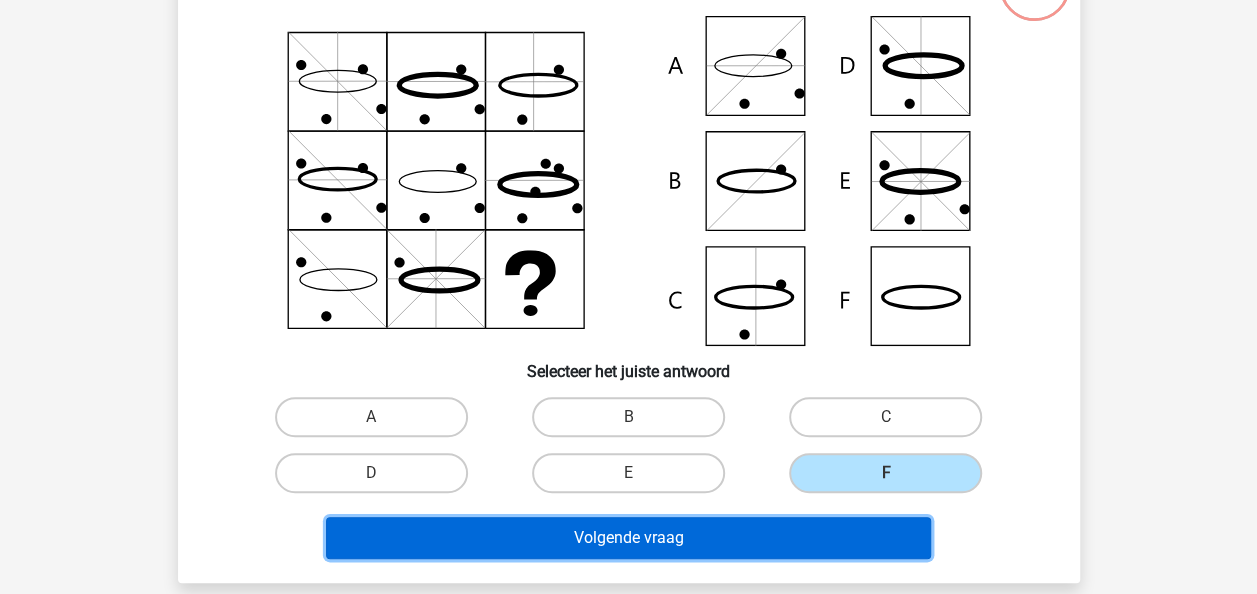 click on "Volgende vraag" at bounding box center (628, 538) 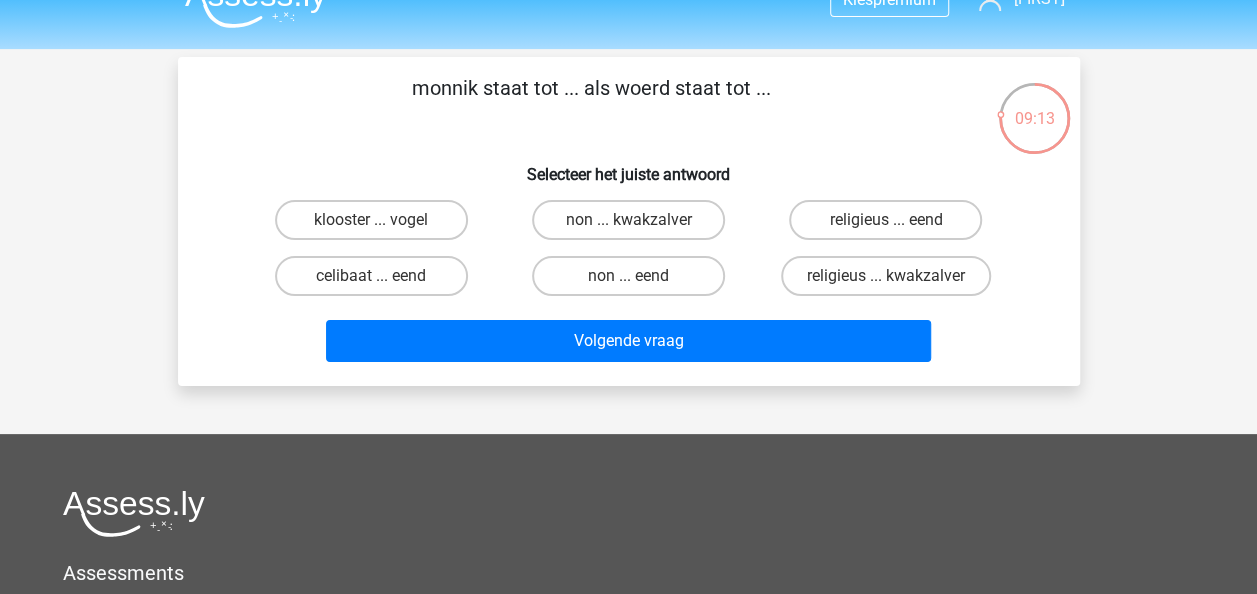 scroll, scrollTop: 0, scrollLeft: 0, axis: both 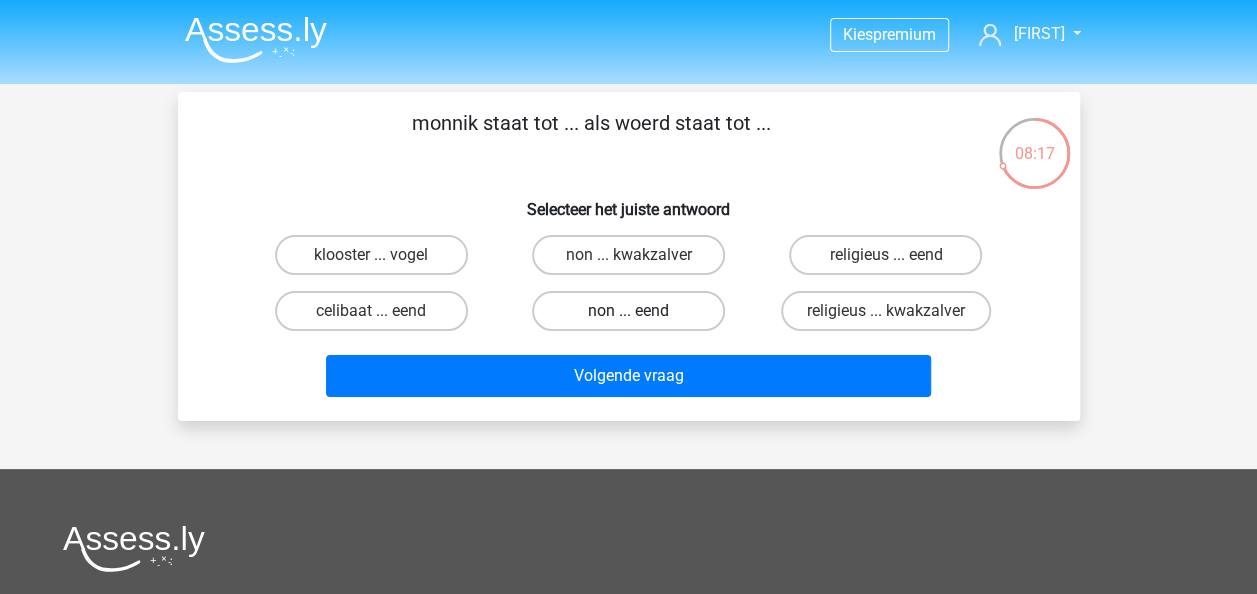 click on "non ... eend" at bounding box center (628, 311) 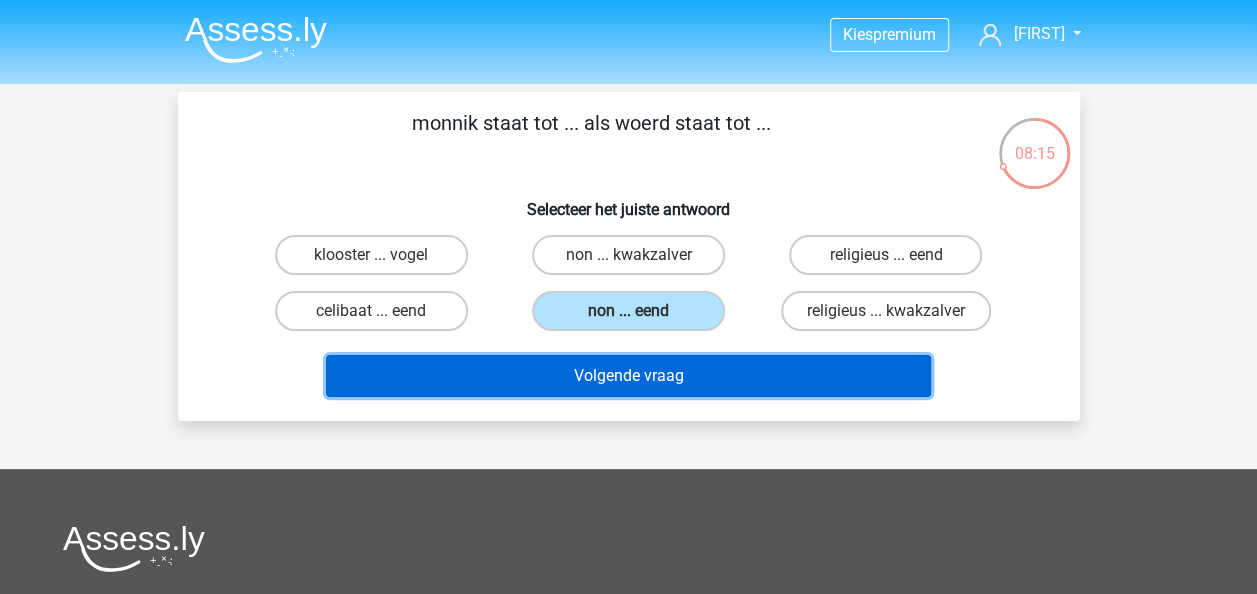 click on "Volgende vraag" at bounding box center (628, 376) 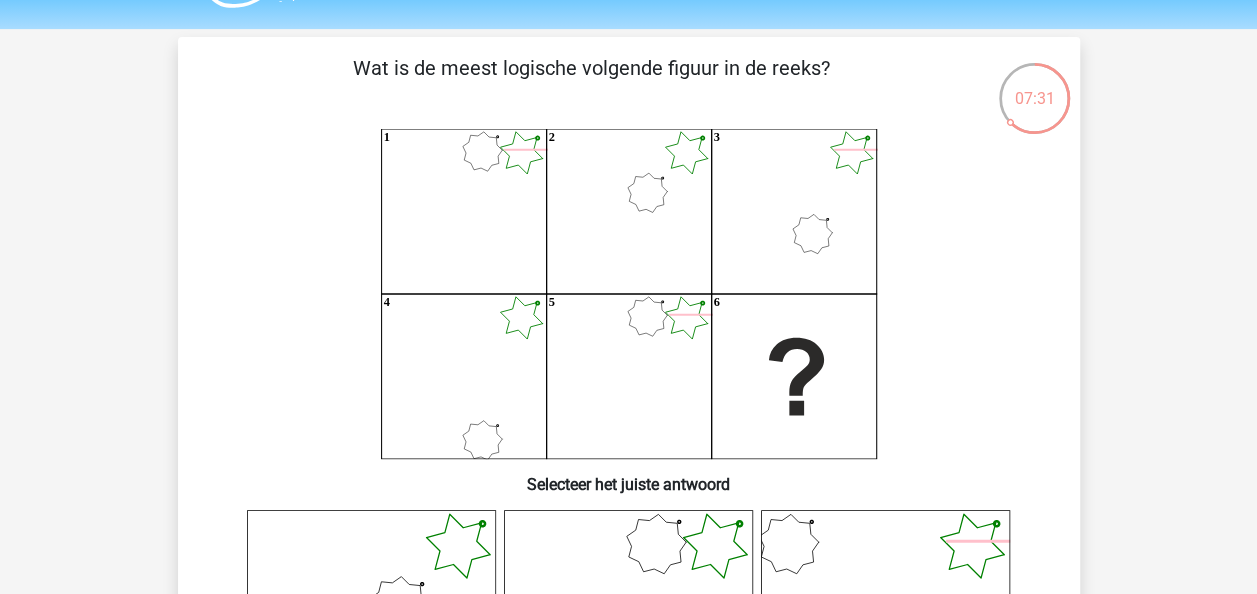 scroll, scrollTop: 54, scrollLeft: 0, axis: vertical 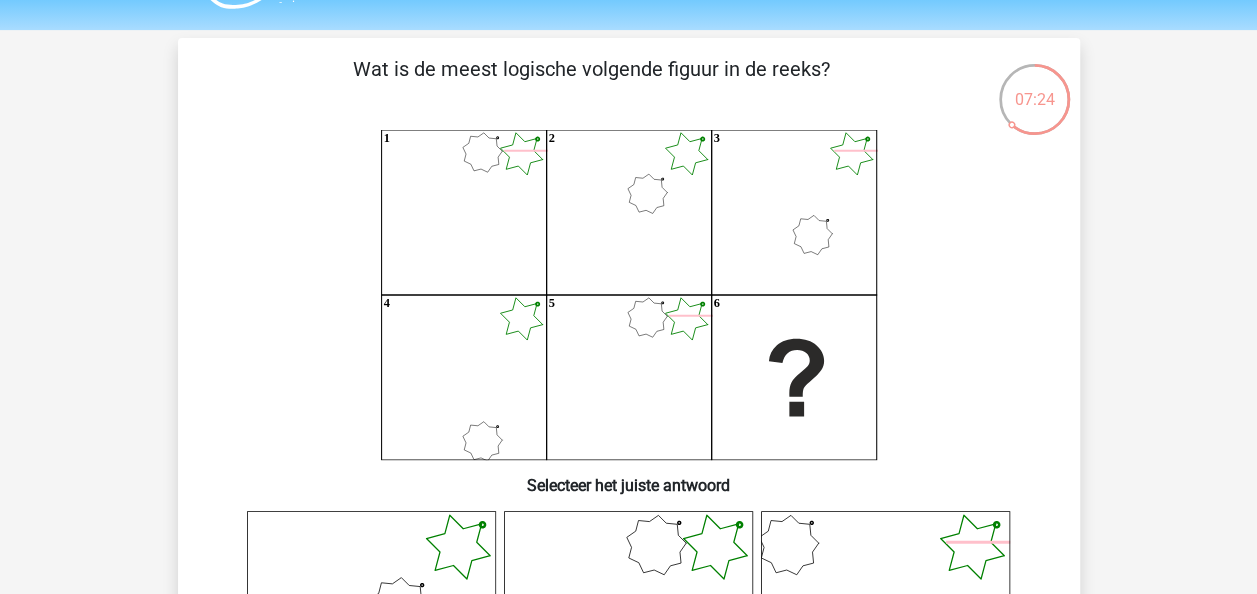 click on "1
2
3
4
5
6" 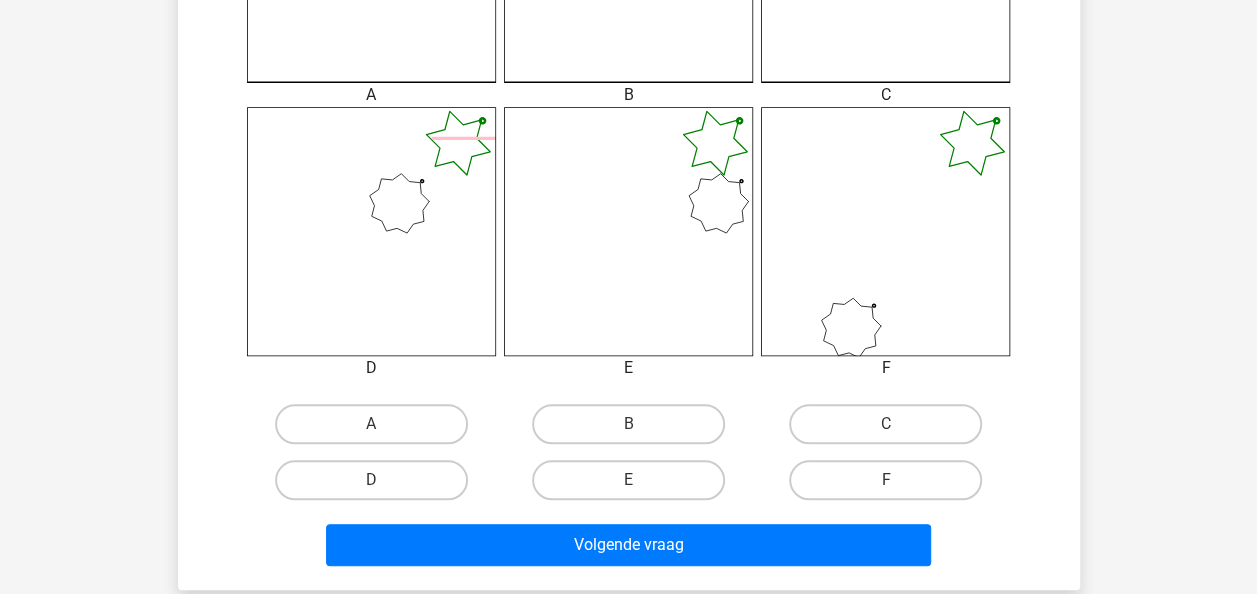 scroll, scrollTop: 741, scrollLeft: 0, axis: vertical 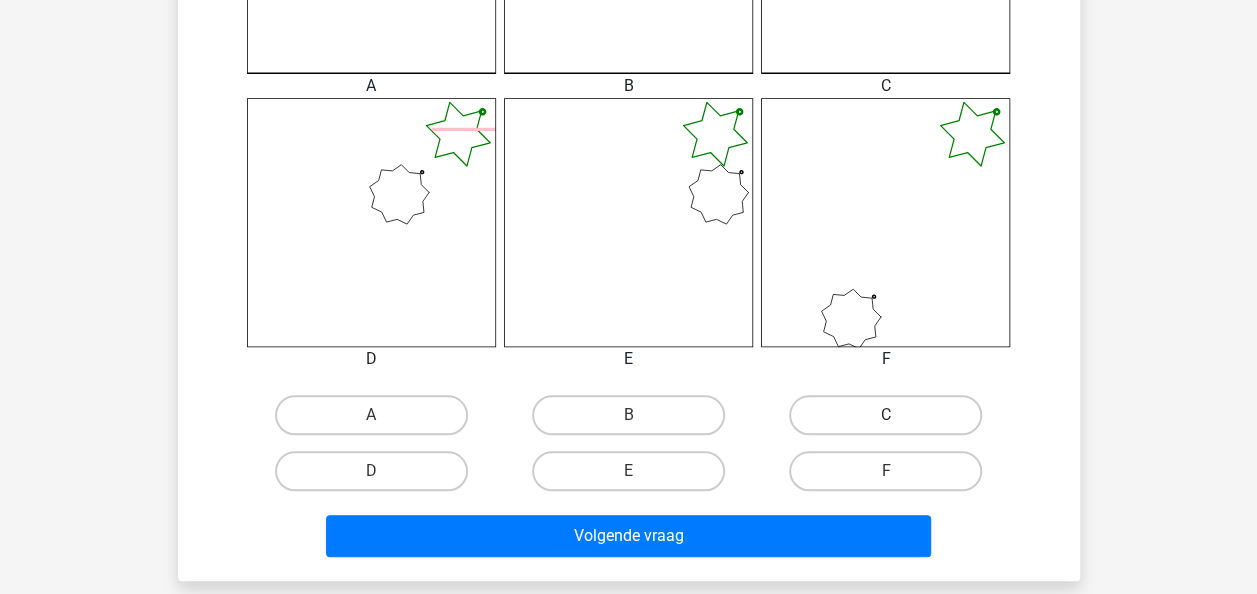 click on "C" at bounding box center [885, 415] 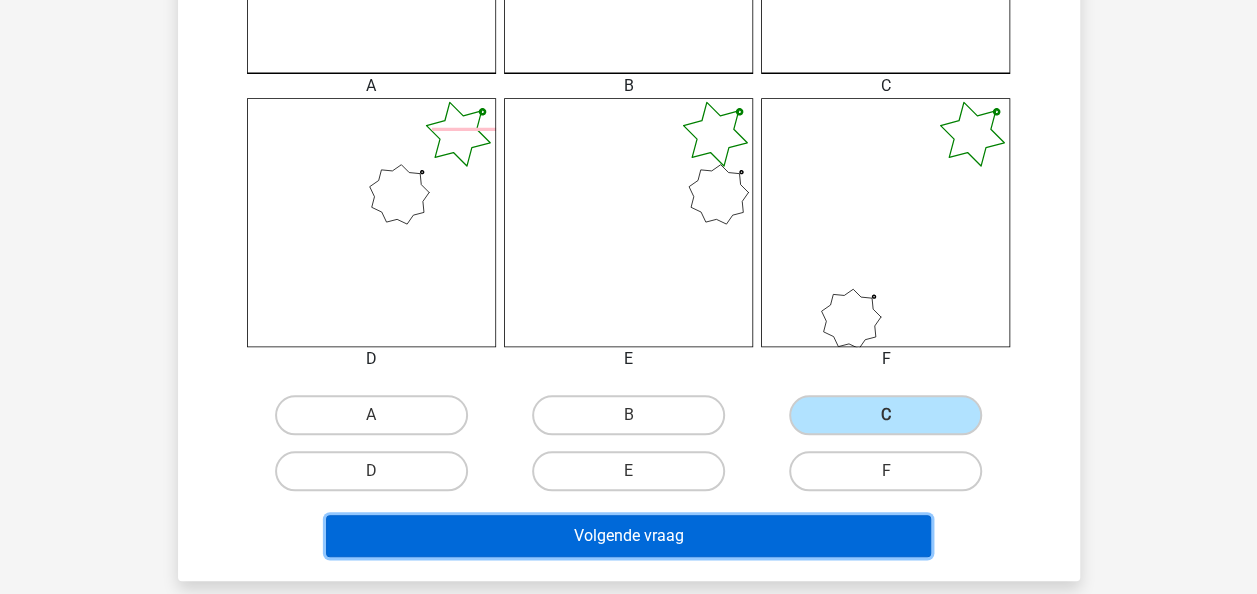 click on "Volgende vraag" at bounding box center (628, 536) 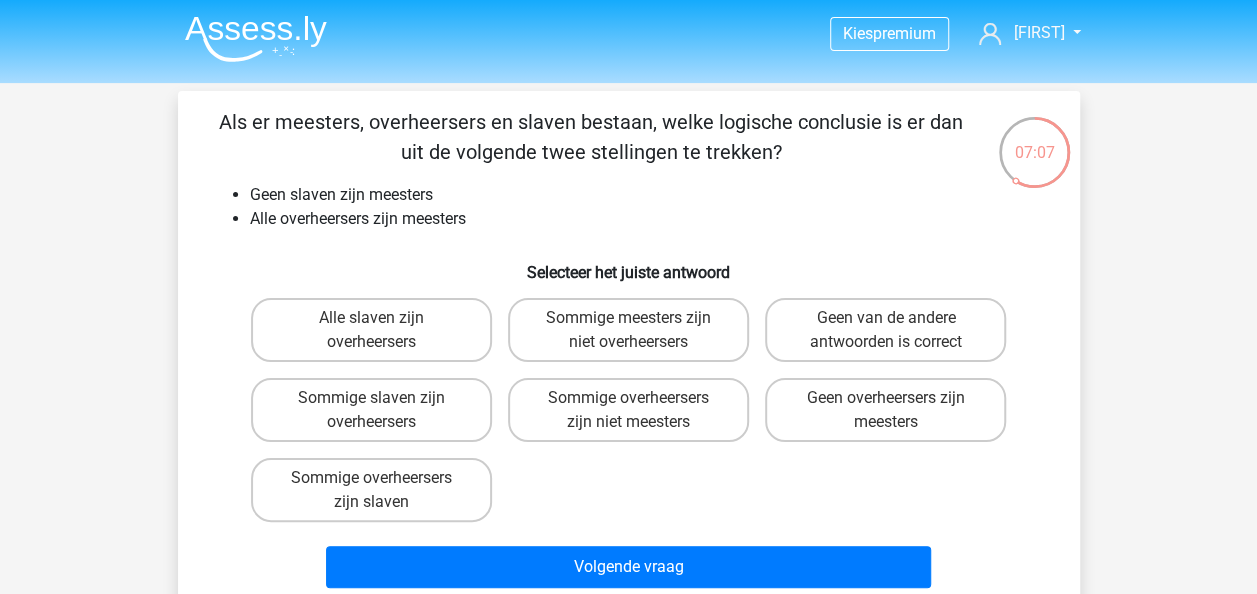 scroll, scrollTop: 0, scrollLeft: 0, axis: both 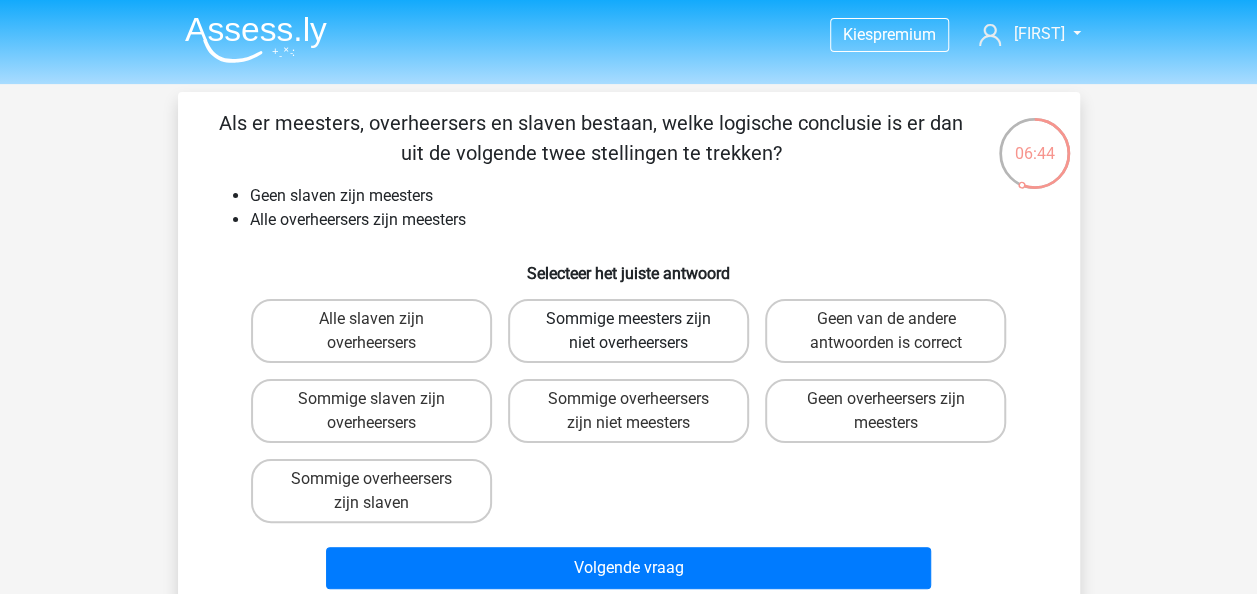 click on "Sommige meesters zijn niet overheersers" at bounding box center (628, 331) 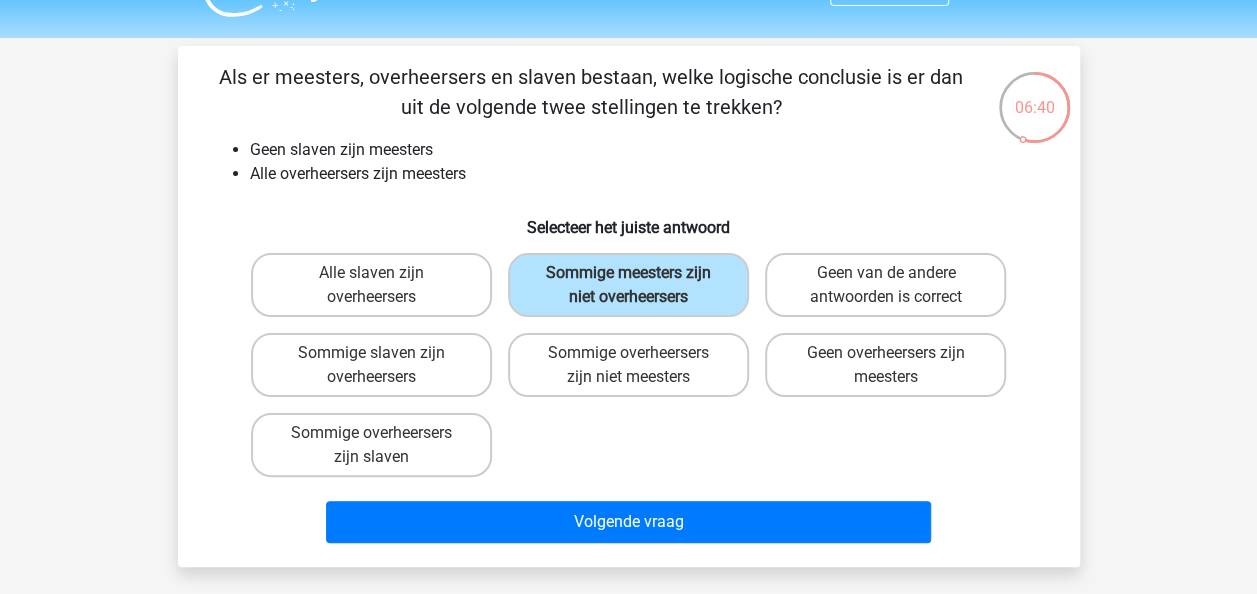 scroll, scrollTop: 47, scrollLeft: 0, axis: vertical 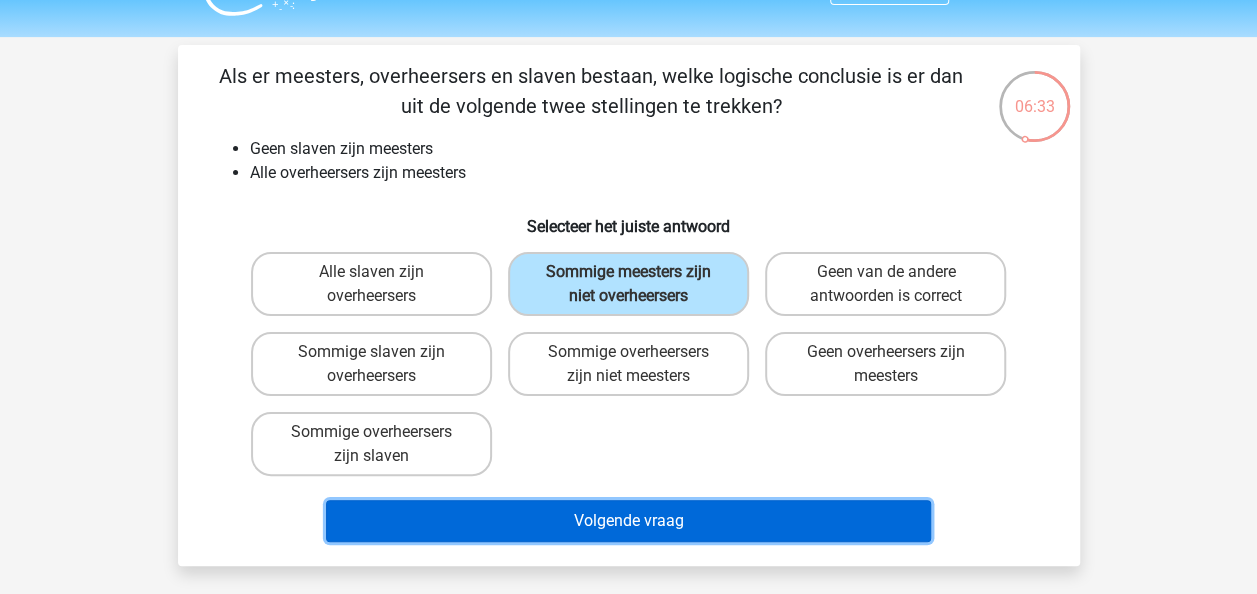 click on "Volgende vraag" at bounding box center [628, 521] 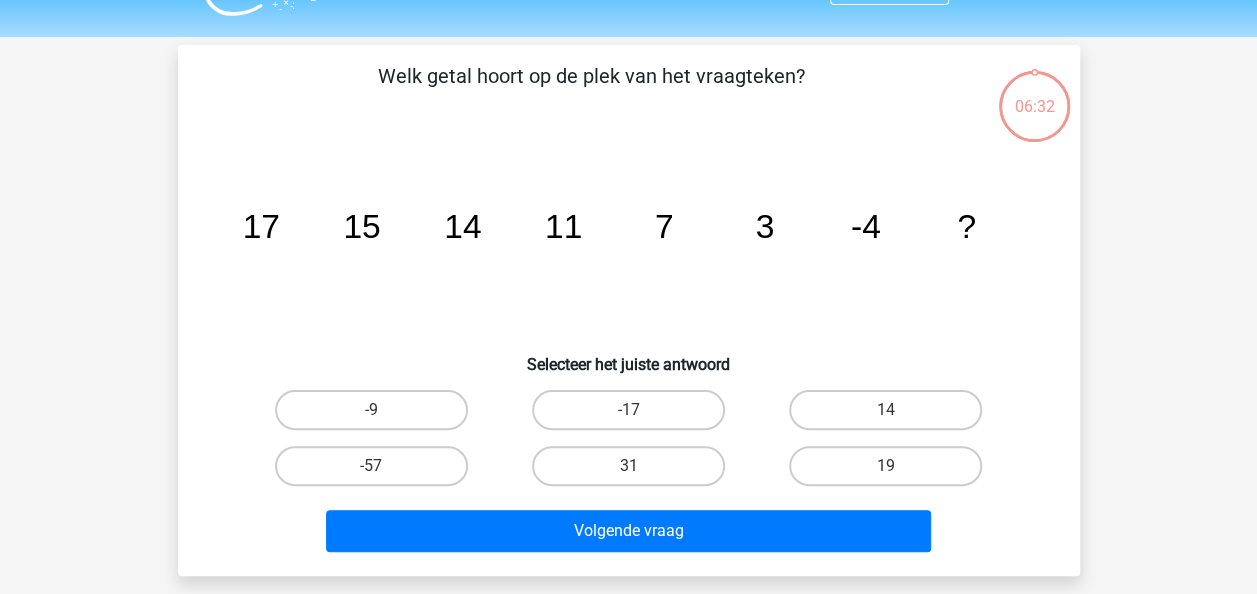 scroll, scrollTop: 92, scrollLeft: 0, axis: vertical 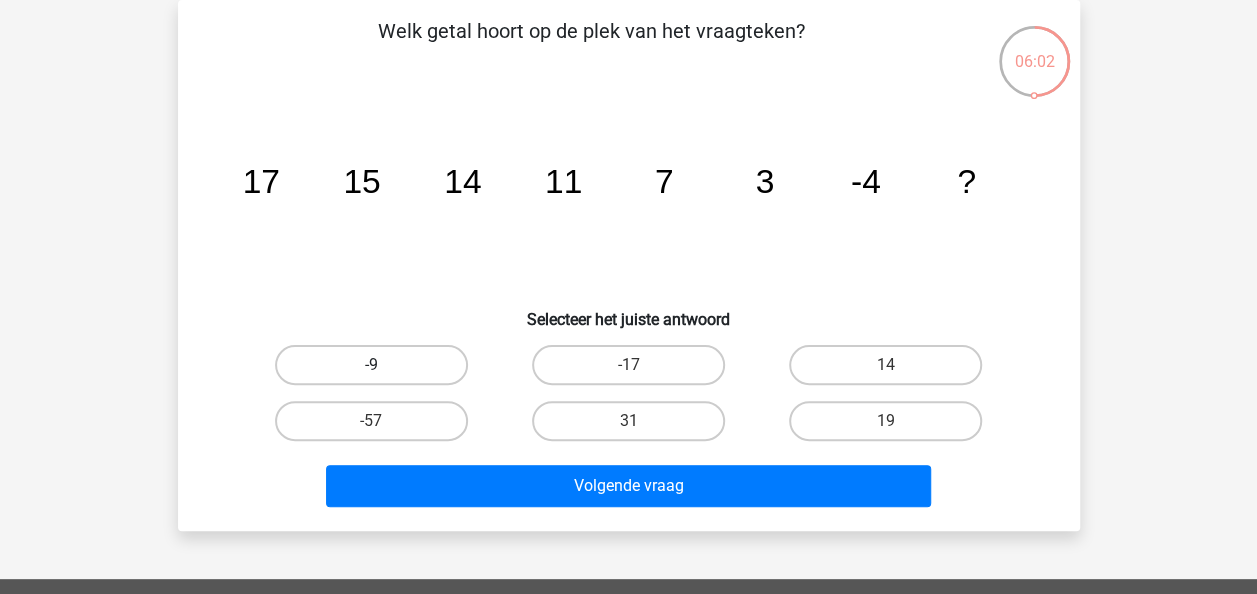 drag, startPoint x: 407, startPoint y: 358, endPoint x: 356, endPoint y: 371, distance: 52.63079 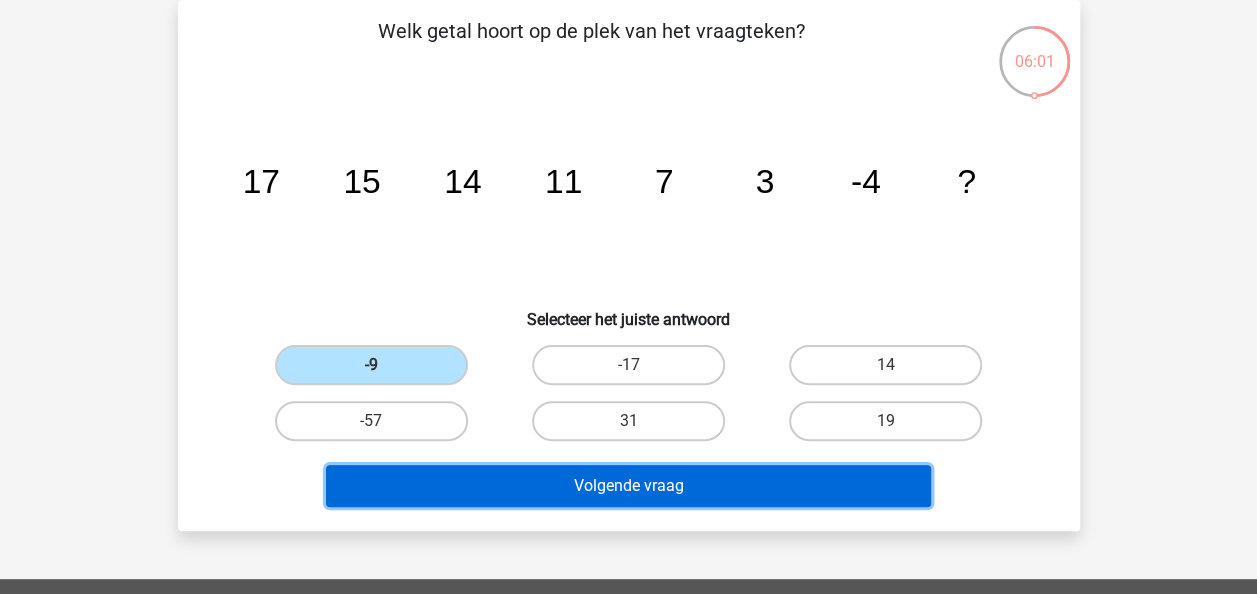 click on "Volgende vraag" at bounding box center [628, 486] 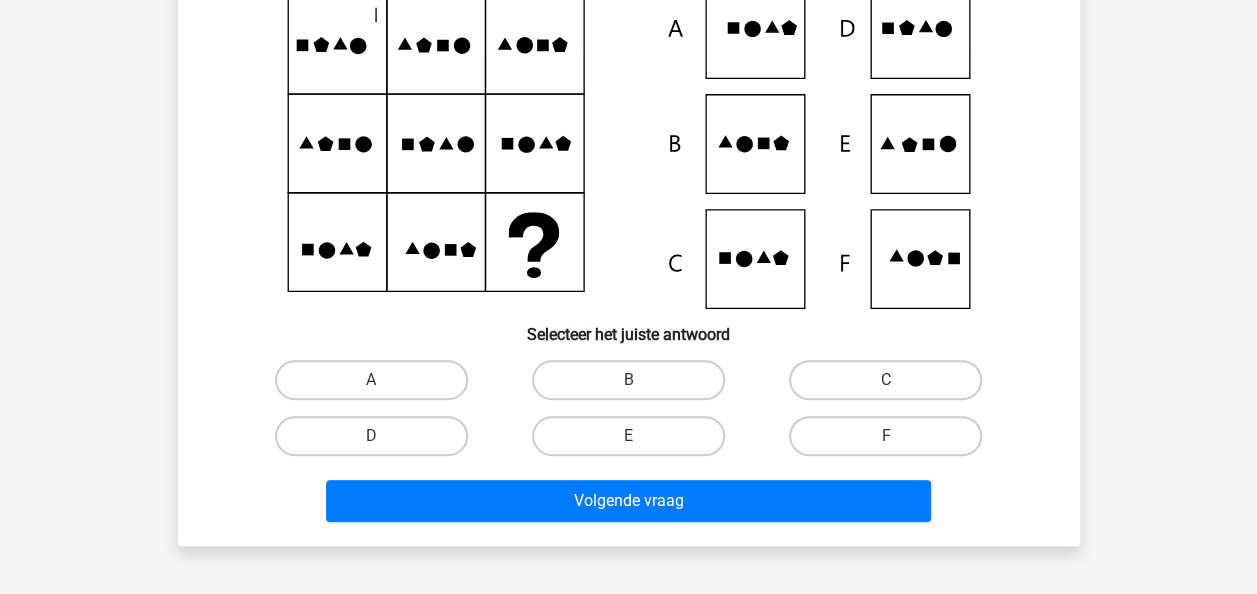 scroll, scrollTop: 258, scrollLeft: 0, axis: vertical 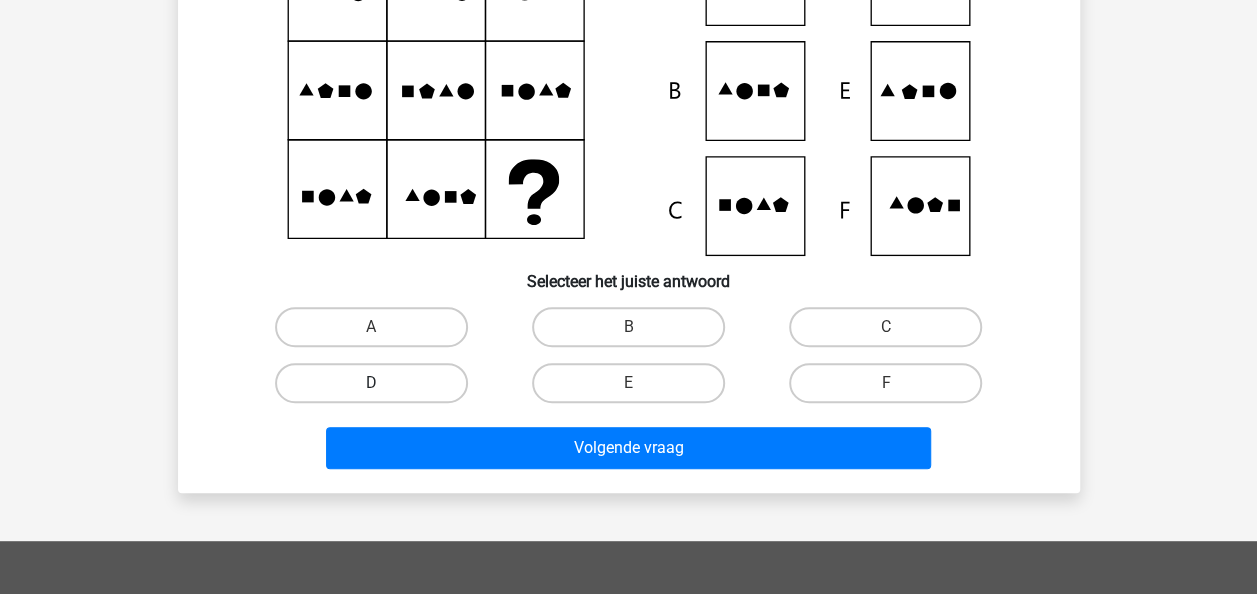 click on "D" at bounding box center [371, 383] 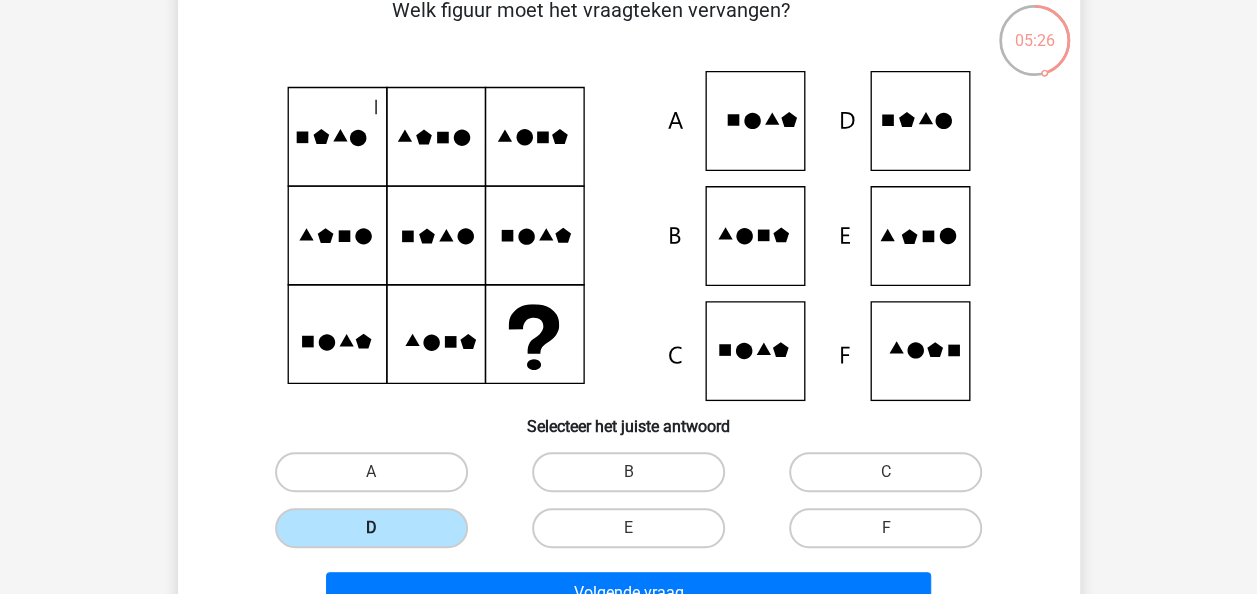 scroll, scrollTop: 112, scrollLeft: 0, axis: vertical 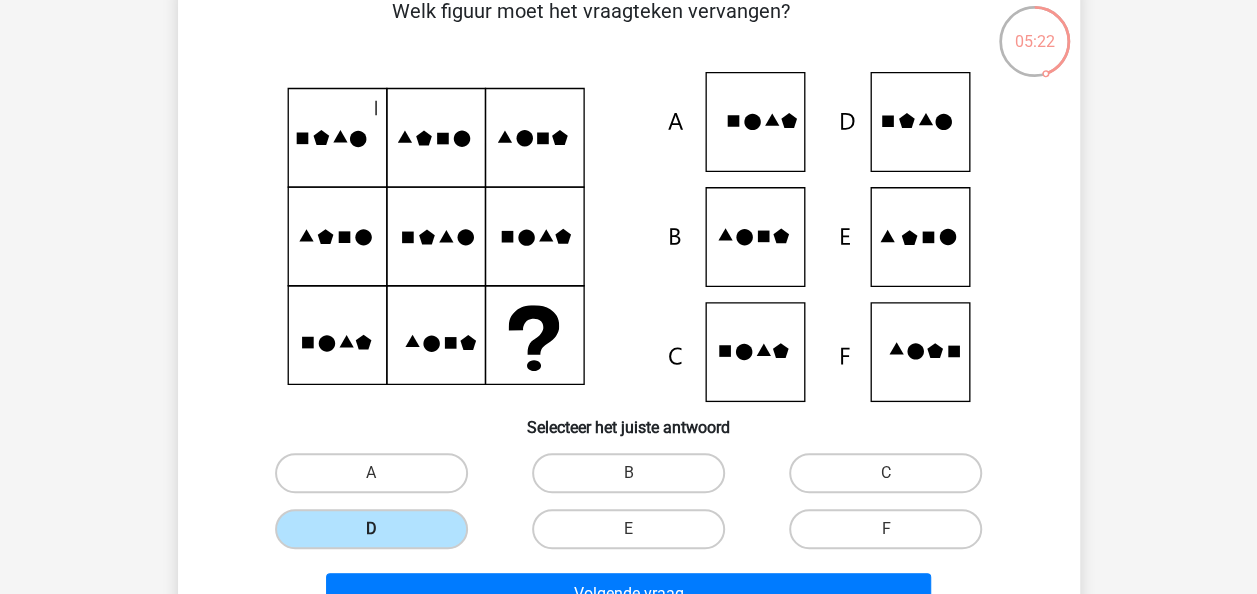 click 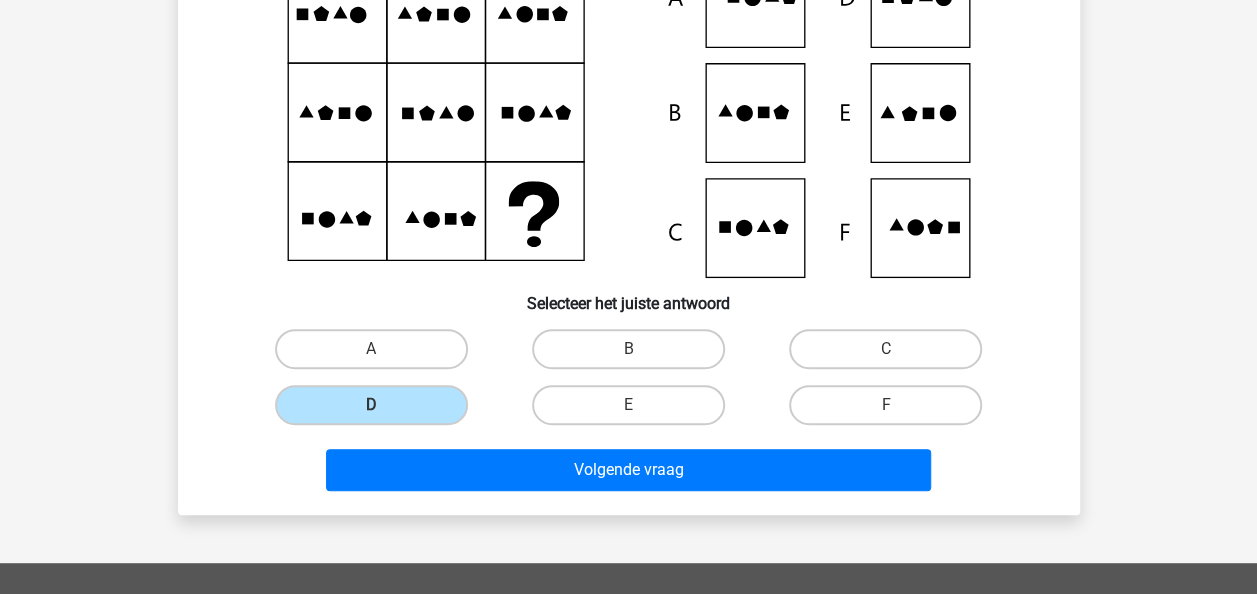 scroll, scrollTop: 238, scrollLeft: 0, axis: vertical 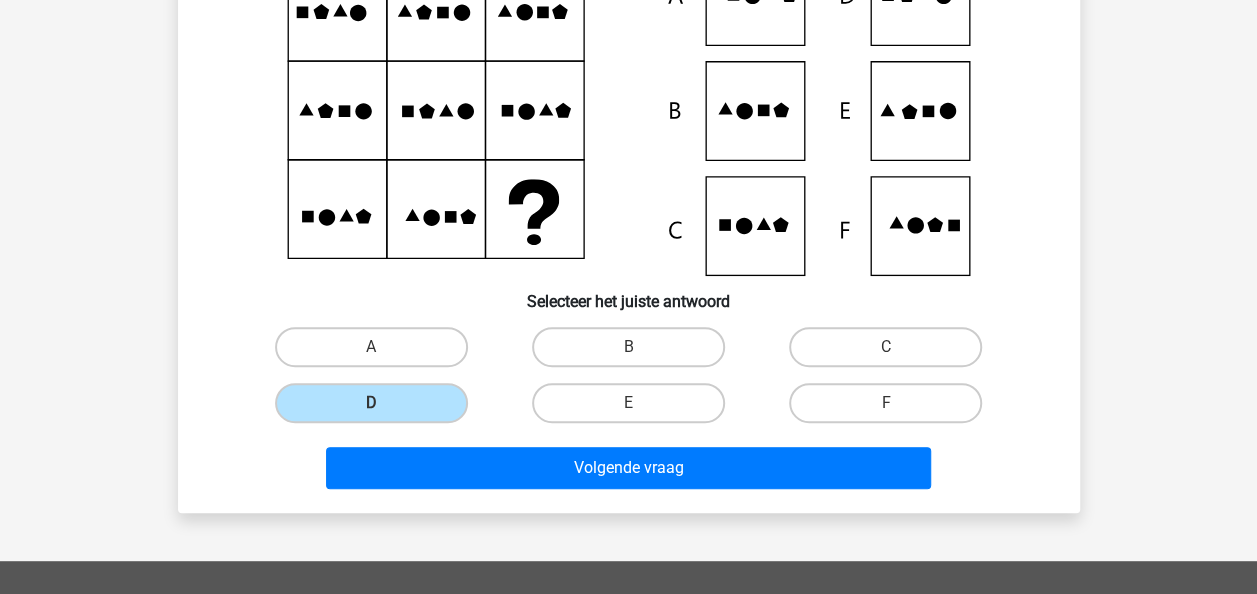 click on "Welk figuur moet het vraagteken vervangen?" at bounding box center [629, 183] 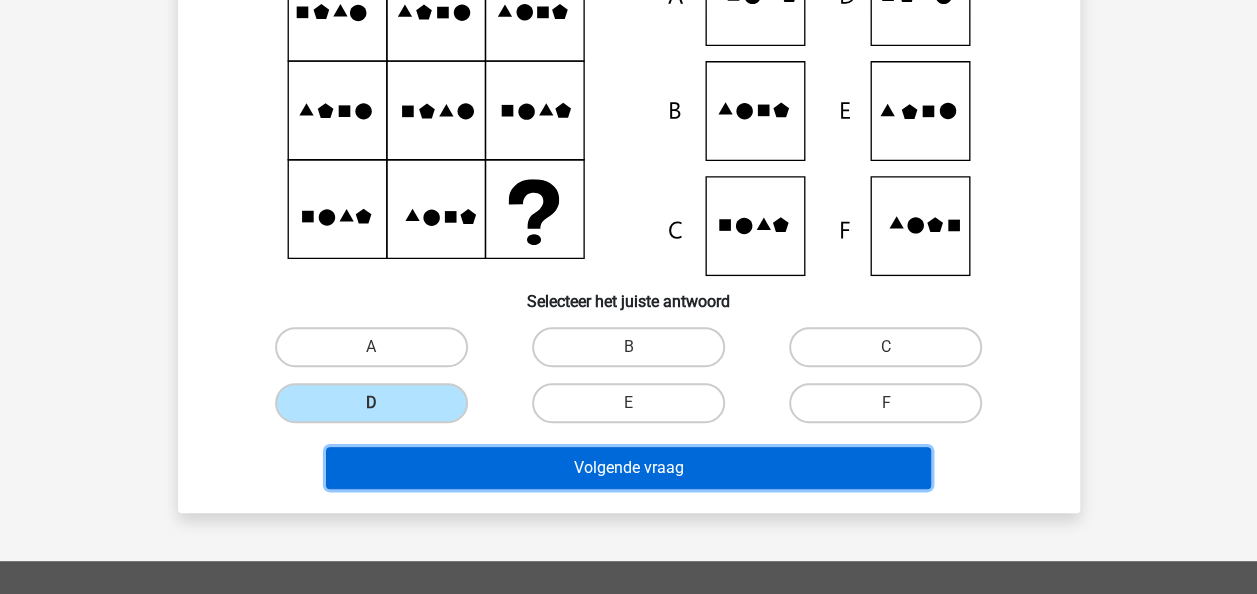 click on "Volgende vraag" at bounding box center [628, 468] 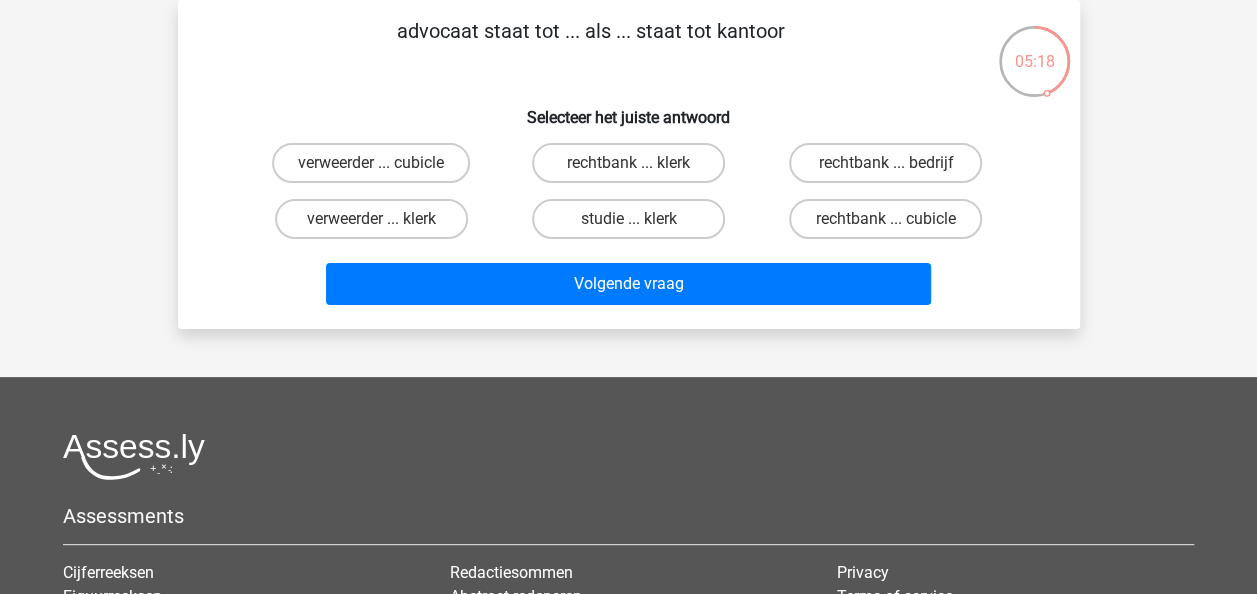 scroll, scrollTop: 0, scrollLeft: 0, axis: both 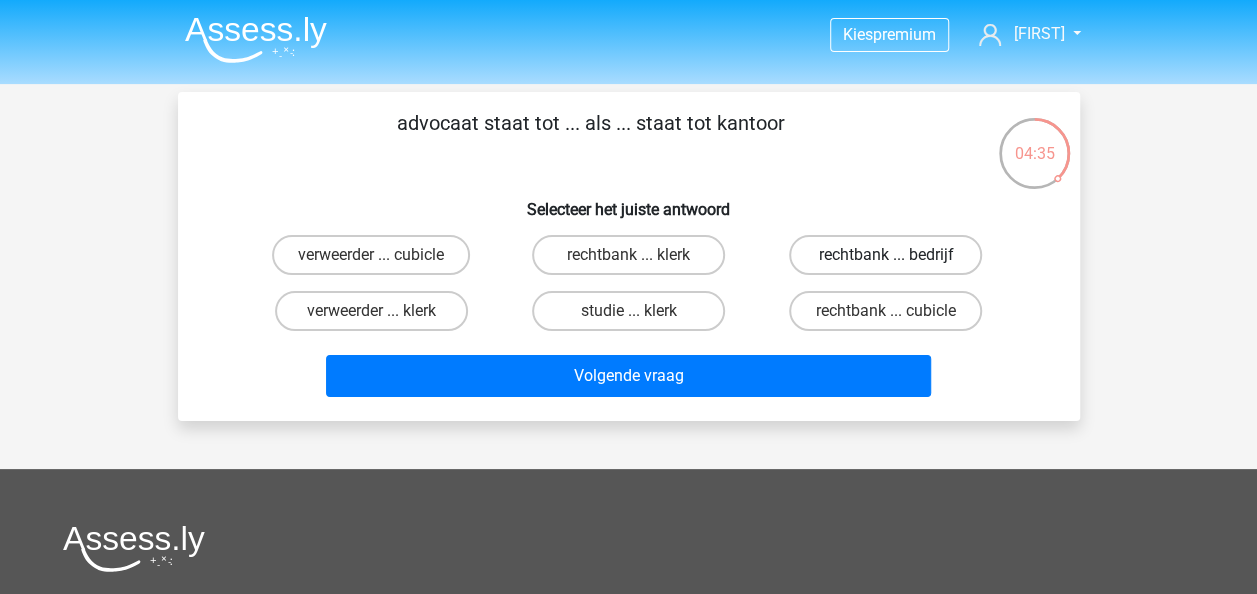 click on "rechtbank ... bedrijf" at bounding box center [885, 255] 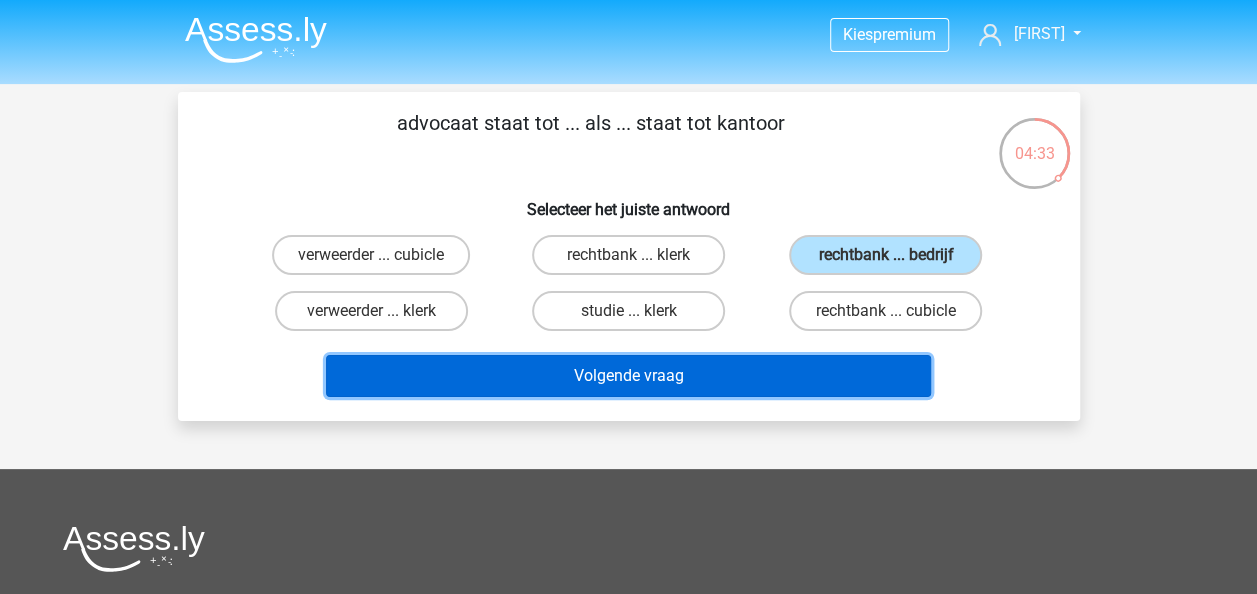 click on "Volgende vraag" at bounding box center (628, 376) 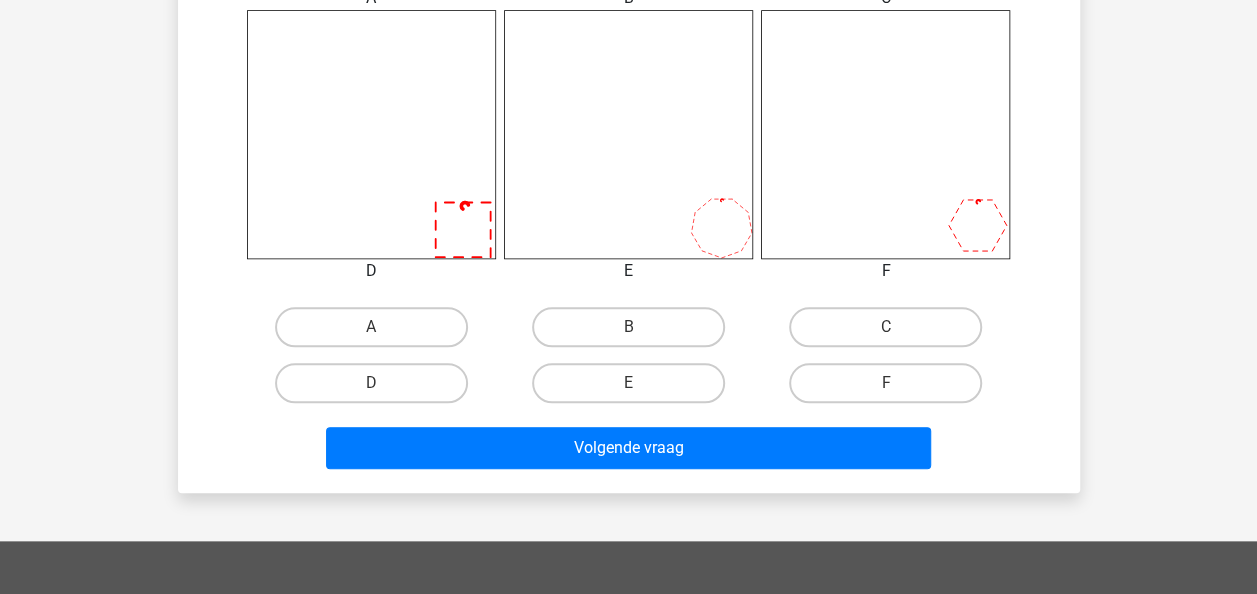 scroll, scrollTop: 830, scrollLeft: 0, axis: vertical 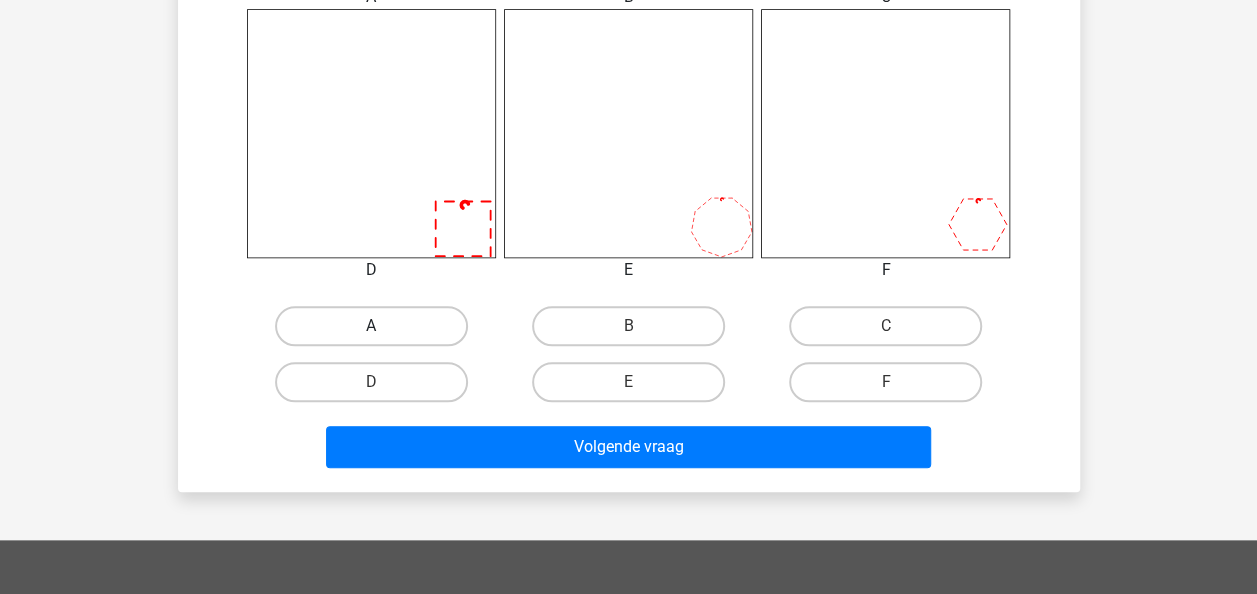 click on "A" at bounding box center (371, 326) 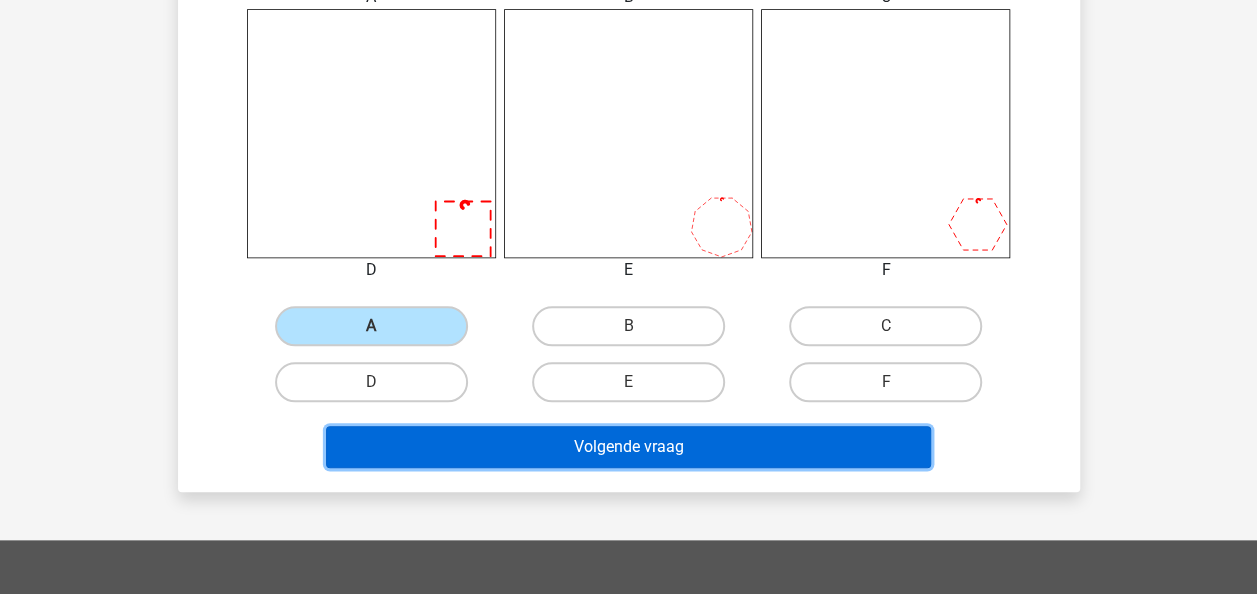 click on "Volgende vraag" at bounding box center [628, 447] 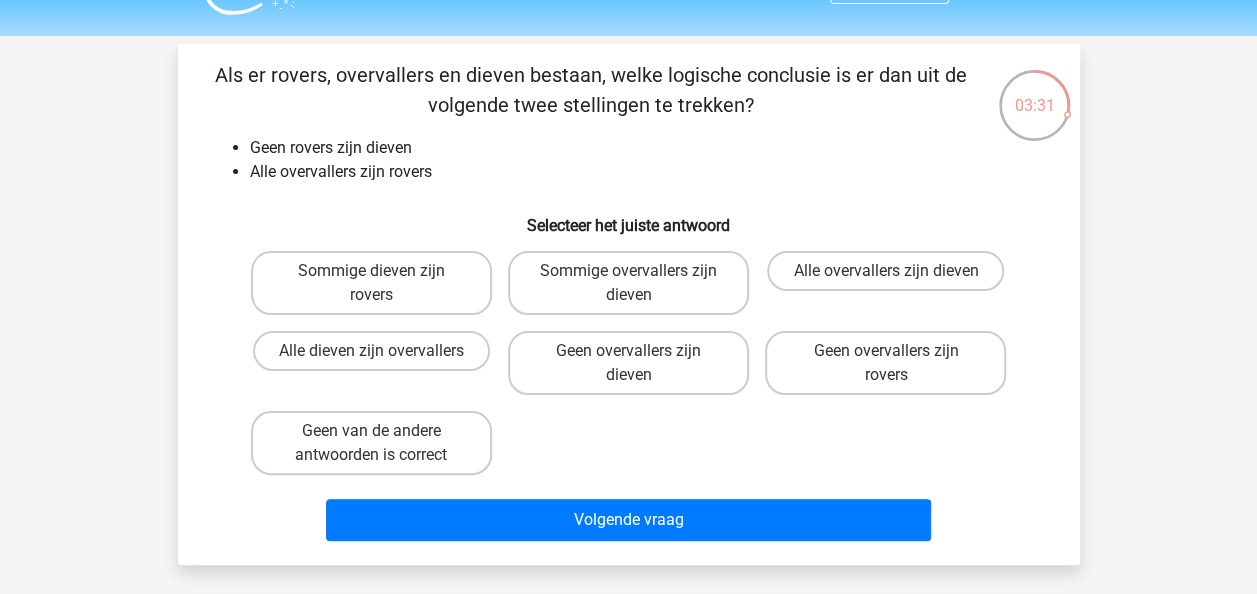 scroll, scrollTop: 0, scrollLeft: 0, axis: both 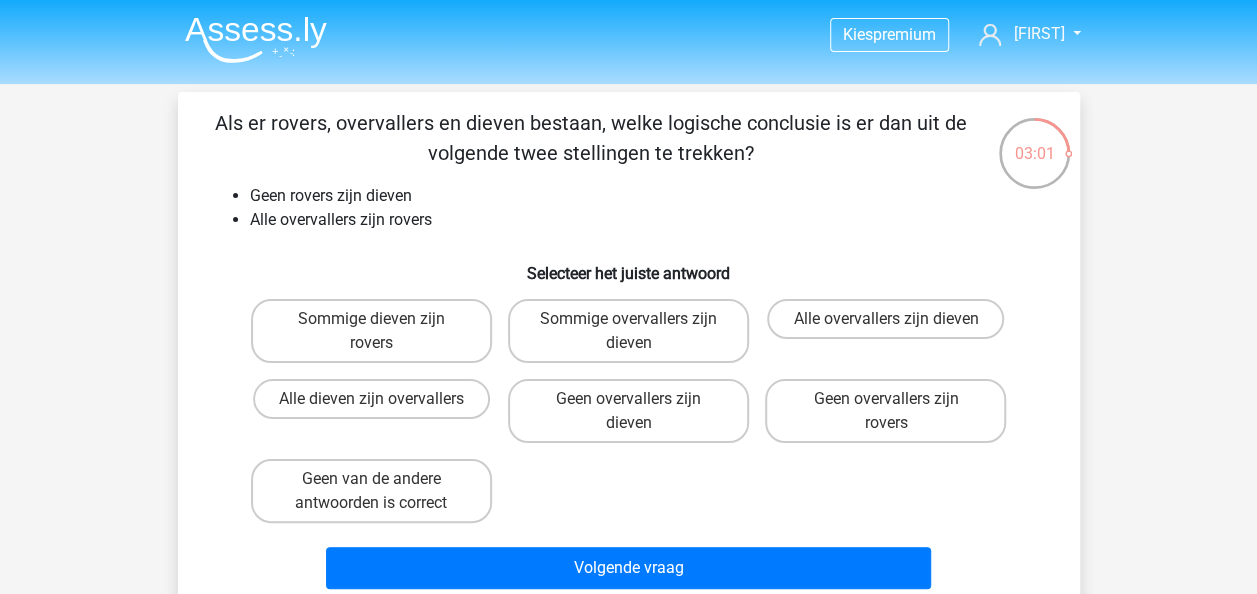 click on "Geen overvallers zijn dieven" at bounding box center (628, 411) 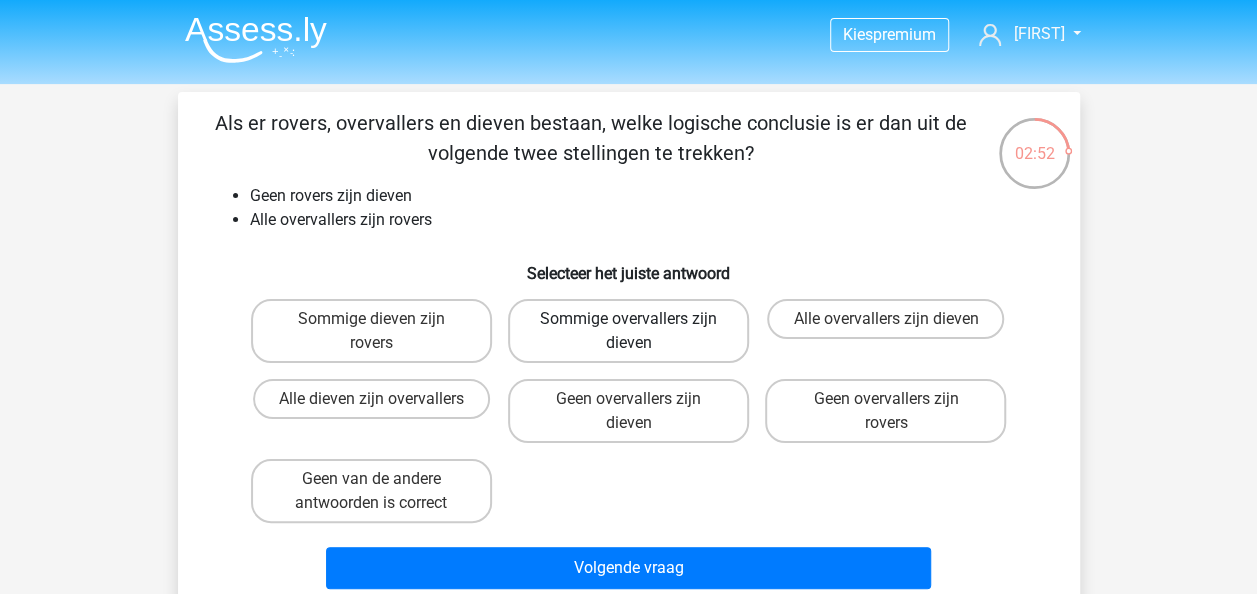 click on "Sommige overvallers zijn dieven" at bounding box center (628, 331) 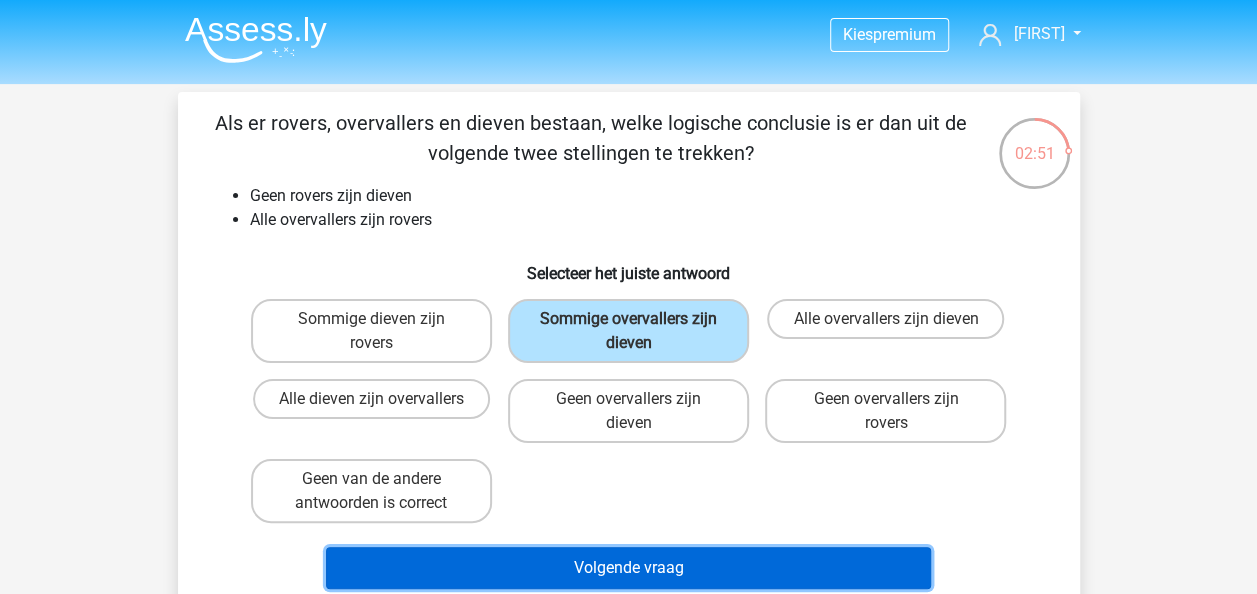 click on "Volgende vraag" at bounding box center (628, 568) 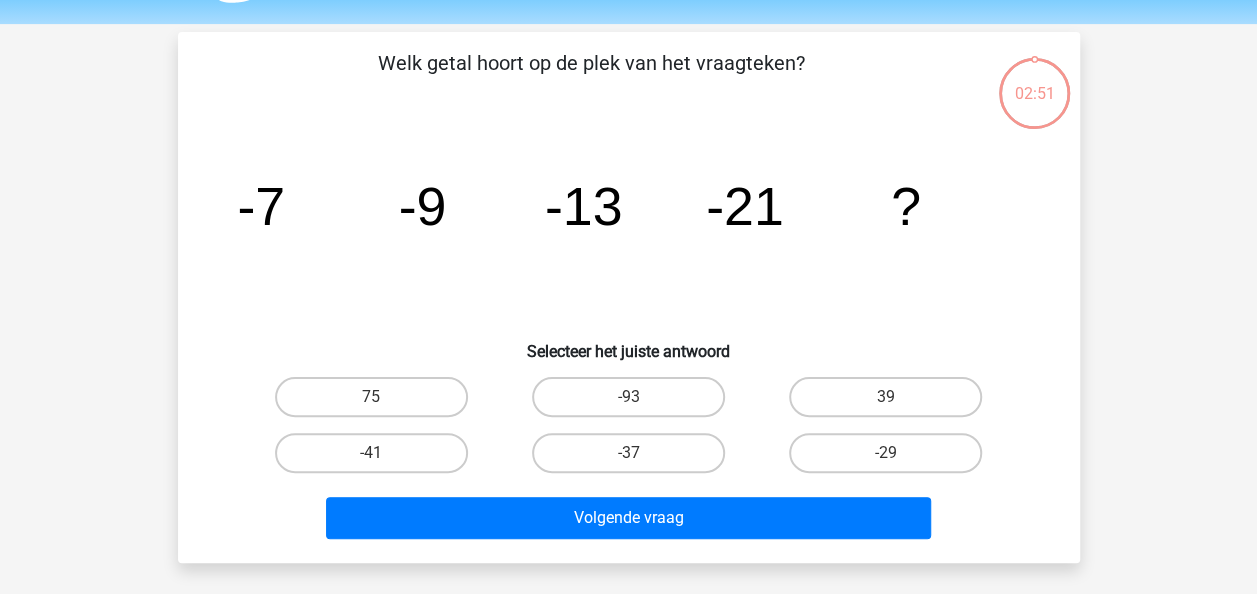 scroll, scrollTop: 92, scrollLeft: 0, axis: vertical 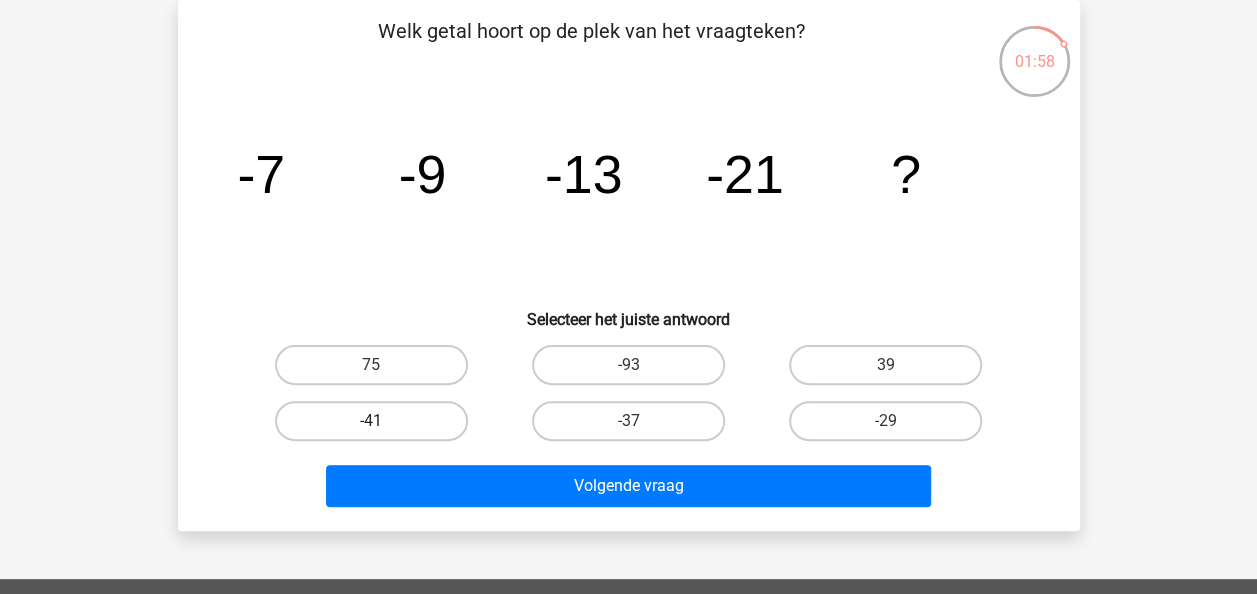 click on "-41" at bounding box center [371, 421] 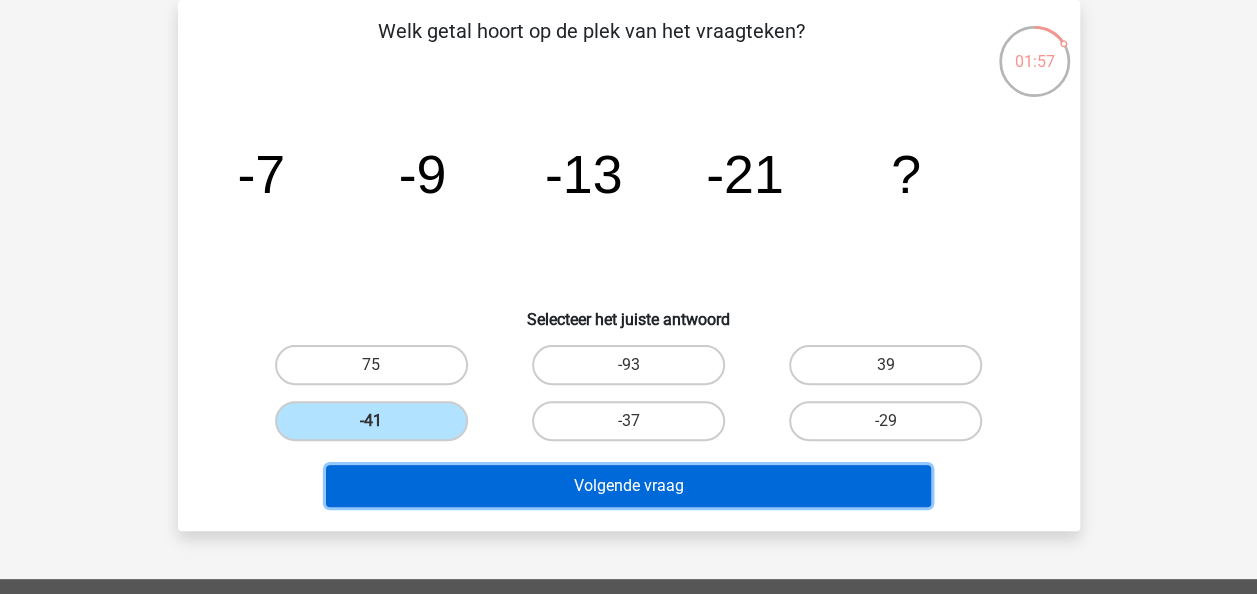 click on "Volgende vraag" at bounding box center [628, 486] 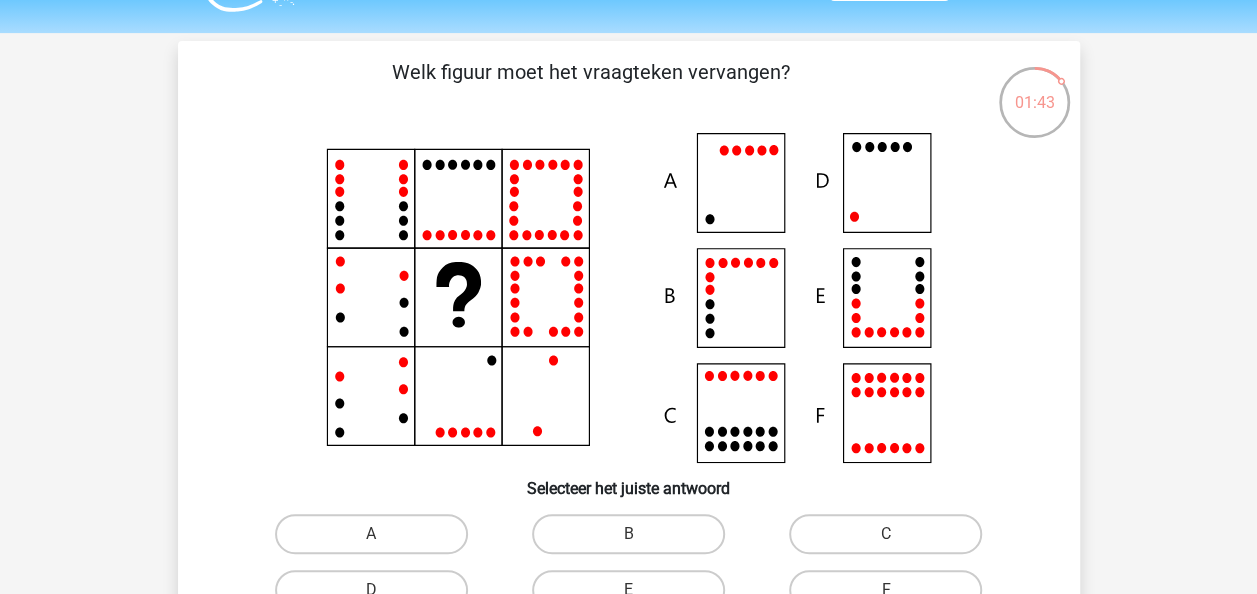 scroll, scrollTop: 52, scrollLeft: 0, axis: vertical 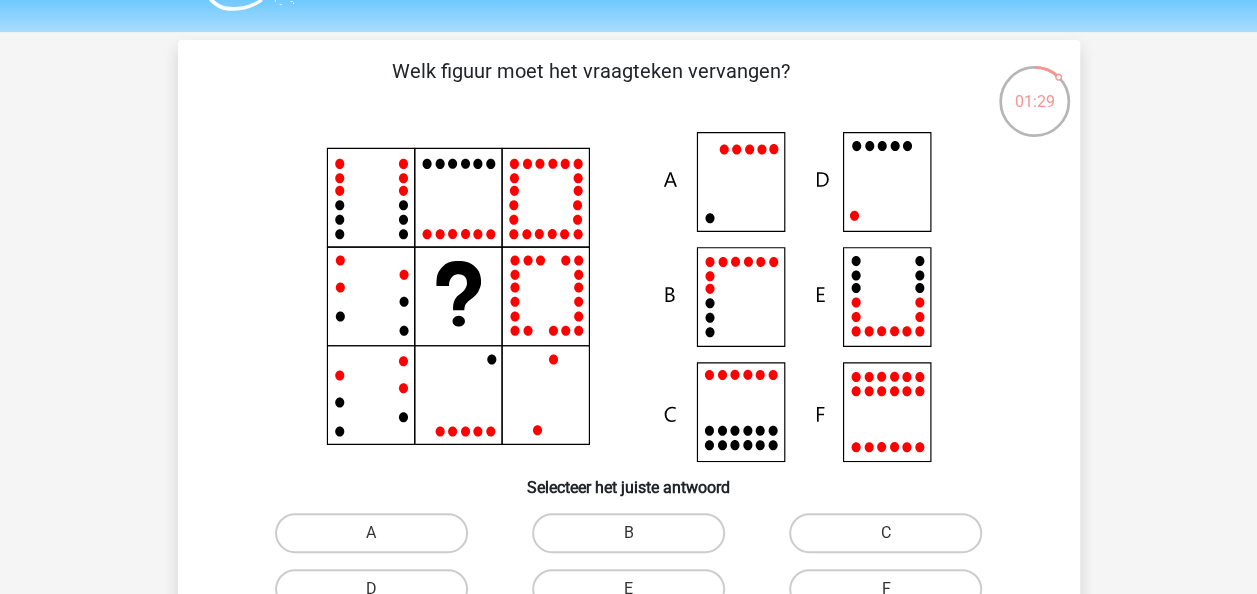 click at bounding box center (629, 297) 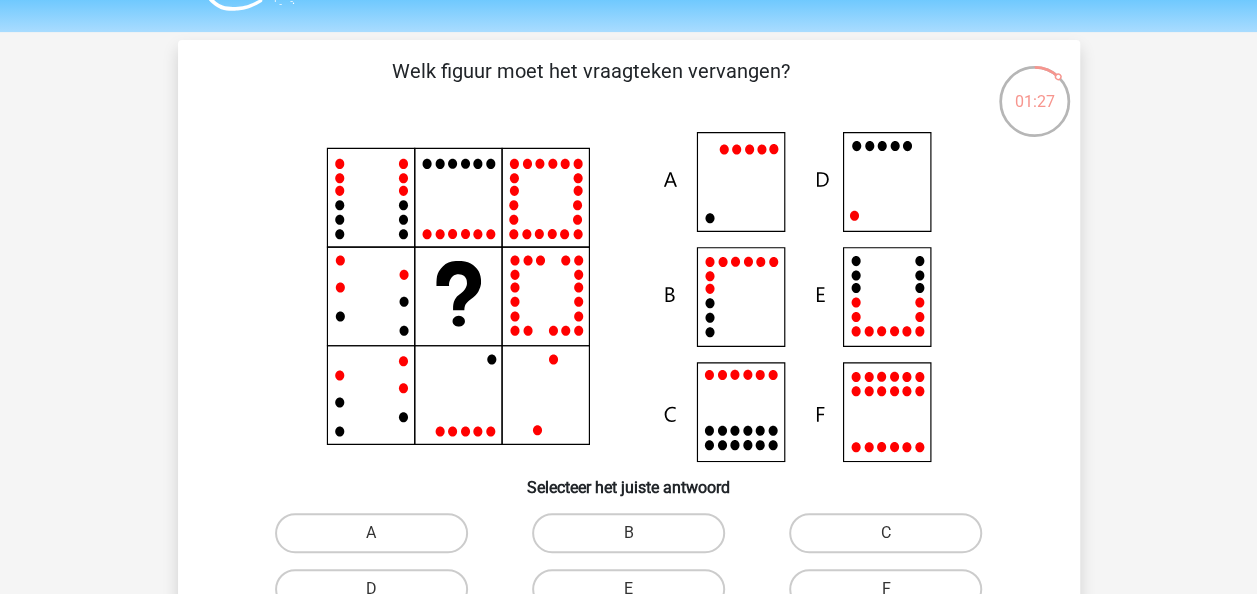 click 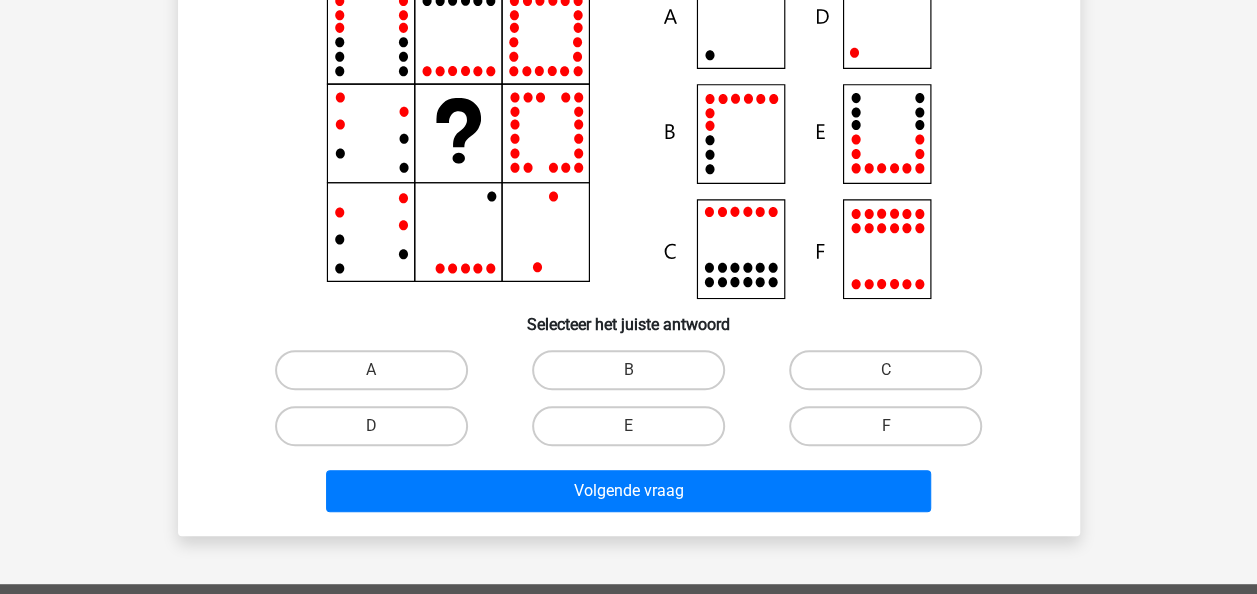 scroll, scrollTop: 216, scrollLeft: 0, axis: vertical 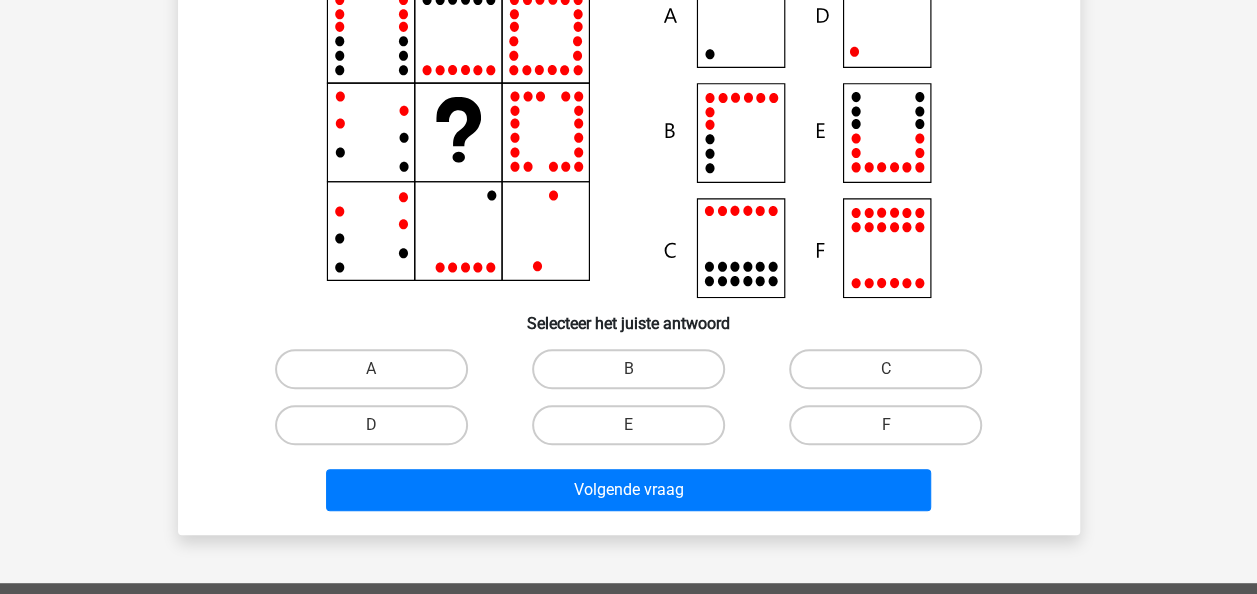 click on "A" at bounding box center [377, 375] 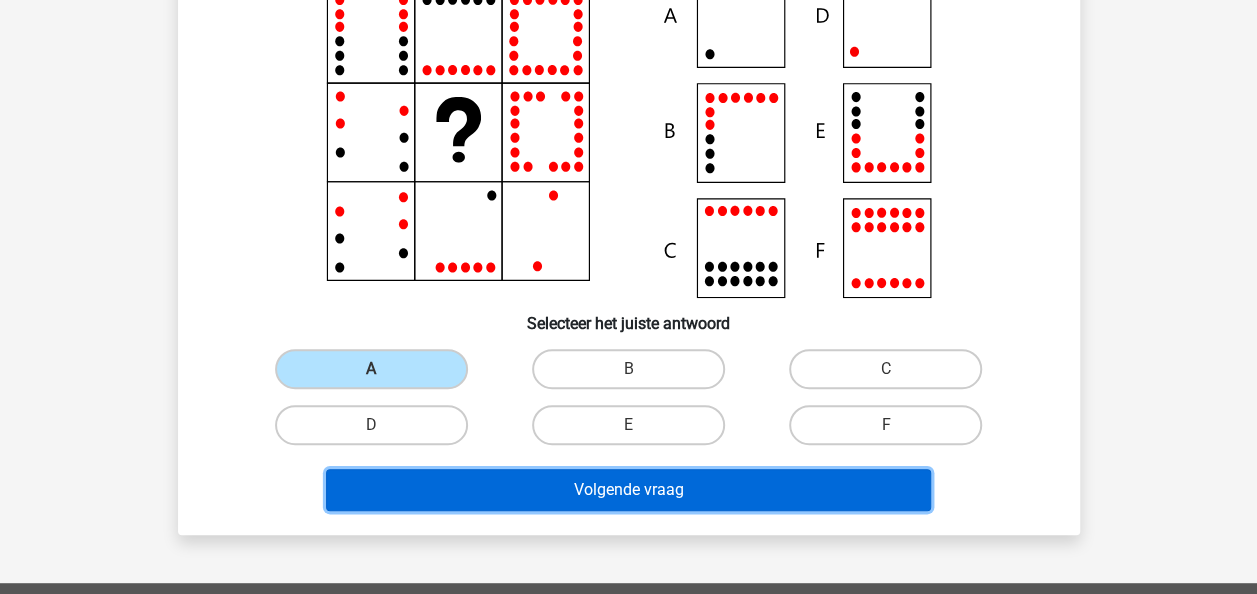 click on "Volgende vraag" at bounding box center (628, 490) 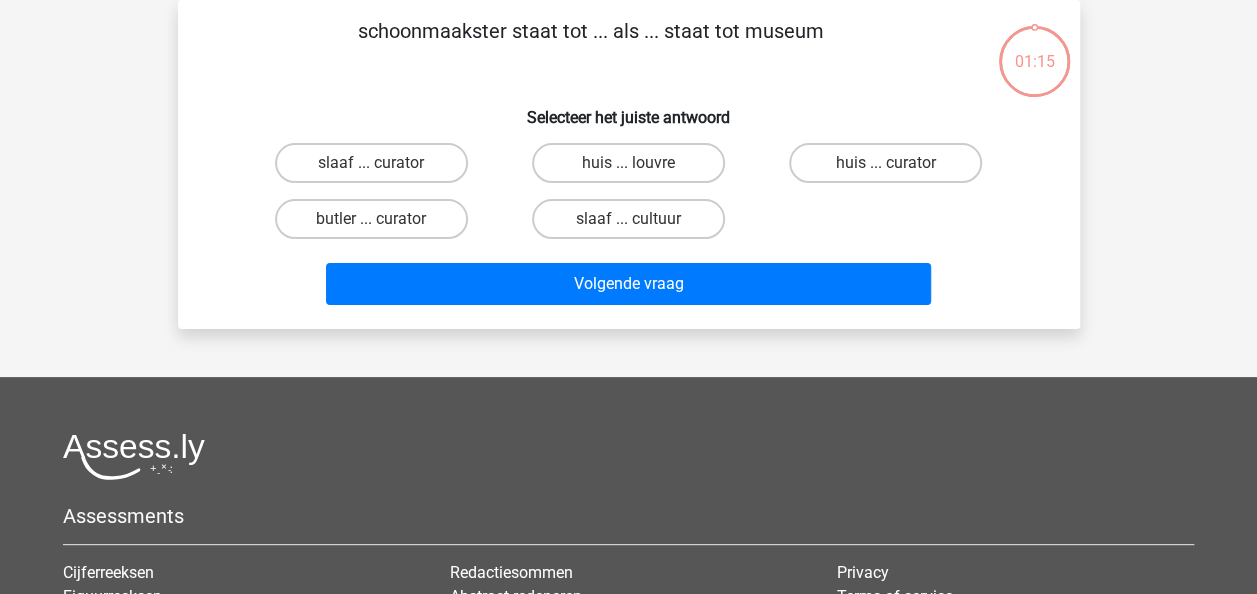 scroll, scrollTop: 0, scrollLeft: 0, axis: both 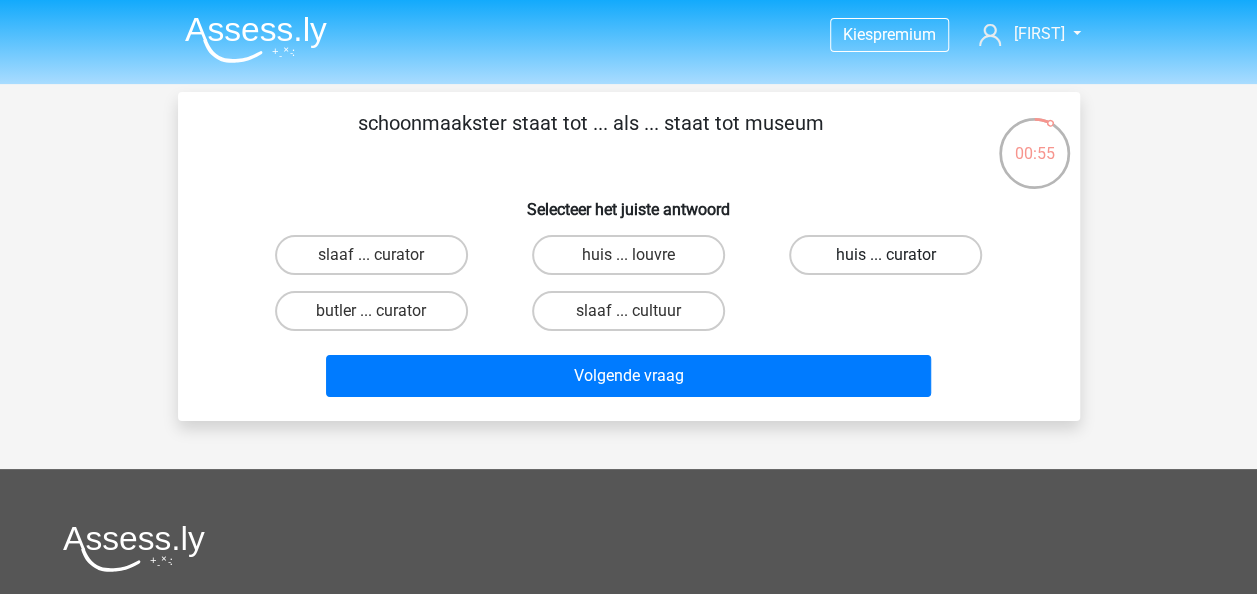 click on "huis ... curator" at bounding box center [885, 255] 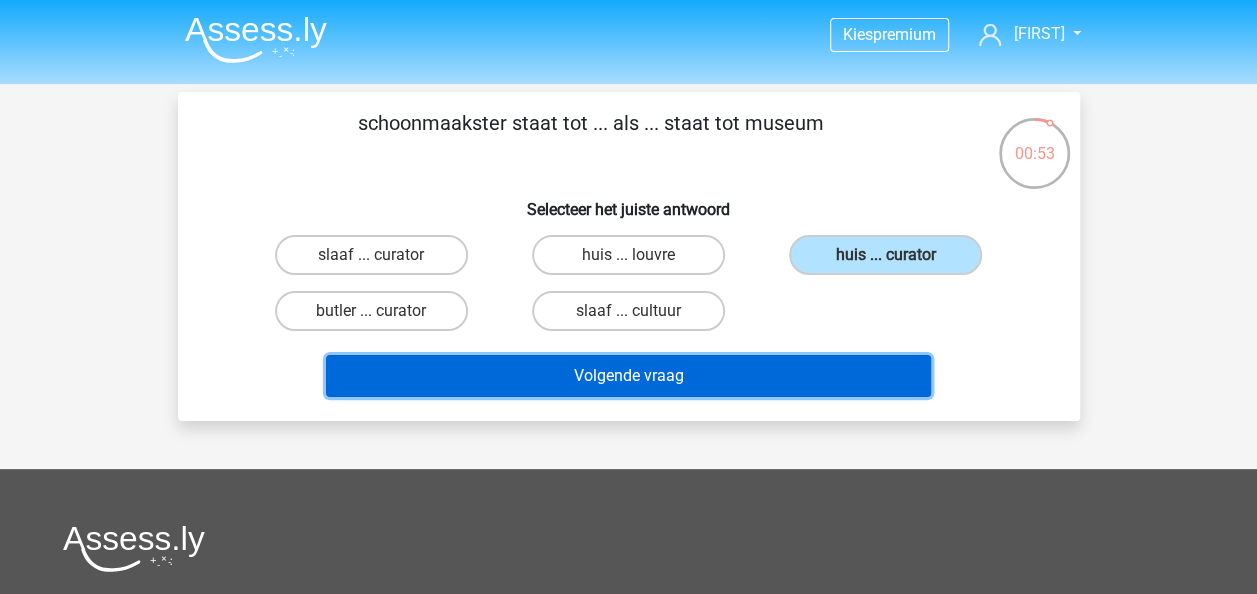 click on "Volgende vraag" at bounding box center (628, 376) 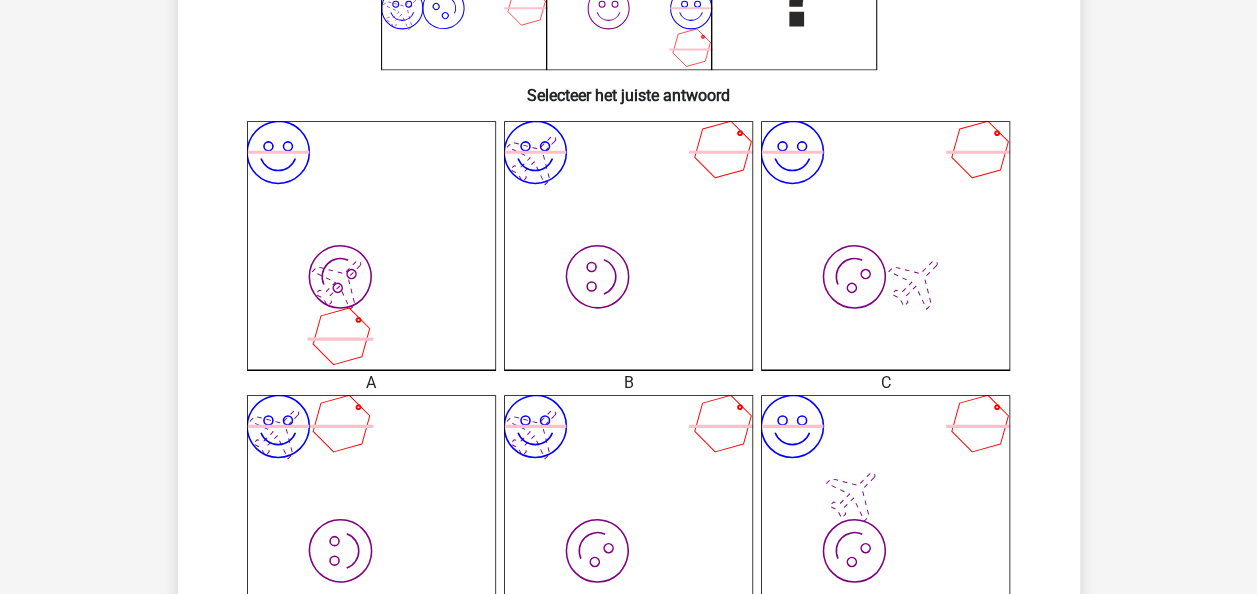 scroll, scrollTop: 447, scrollLeft: 0, axis: vertical 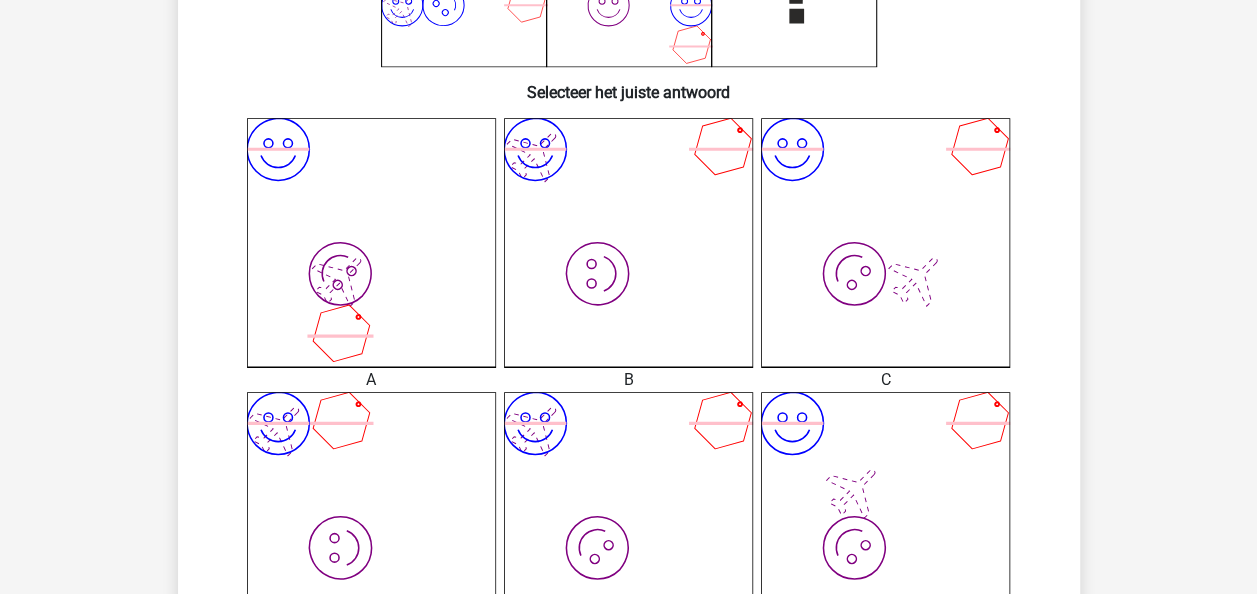 click on "image/svg+xml
image/svg+xml" 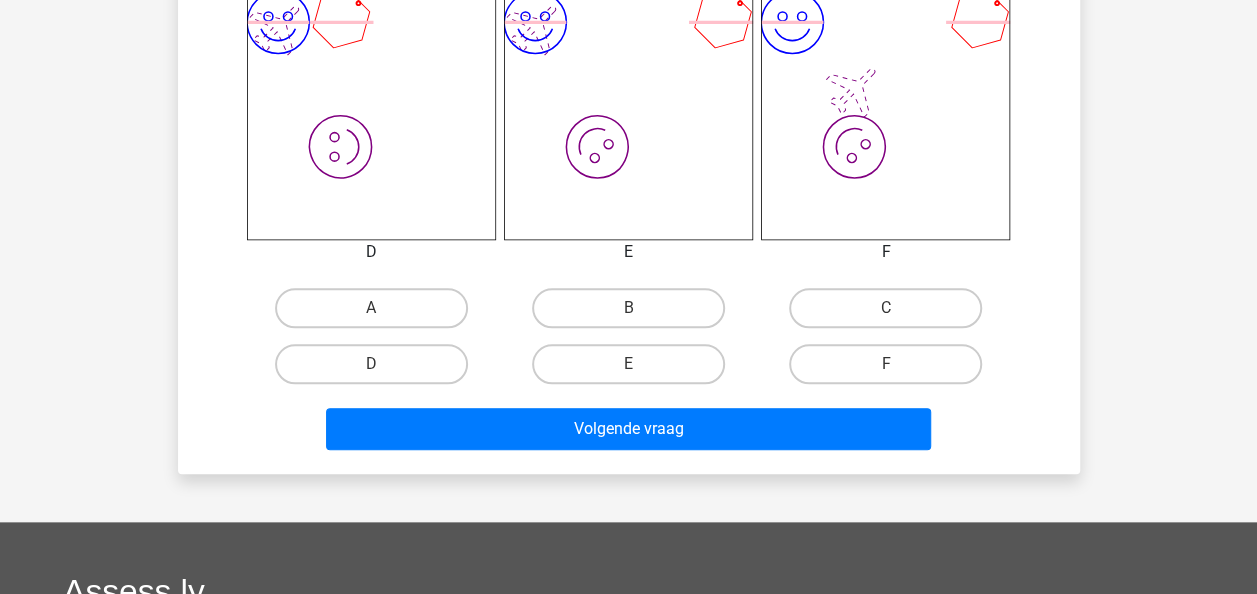 scroll, scrollTop: 849, scrollLeft: 0, axis: vertical 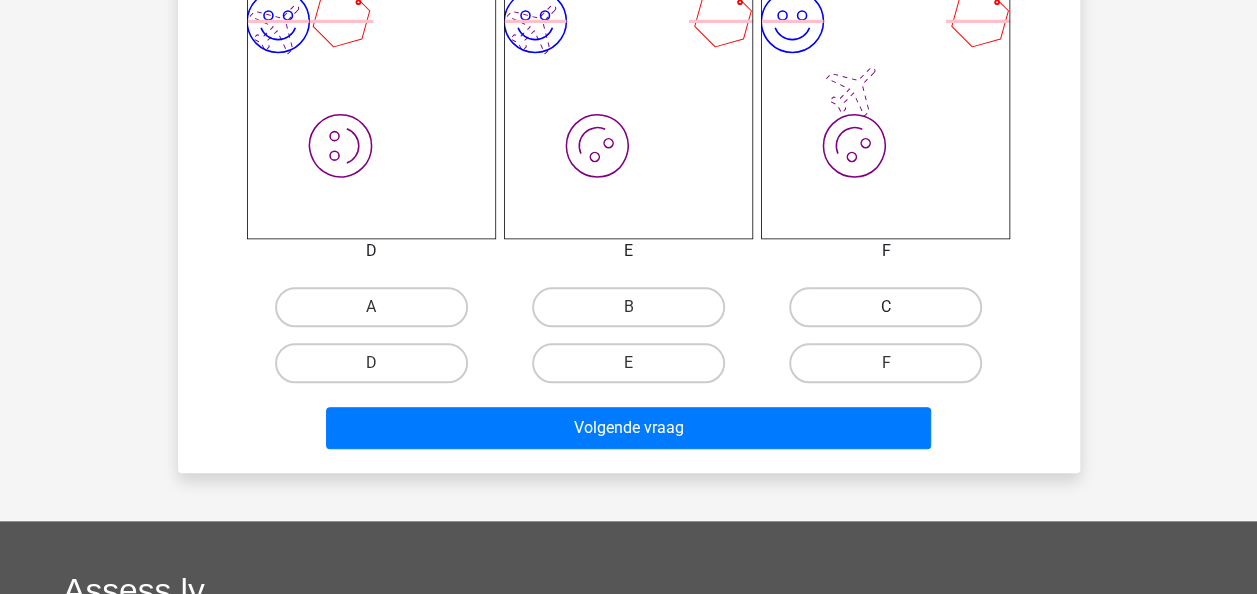 click on "C" at bounding box center [885, 307] 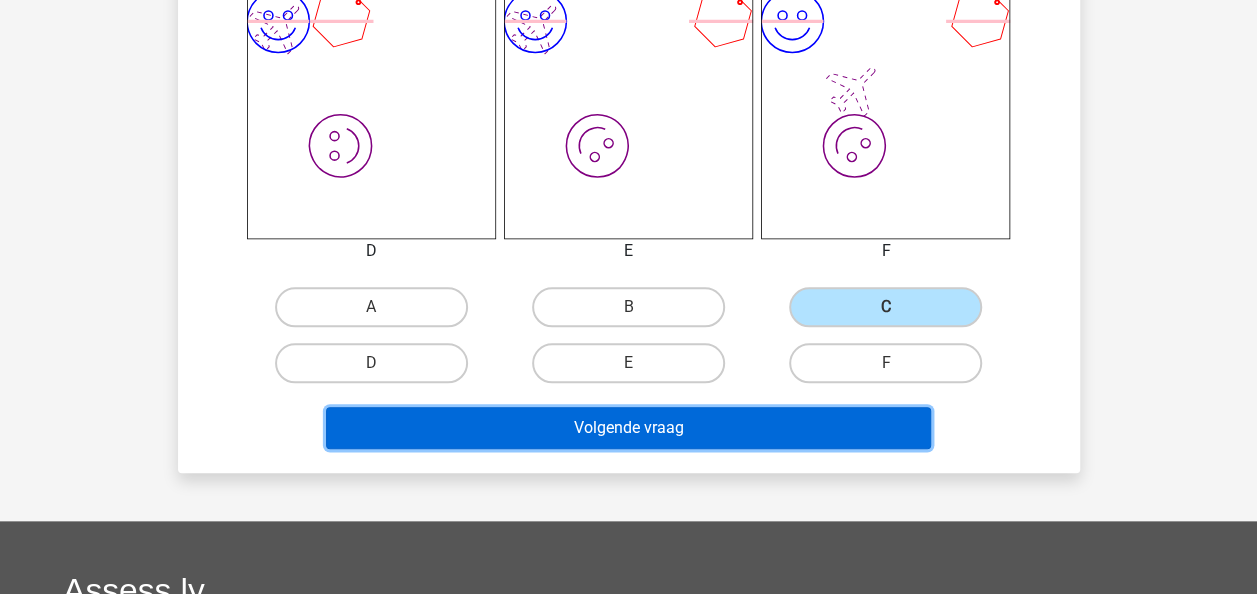 click on "Volgende vraag" at bounding box center (628, 428) 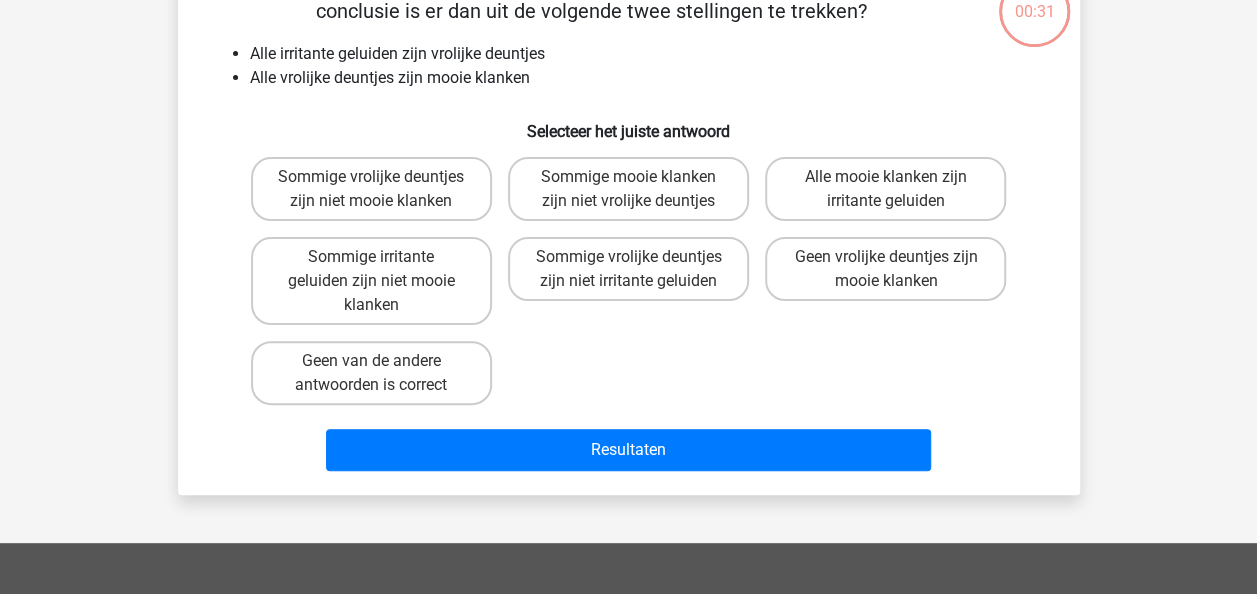 scroll, scrollTop: 92, scrollLeft: 0, axis: vertical 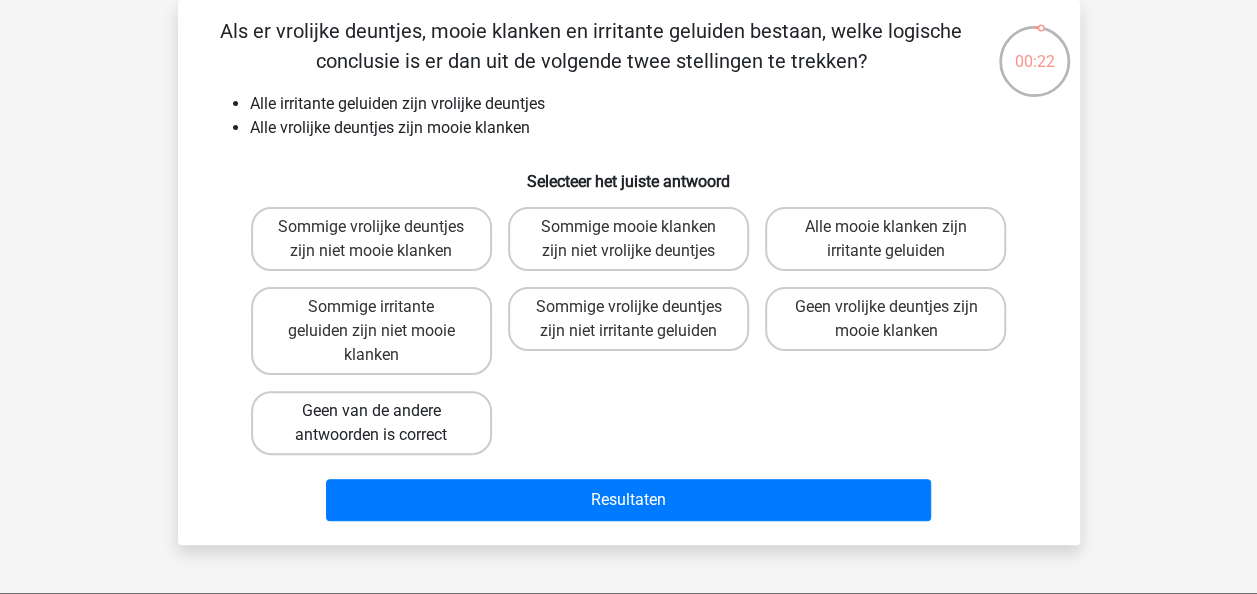 click on "Geen van de andere antwoorden is correct" at bounding box center (371, 423) 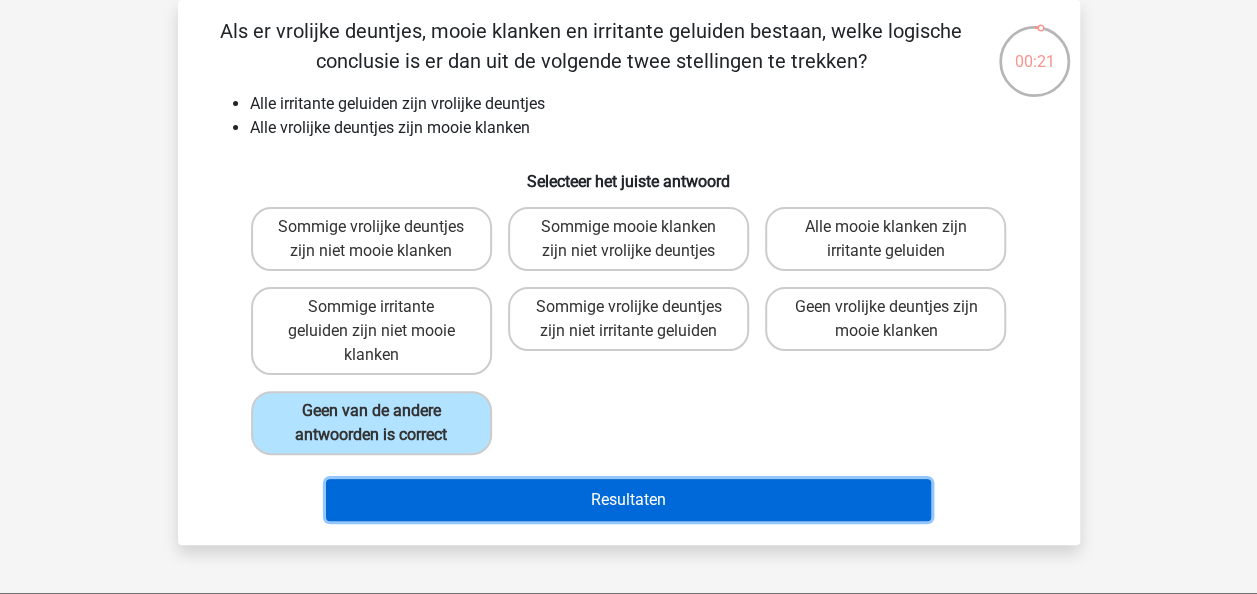click on "Resultaten" at bounding box center (628, 500) 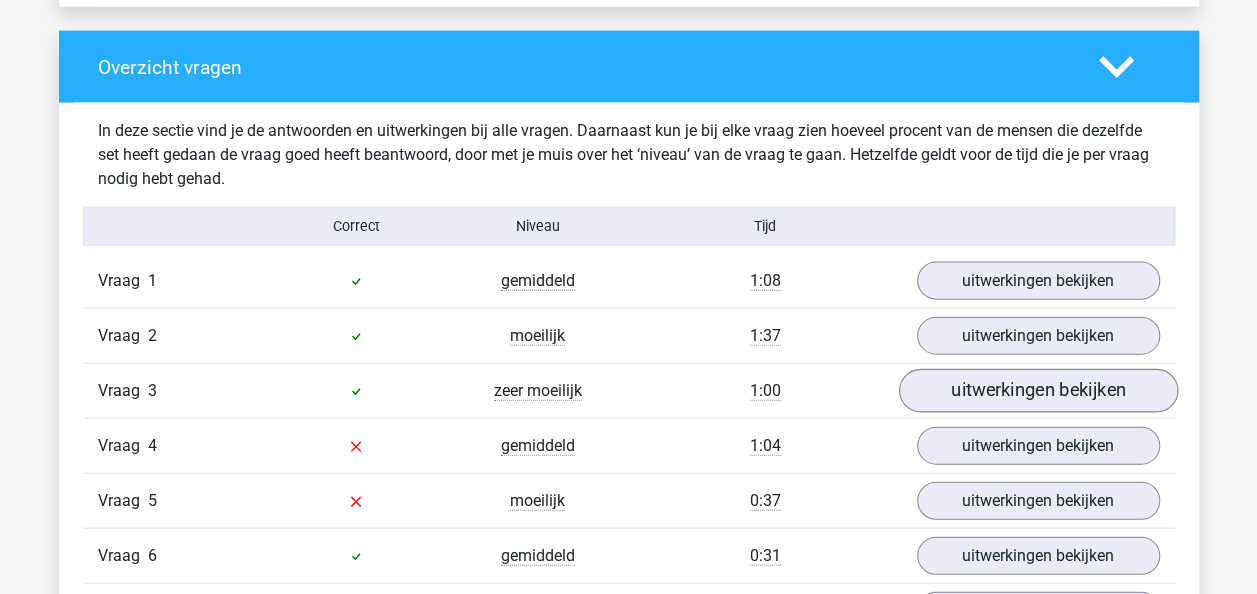 scroll, scrollTop: 2090, scrollLeft: 0, axis: vertical 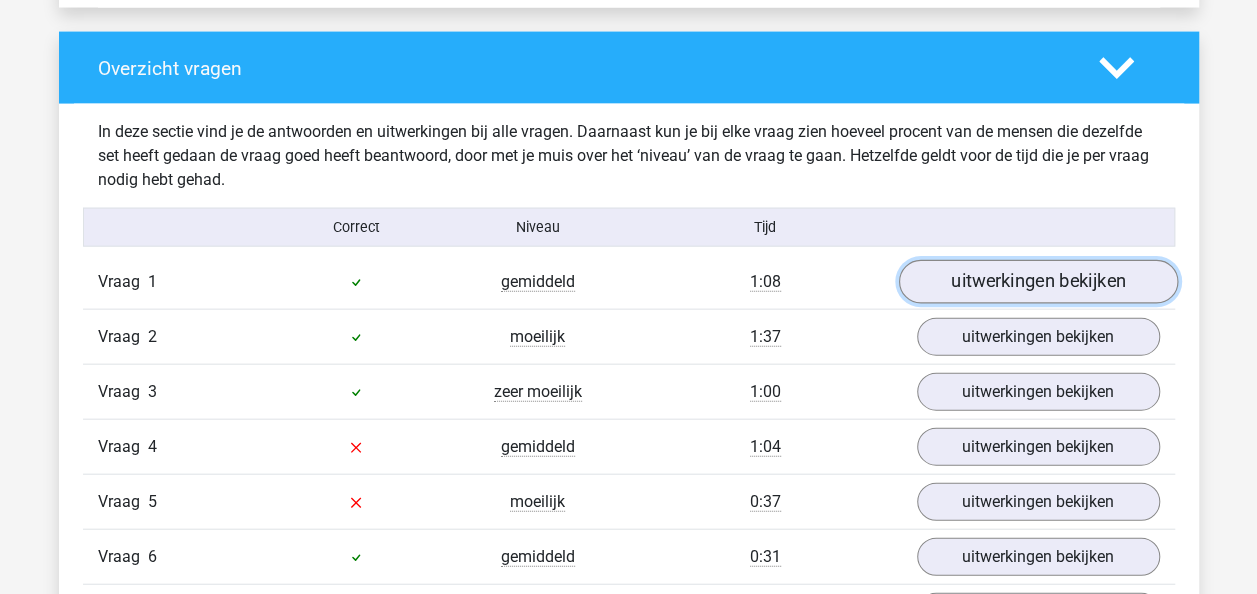 click on "uitwerkingen bekijken" at bounding box center (1037, 283) 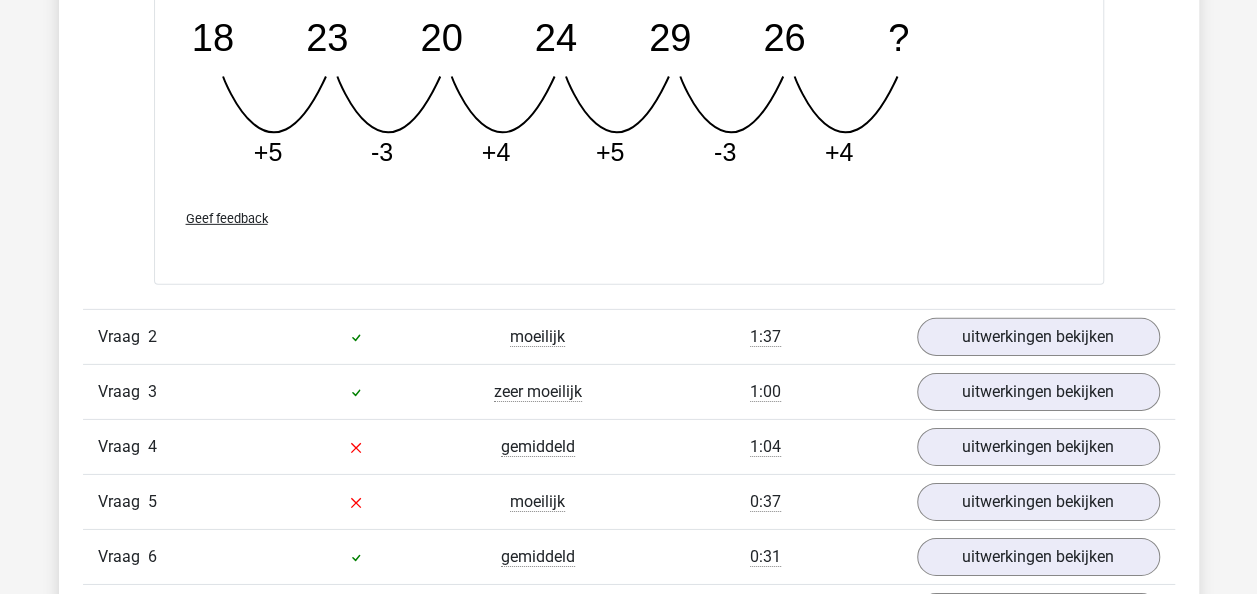 scroll, scrollTop: 2965, scrollLeft: 0, axis: vertical 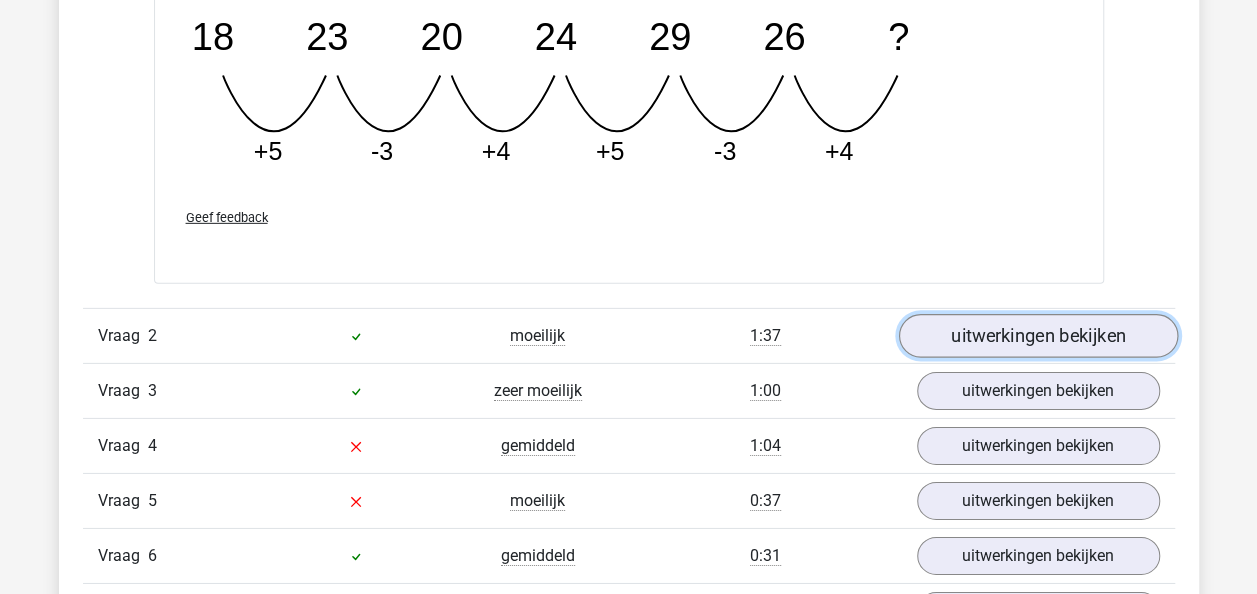 click on "uitwerkingen bekijken" at bounding box center (1037, 336) 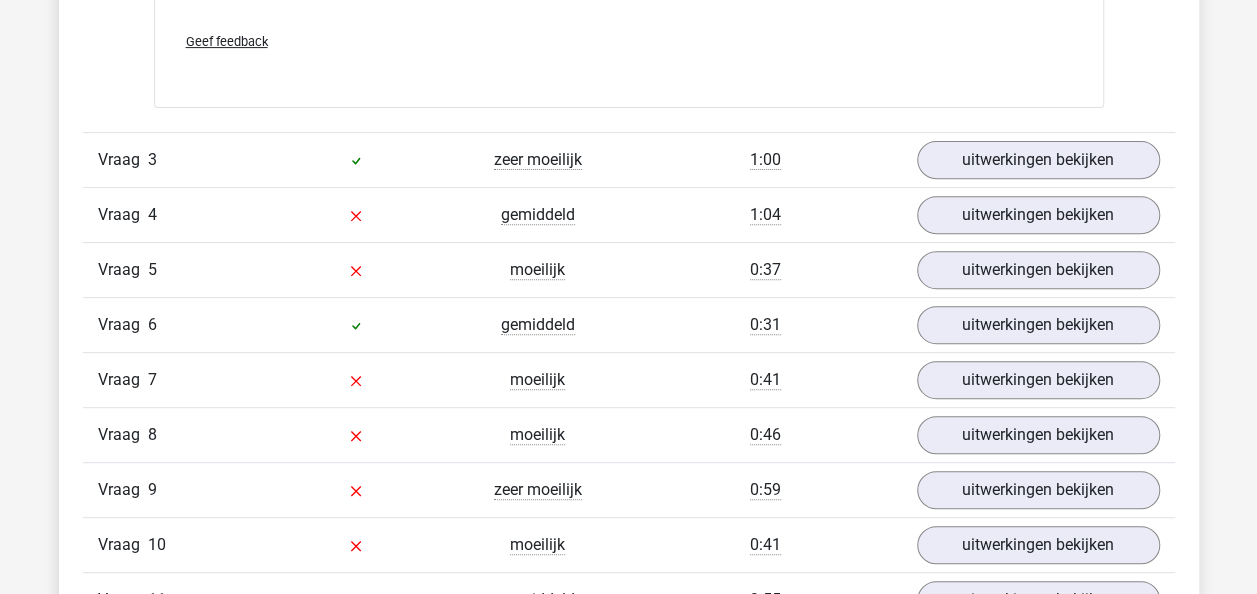 scroll, scrollTop: 4098, scrollLeft: 0, axis: vertical 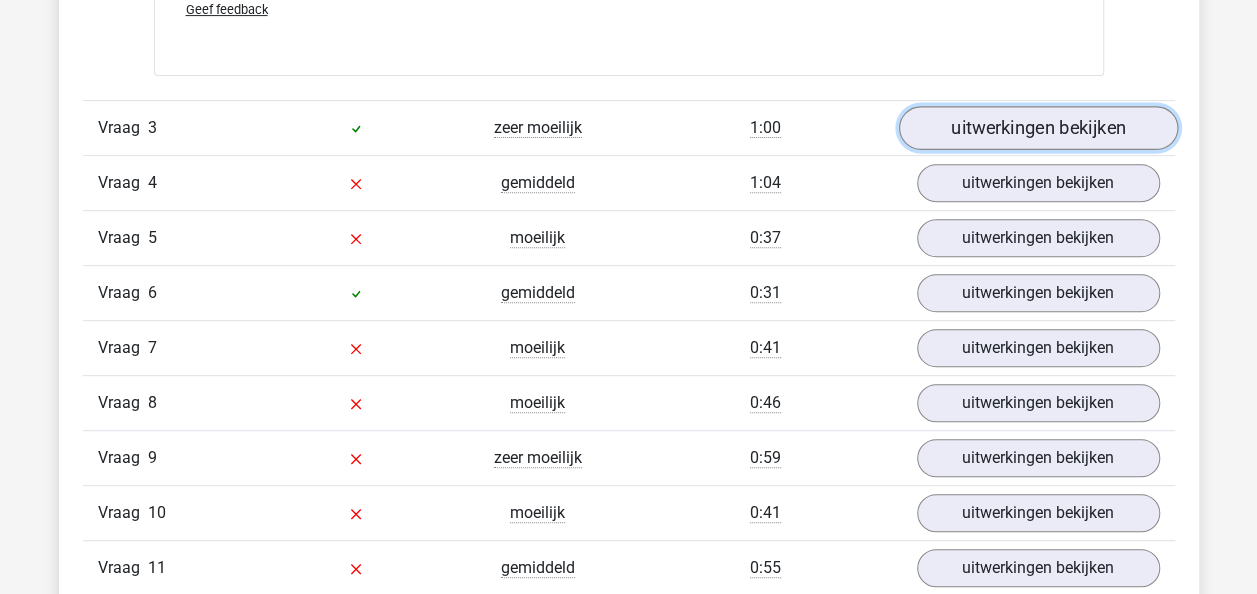 click on "uitwerkingen bekijken" at bounding box center [1037, 129] 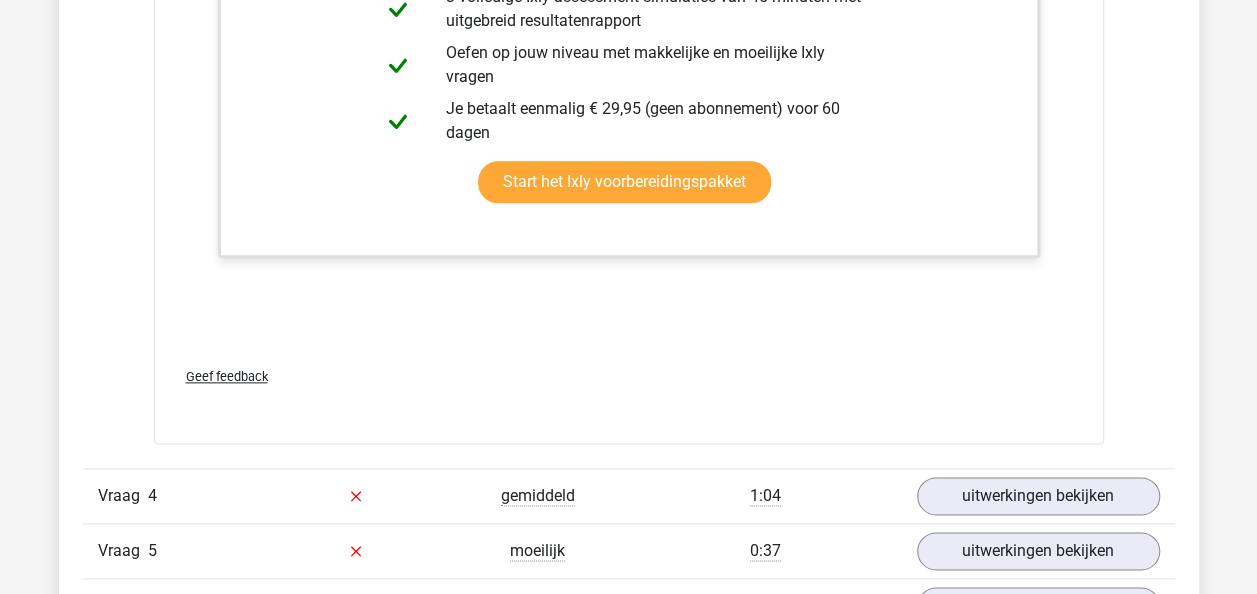 scroll, scrollTop: 4845, scrollLeft: 0, axis: vertical 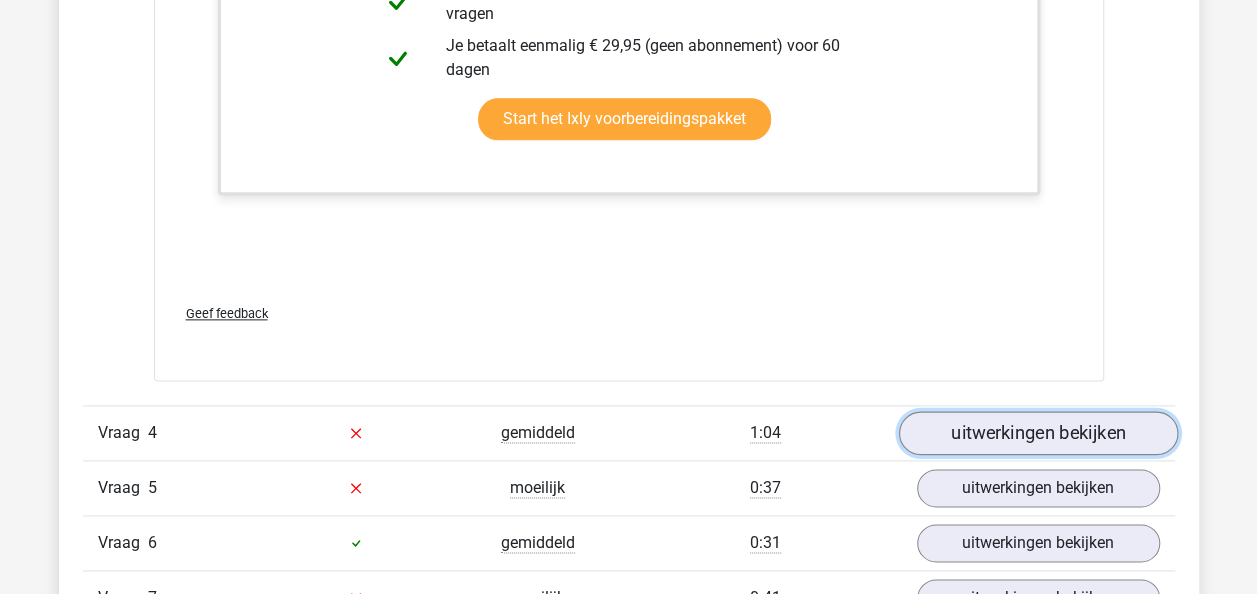 click on "uitwerkingen bekijken" at bounding box center (1037, 433) 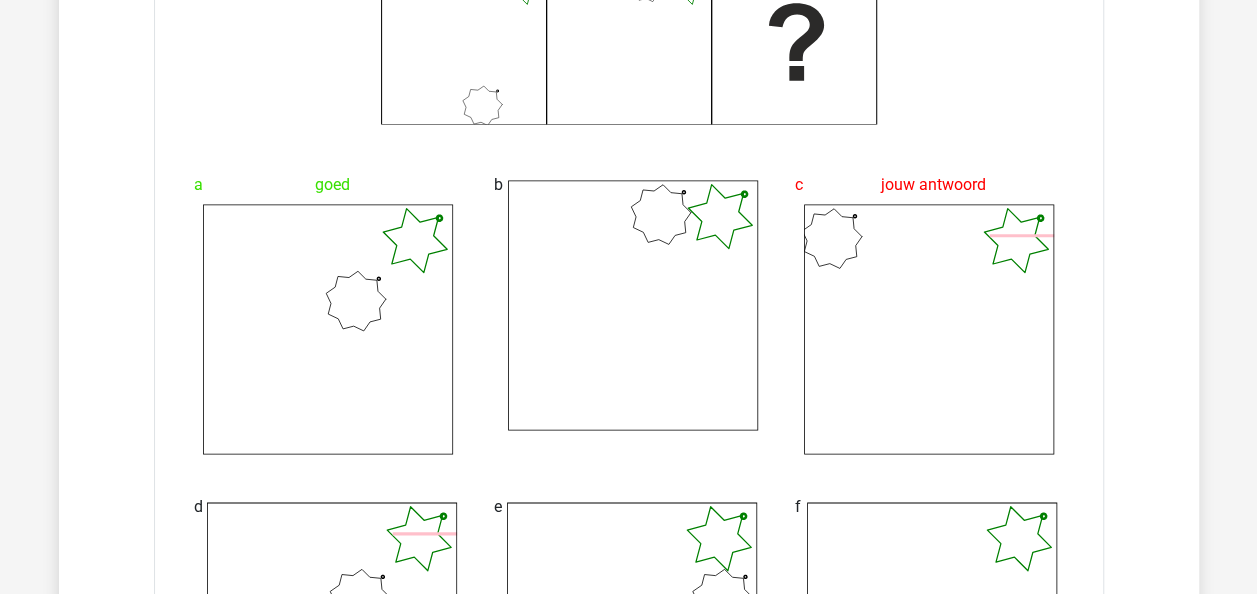 scroll, scrollTop: 5546, scrollLeft: 0, axis: vertical 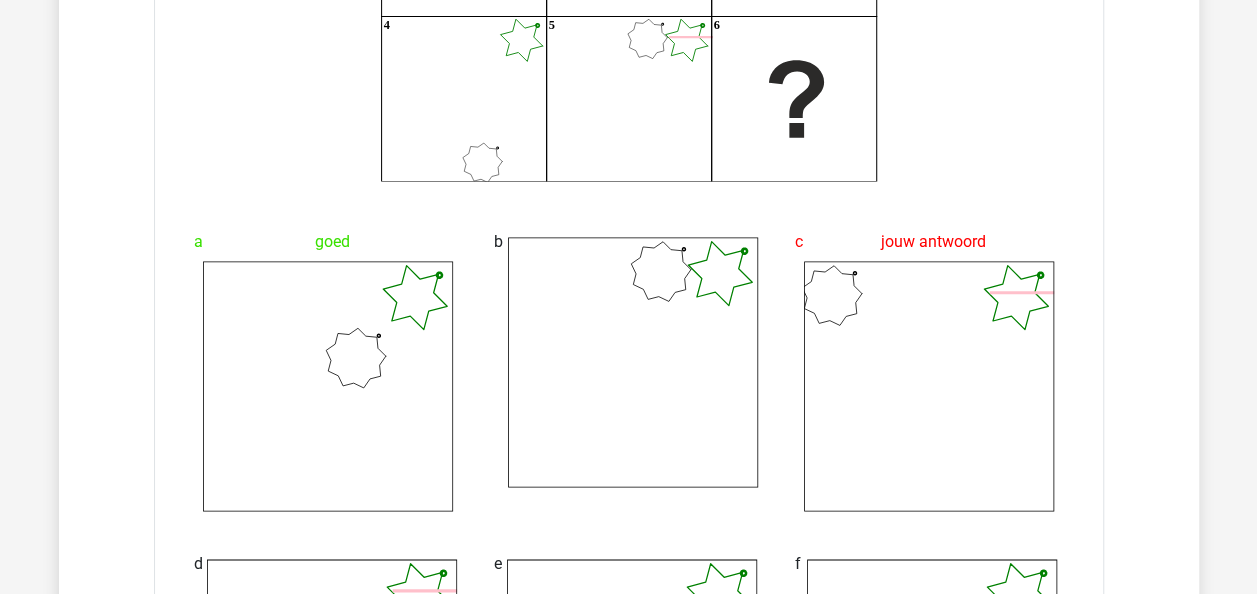 click 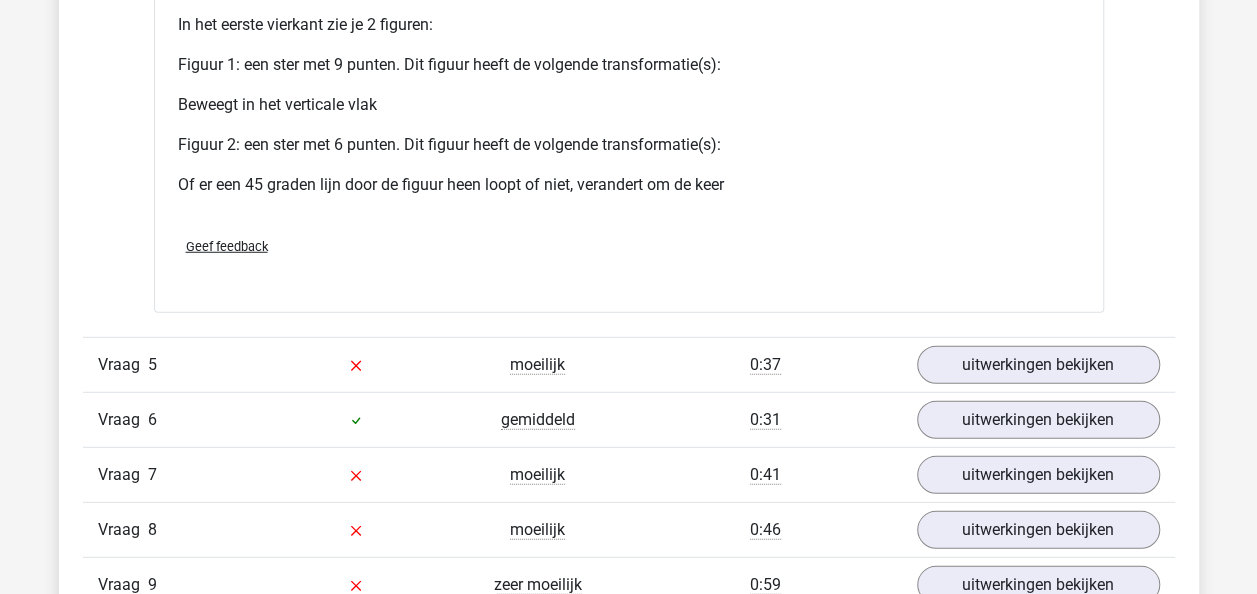 scroll, scrollTop: 6389, scrollLeft: 0, axis: vertical 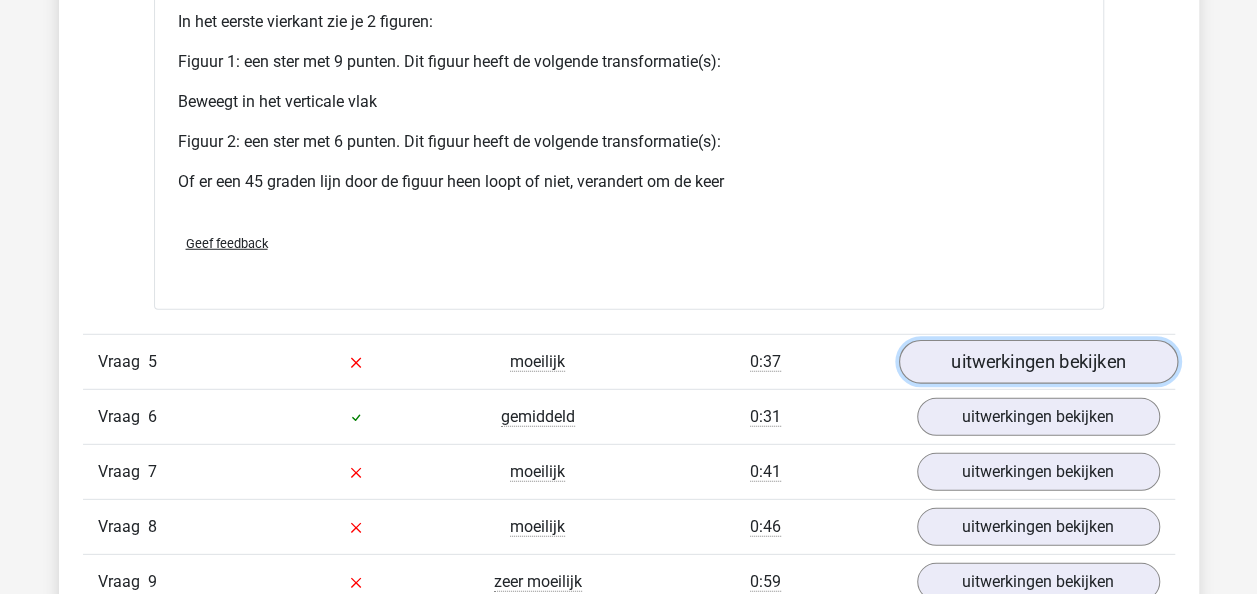 click on "uitwerkingen bekijken" at bounding box center [1037, 362] 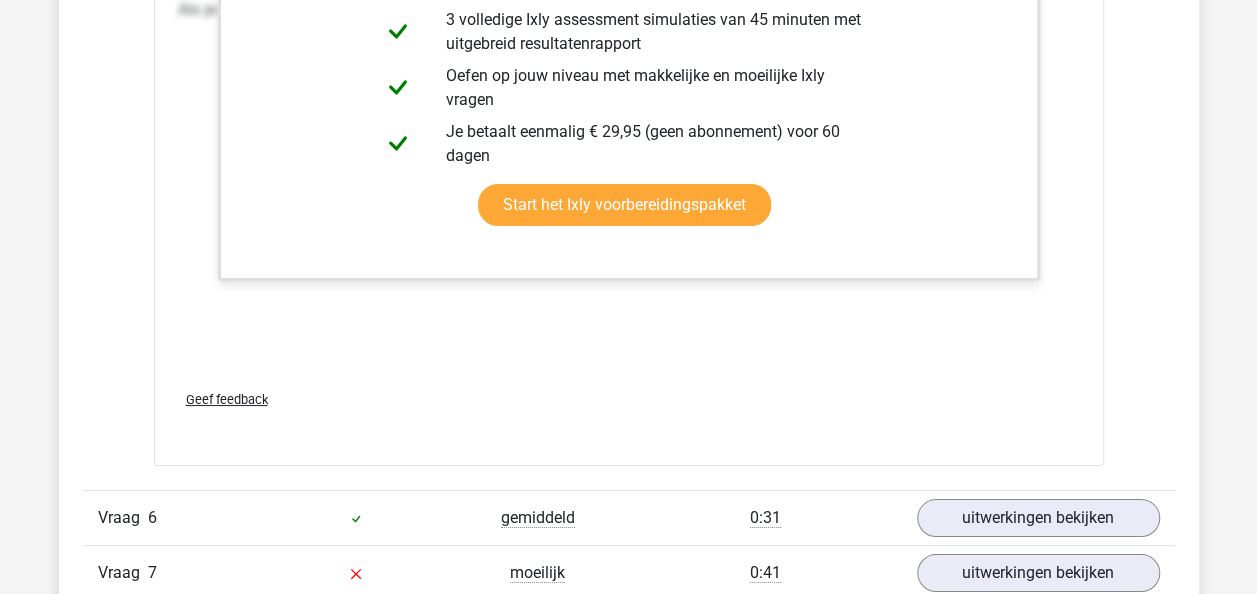 scroll, scrollTop: 7388, scrollLeft: 0, axis: vertical 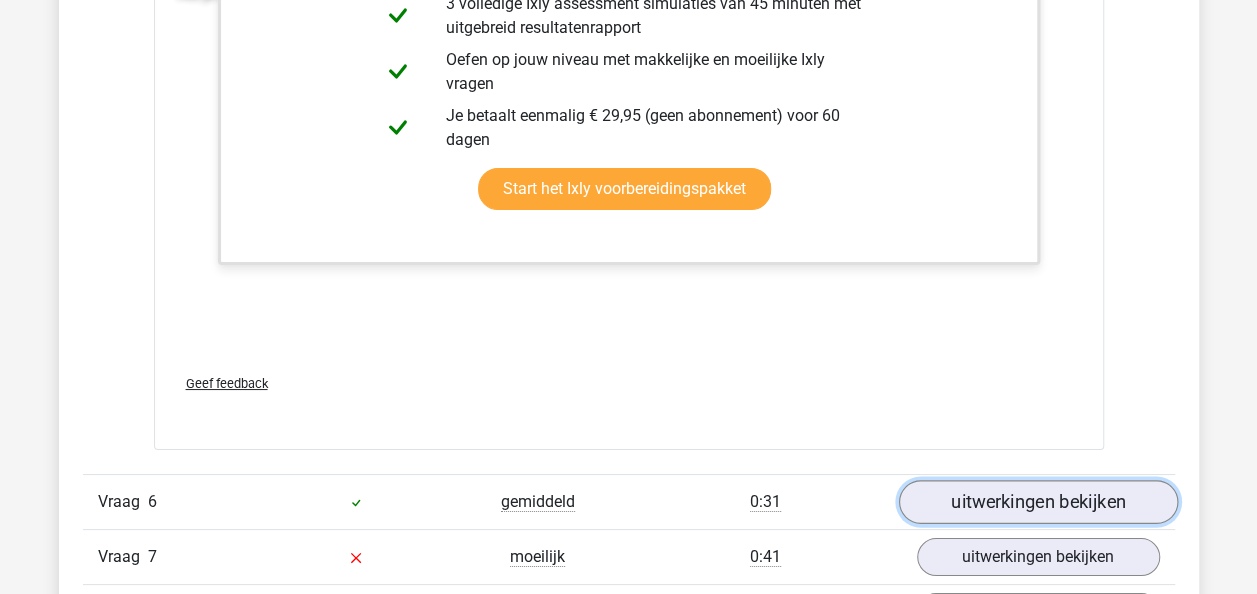 click on "uitwerkingen bekijken" at bounding box center [1037, 502] 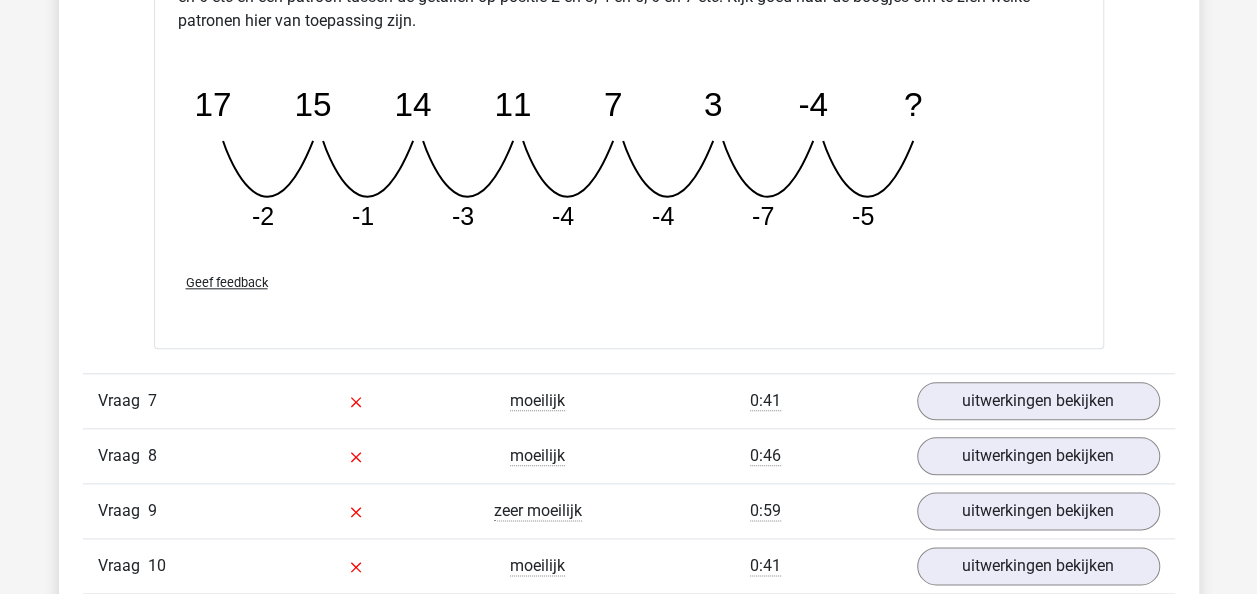 scroll, scrollTop: 8467, scrollLeft: 0, axis: vertical 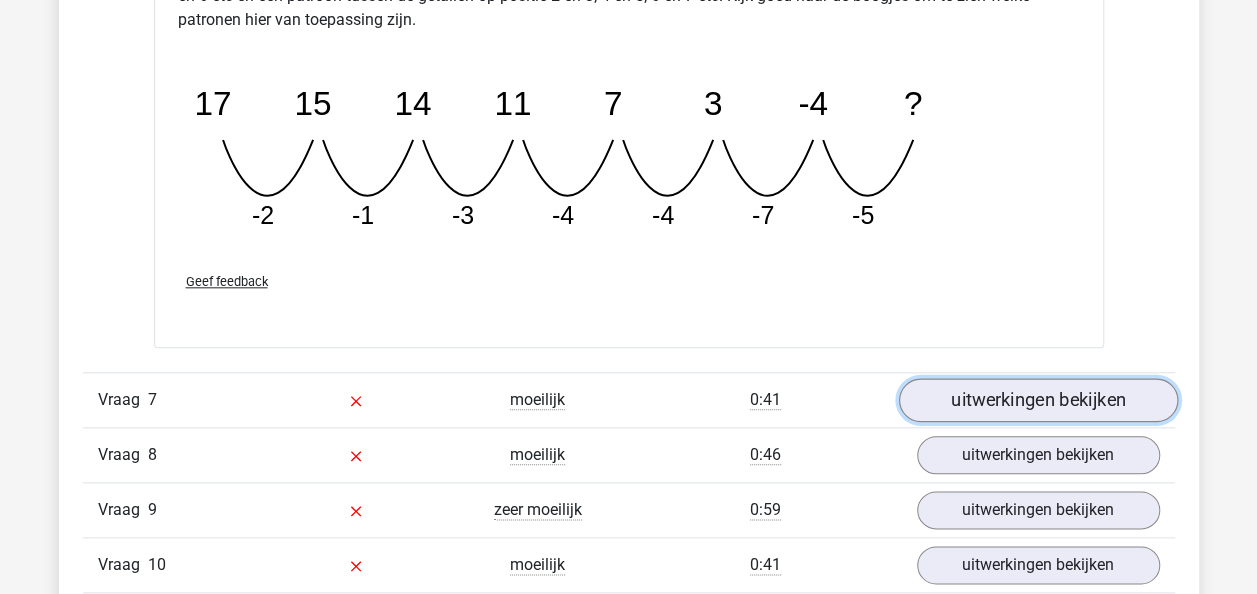 click on "uitwerkingen bekijken" at bounding box center [1037, 400] 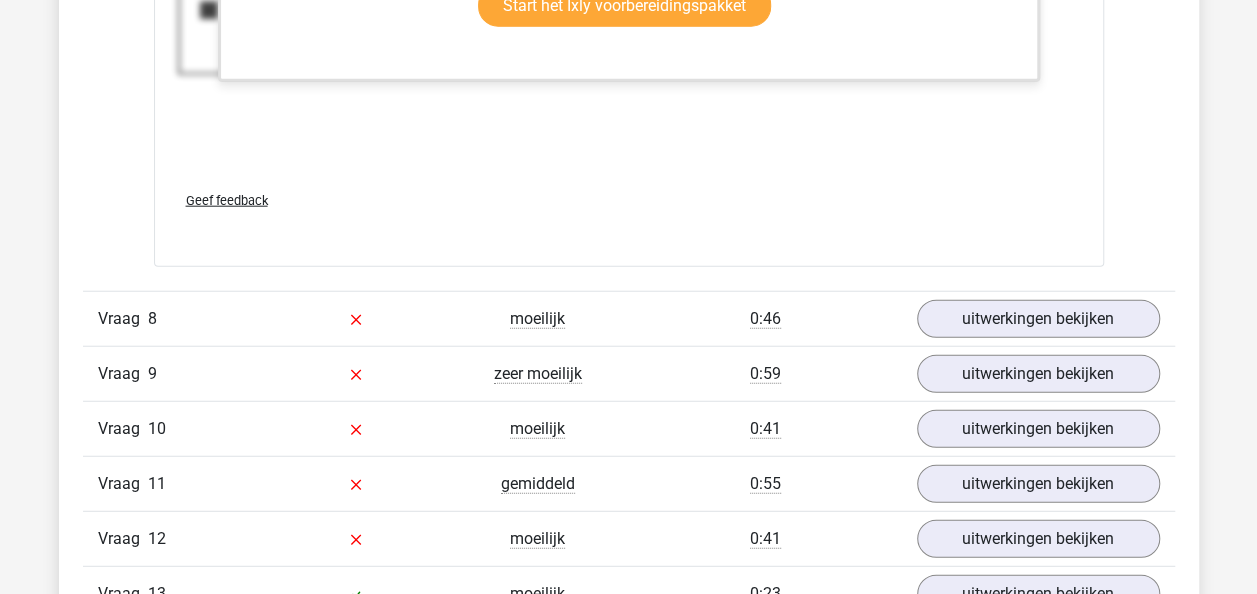 scroll, scrollTop: 9930, scrollLeft: 0, axis: vertical 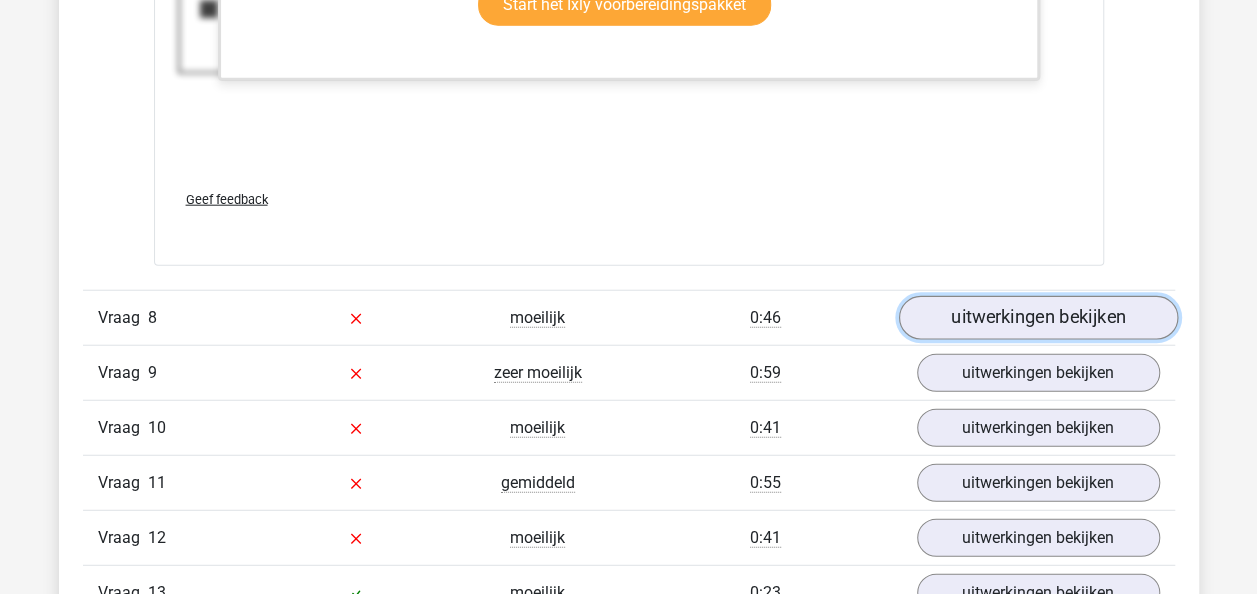 click on "uitwerkingen bekijken" at bounding box center [1037, 318] 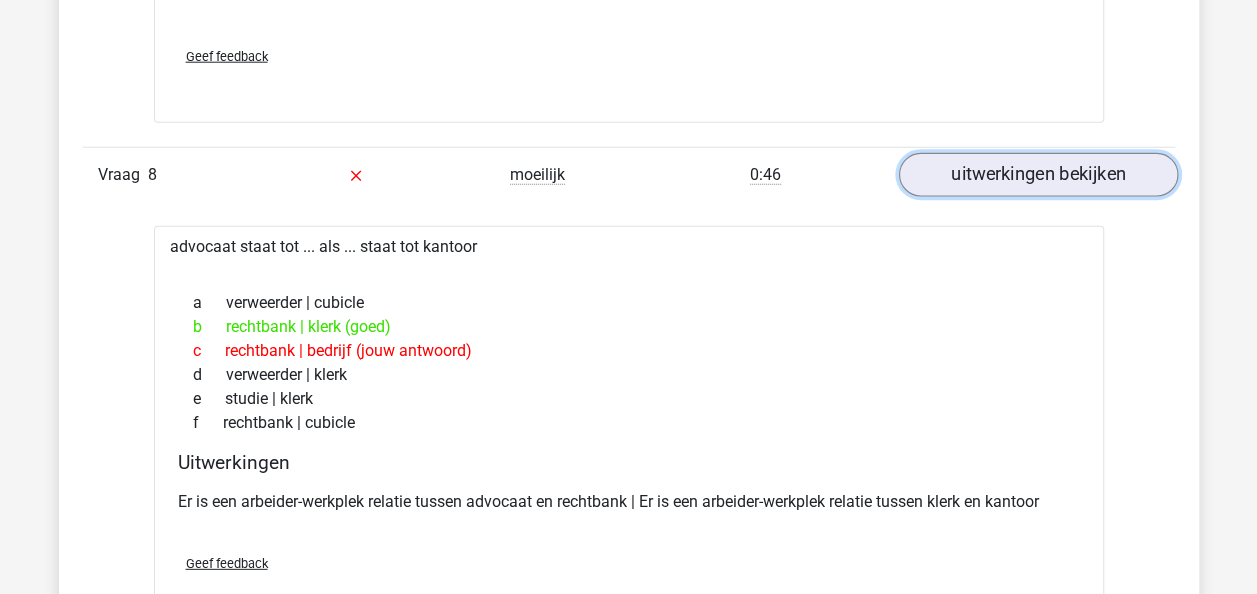 scroll, scrollTop: 10074, scrollLeft: 0, axis: vertical 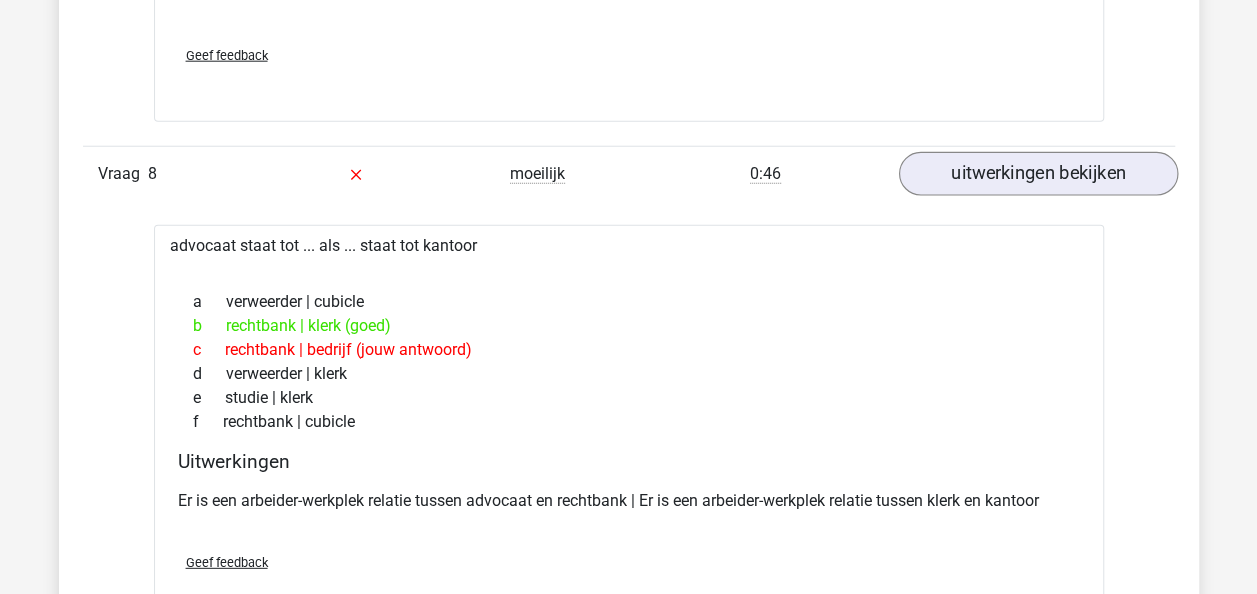 click on "b
rechtbank | klerk
(goed)" at bounding box center (629, 326) 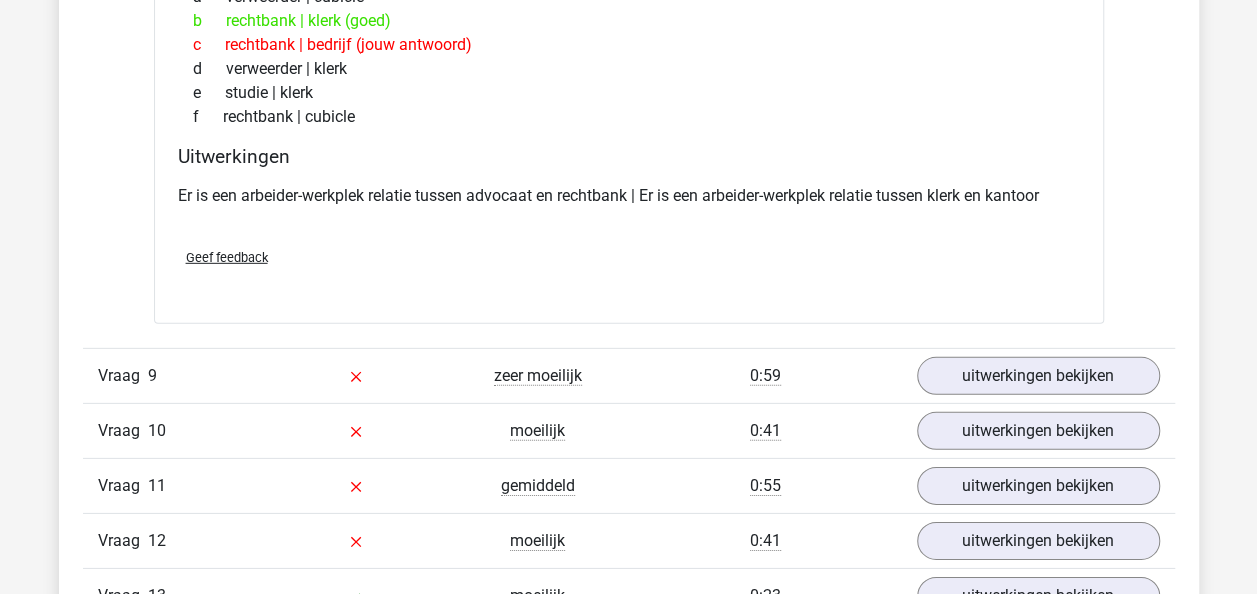 scroll, scrollTop: 10380, scrollLeft: 0, axis: vertical 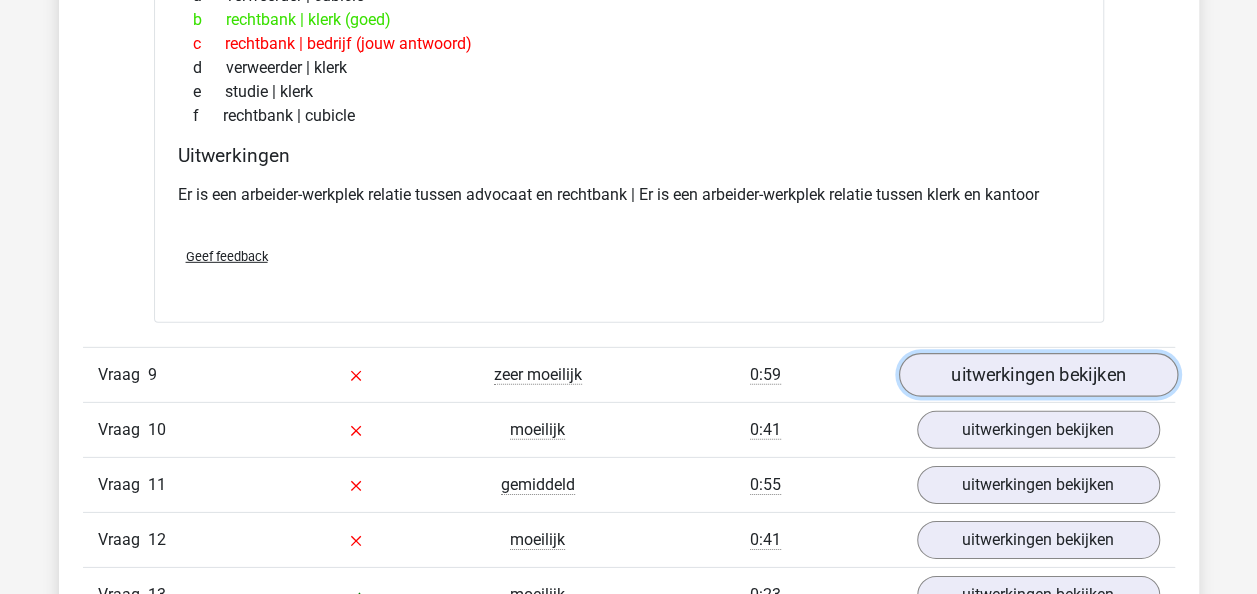 click on "uitwerkingen bekijken" at bounding box center (1037, 375) 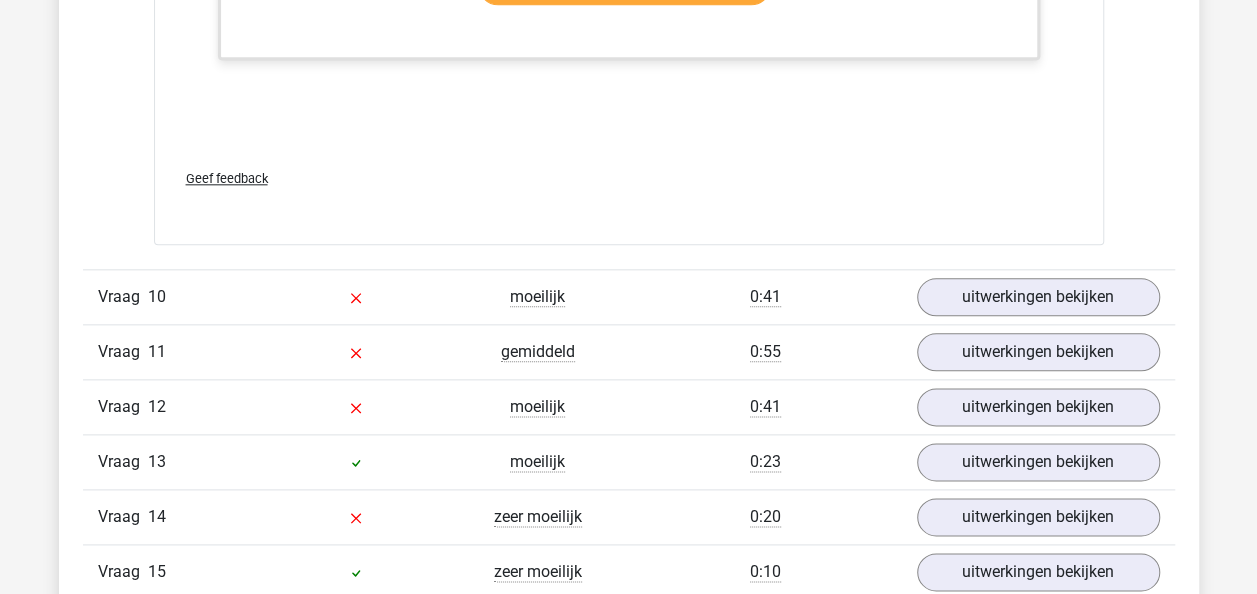 scroll, scrollTop: 12348, scrollLeft: 0, axis: vertical 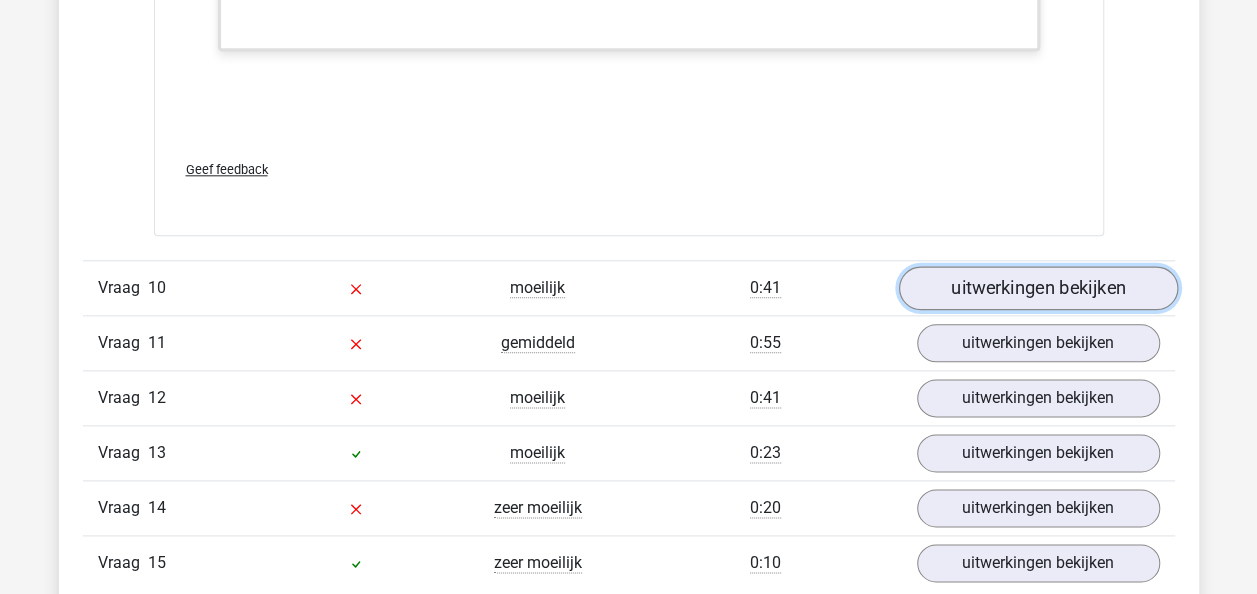 click on "uitwerkingen bekijken" at bounding box center [1037, 289] 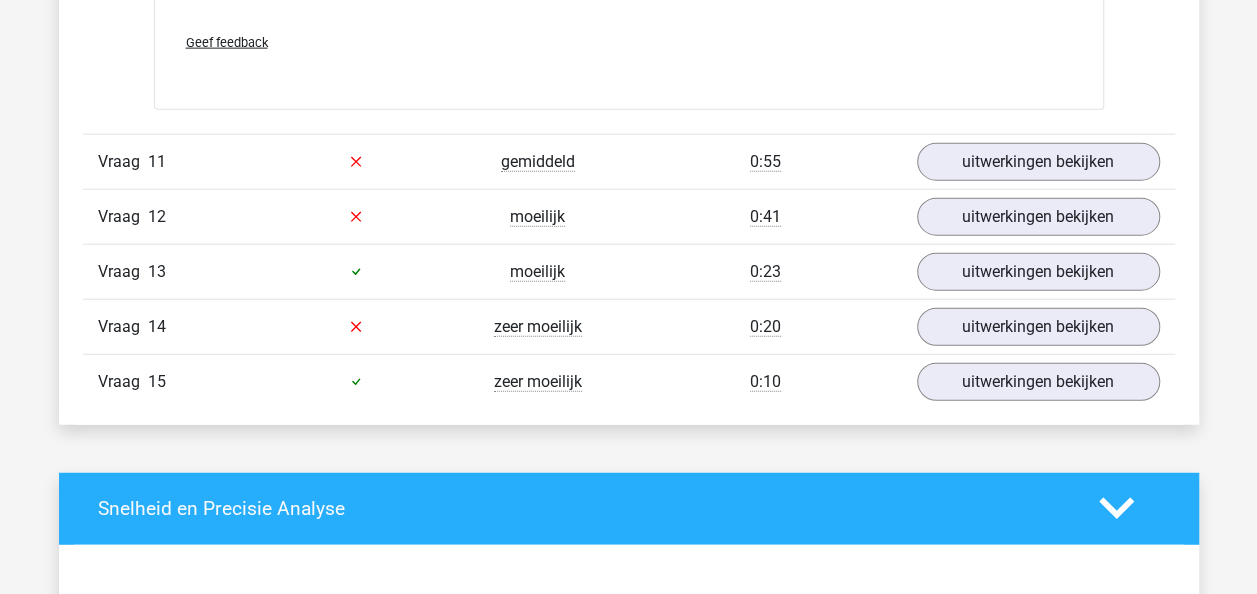 scroll, scrollTop: 13619, scrollLeft: 0, axis: vertical 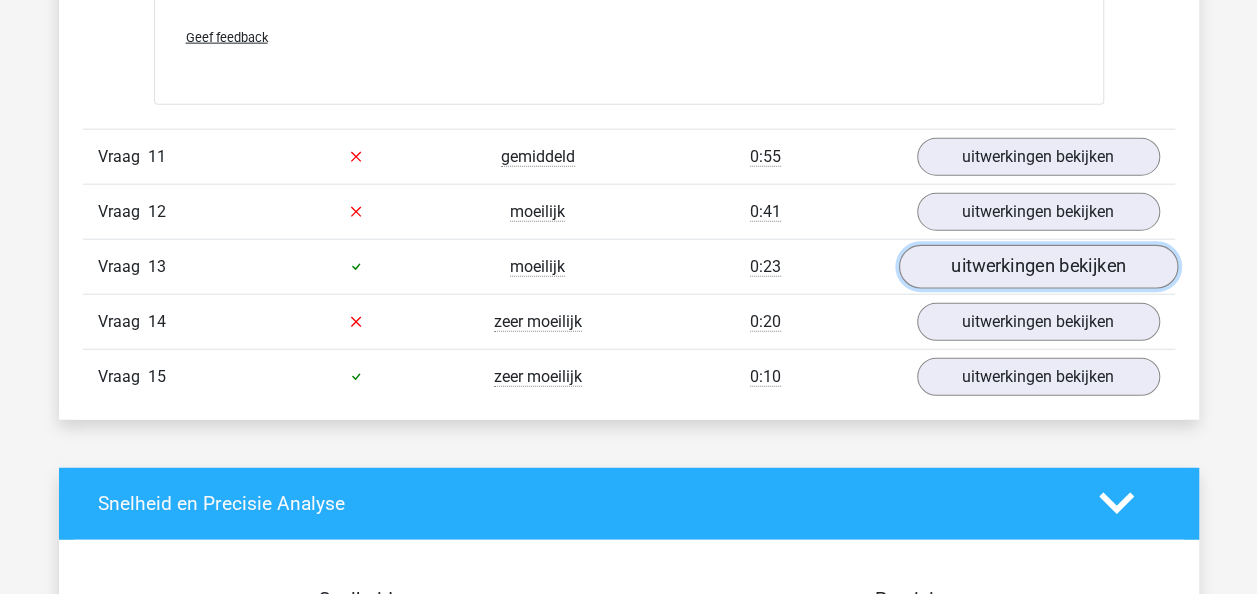 click on "uitwerkingen bekijken" at bounding box center [1037, 267] 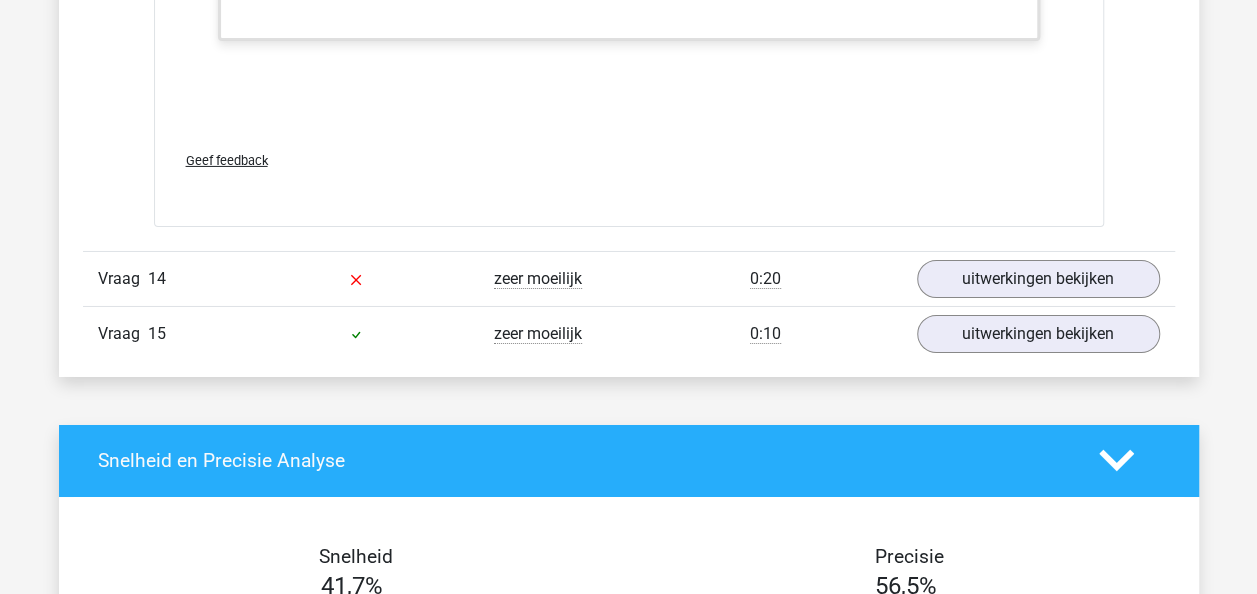 scroll, scrollTop: 14635, scrollLeft: 0, axis: vertical 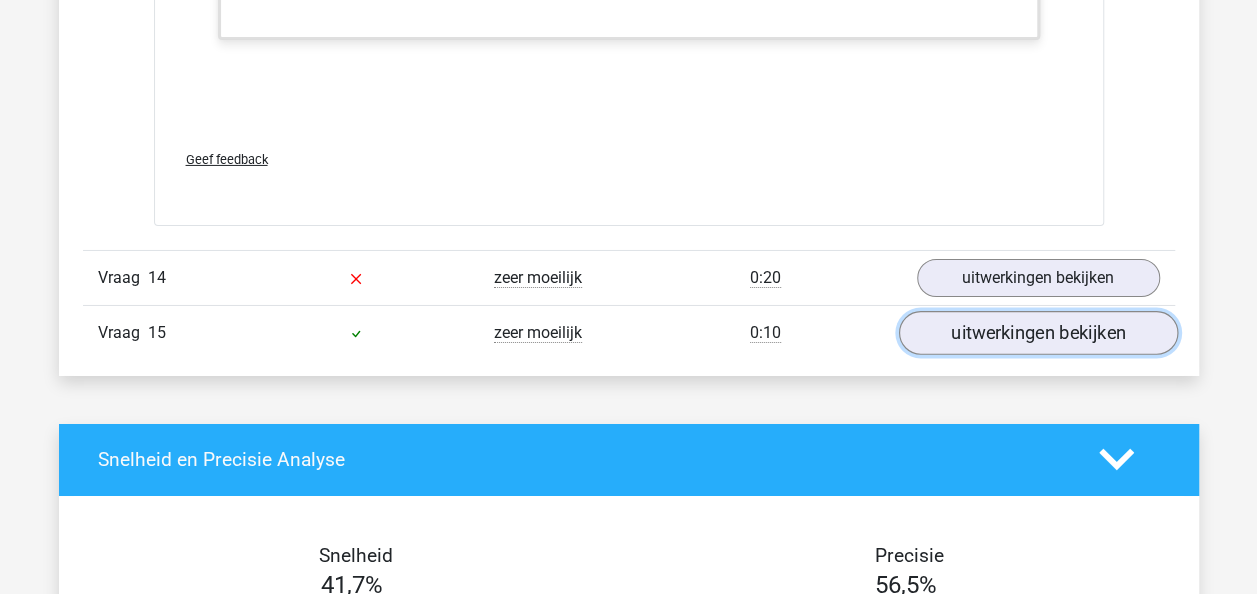 click on "uitwerkingen bekijken" at bounding box center (1037, 333) 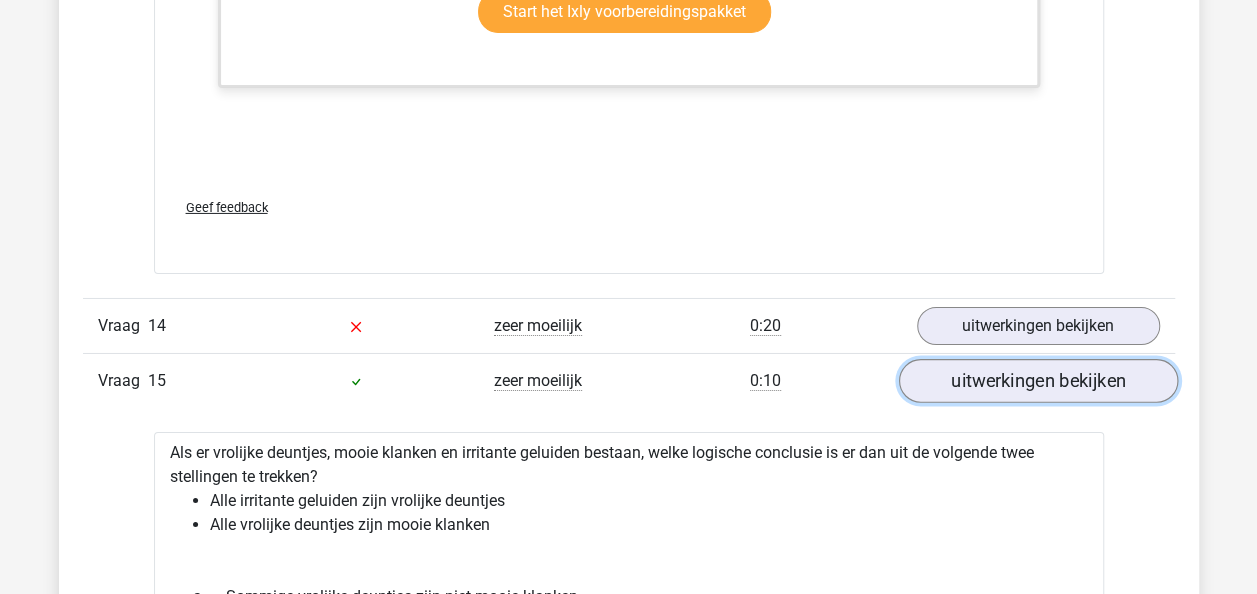 scroll, scrollTop: 14568, scrollLeft: 0, axis: vertical 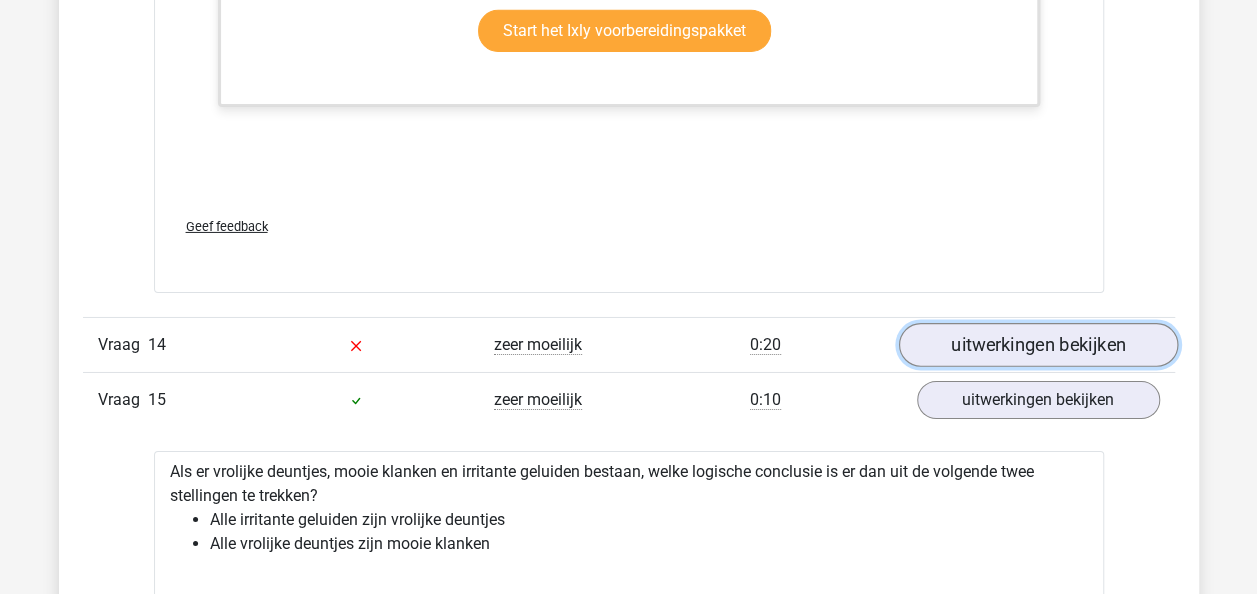 click on "uitwerkingen bekijken" at bounding box center (1037, 345) 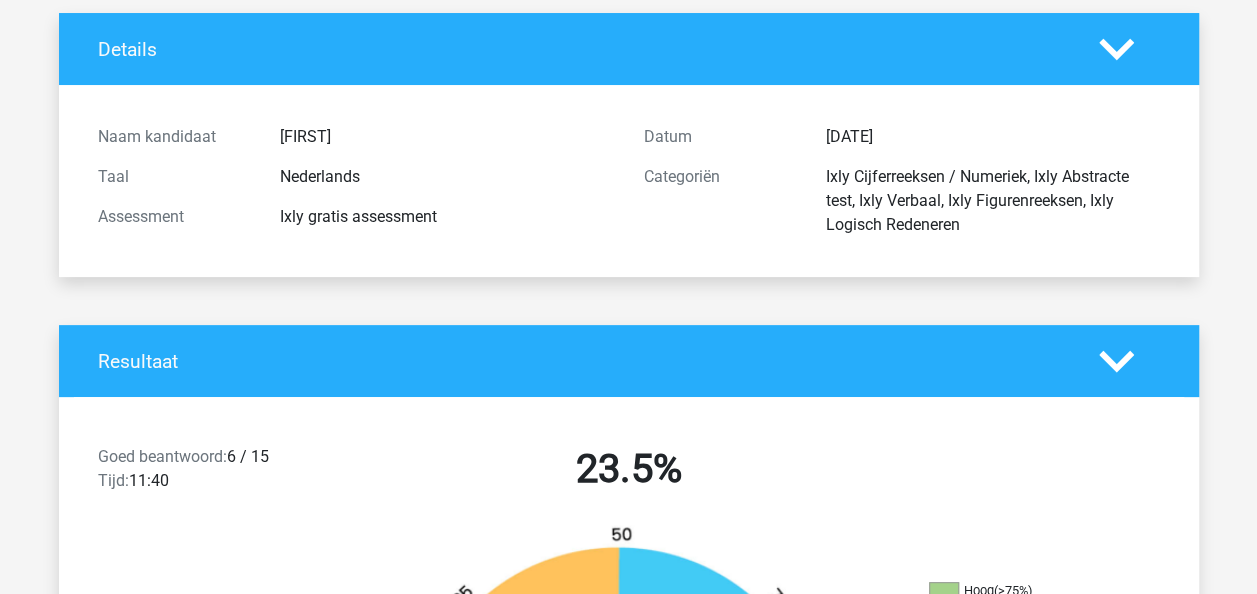 scroll, scrollTop: 0, scrollLeft: 0, axis: both 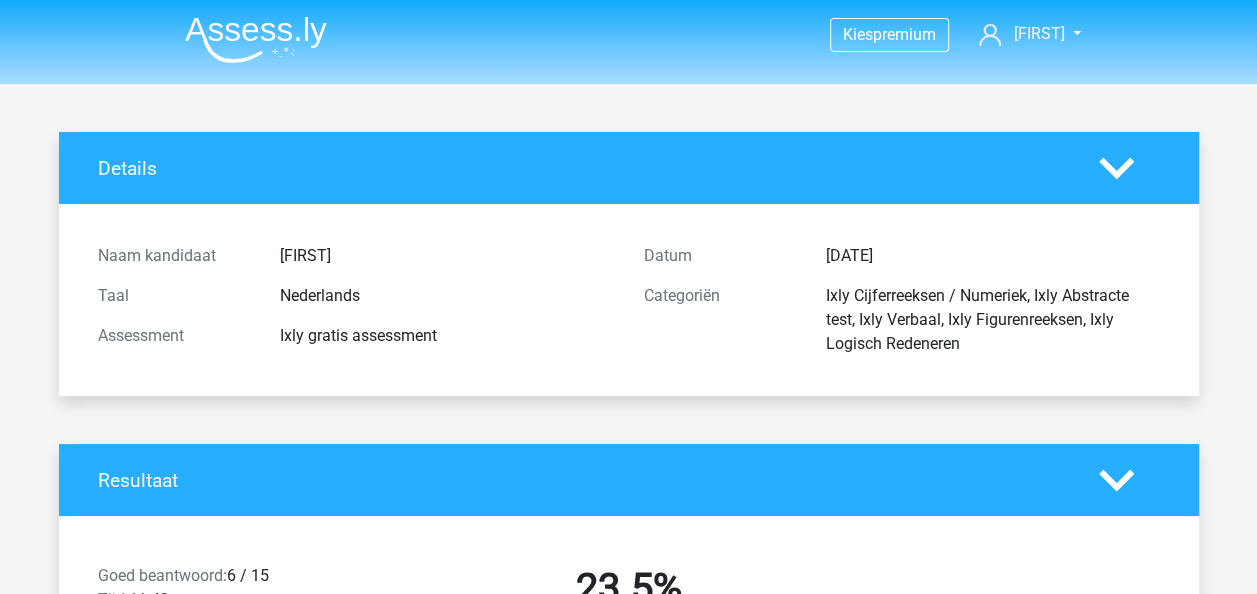 click at bounding box center [256, 39] 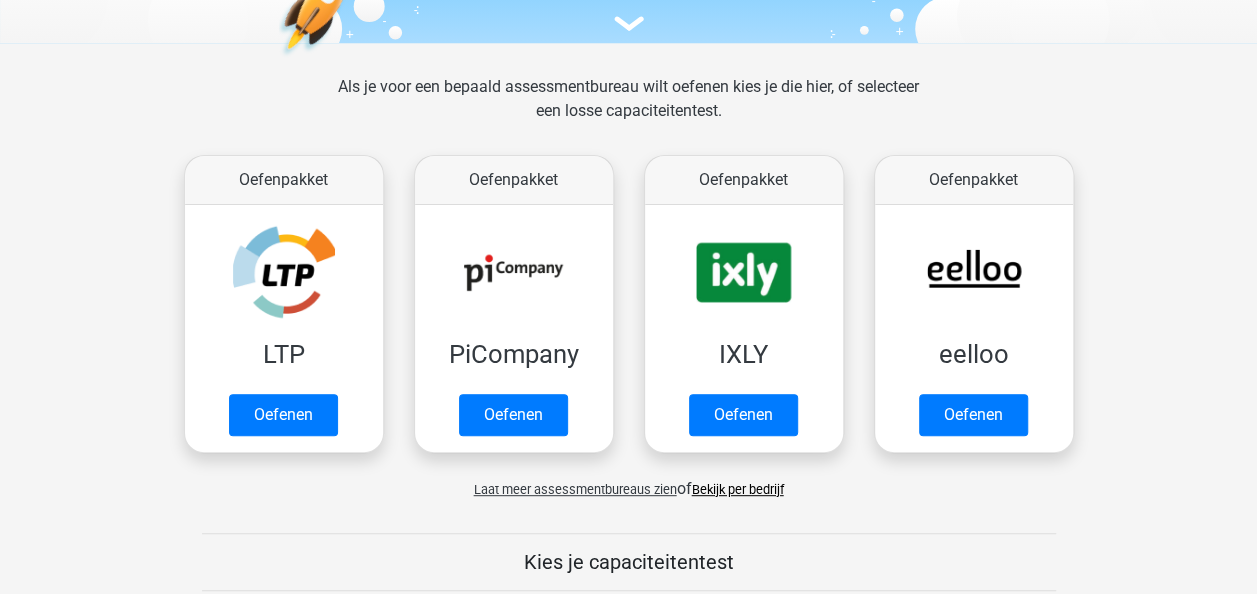 scroll, scrollTop: 246, scrollLeft: 0, axis: vertical 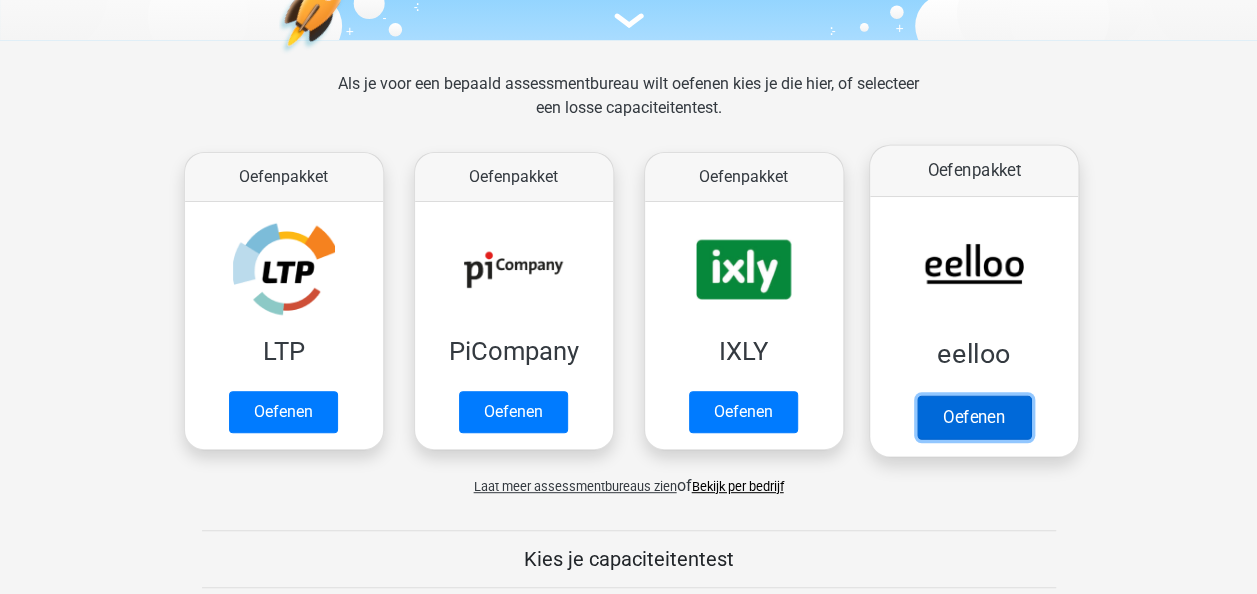 click on "Oefenen" at bounding box center [973, 417] 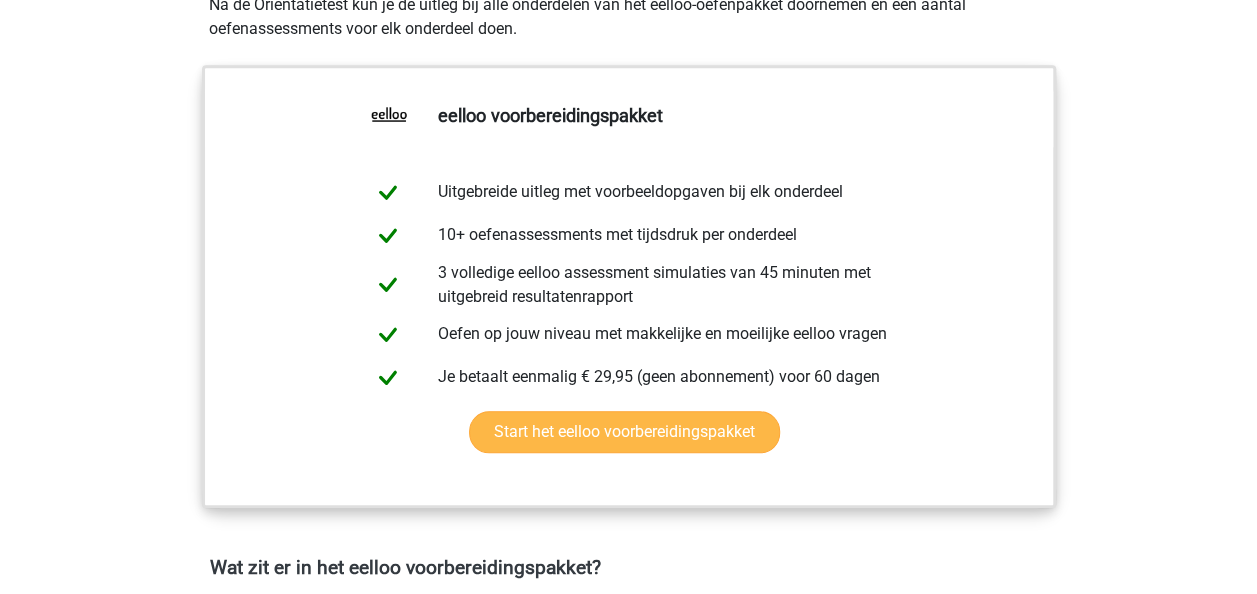 scroll, scrollTop: 726, scrollLeft: 0, axis: vertical 